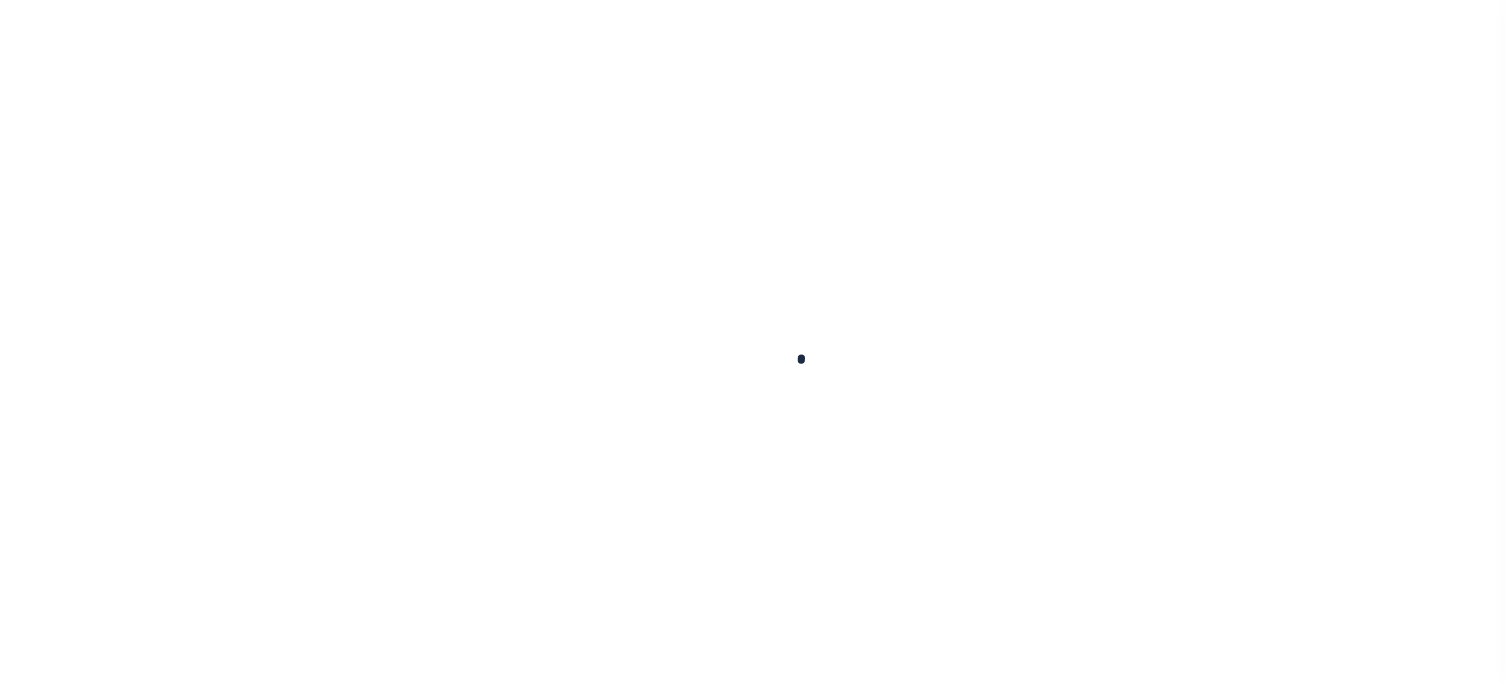 scroll, scrollTop: 0, scrollLeft: 0, axis: both 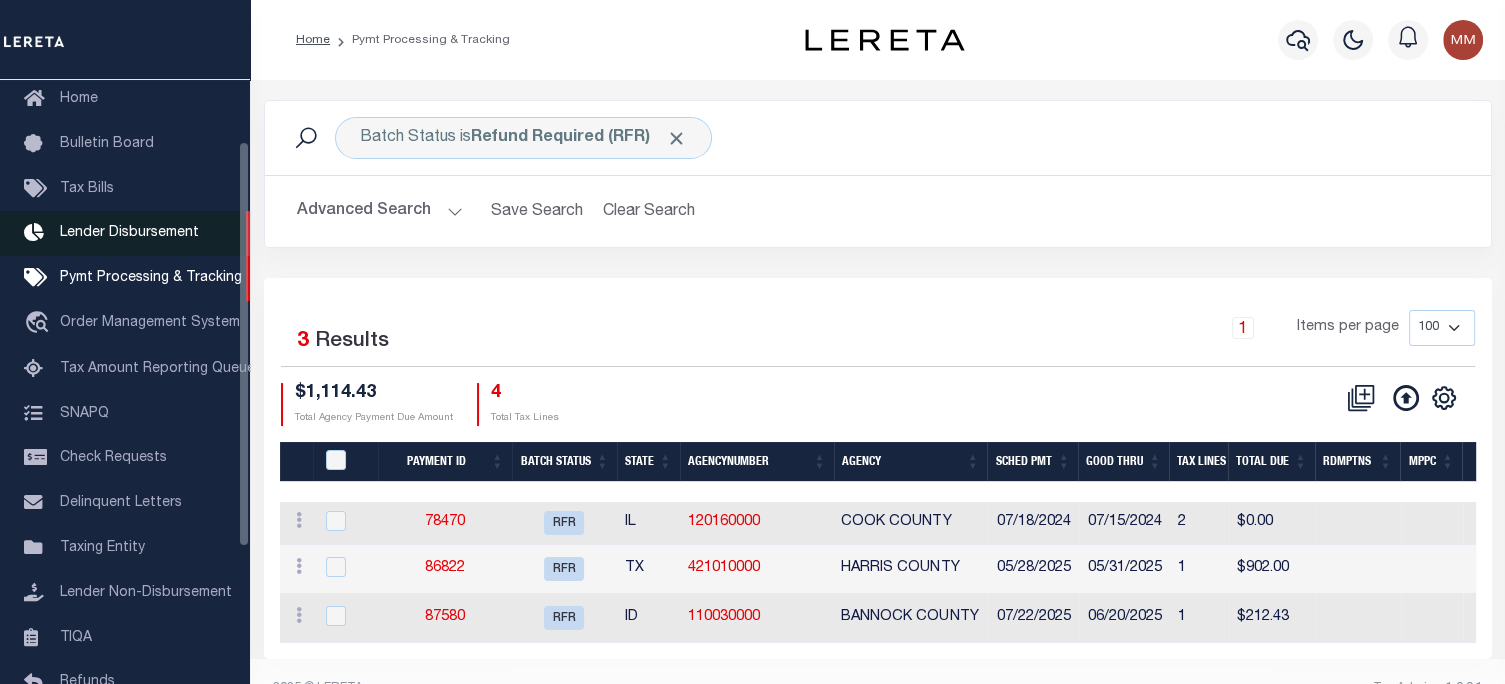 click on "Lender Disbursement" at bounding box center [129, 233] 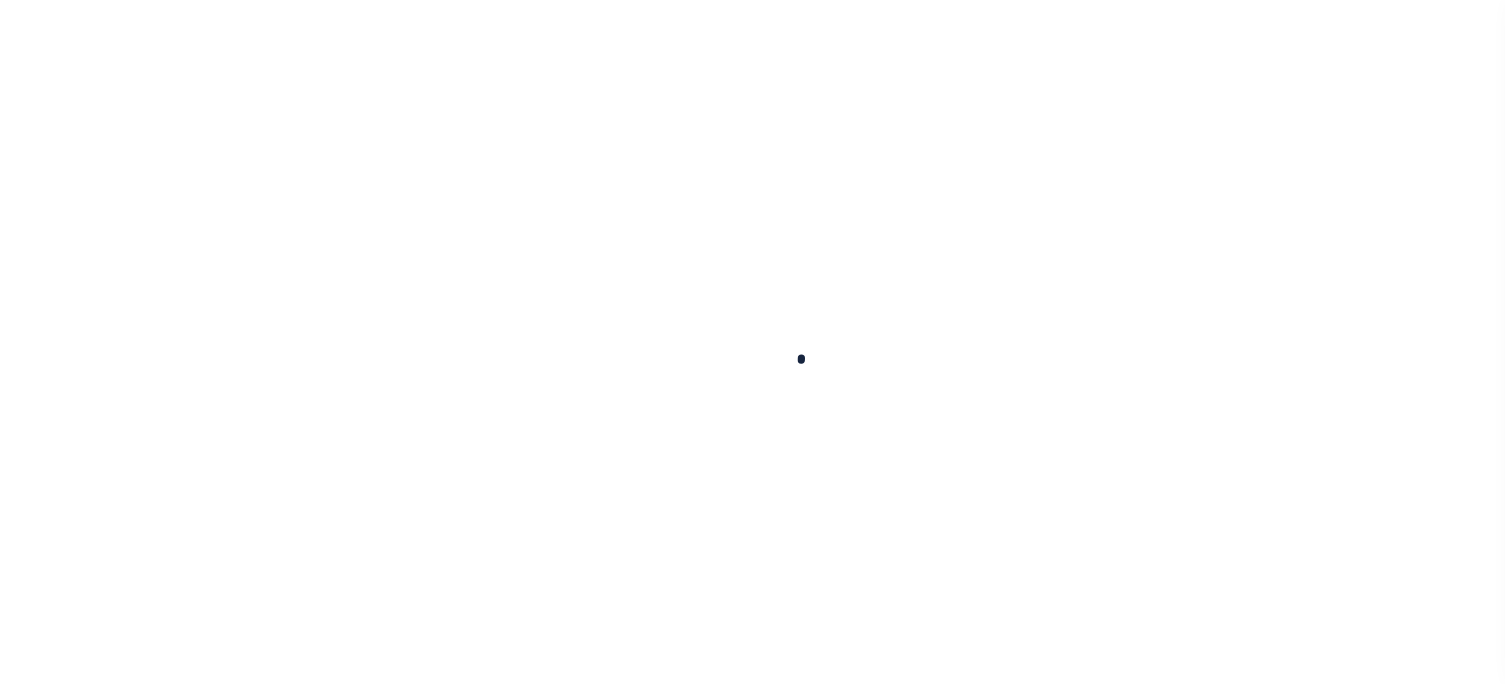scroll, scrollTop: 0, scrollLeft: 0, axis: both 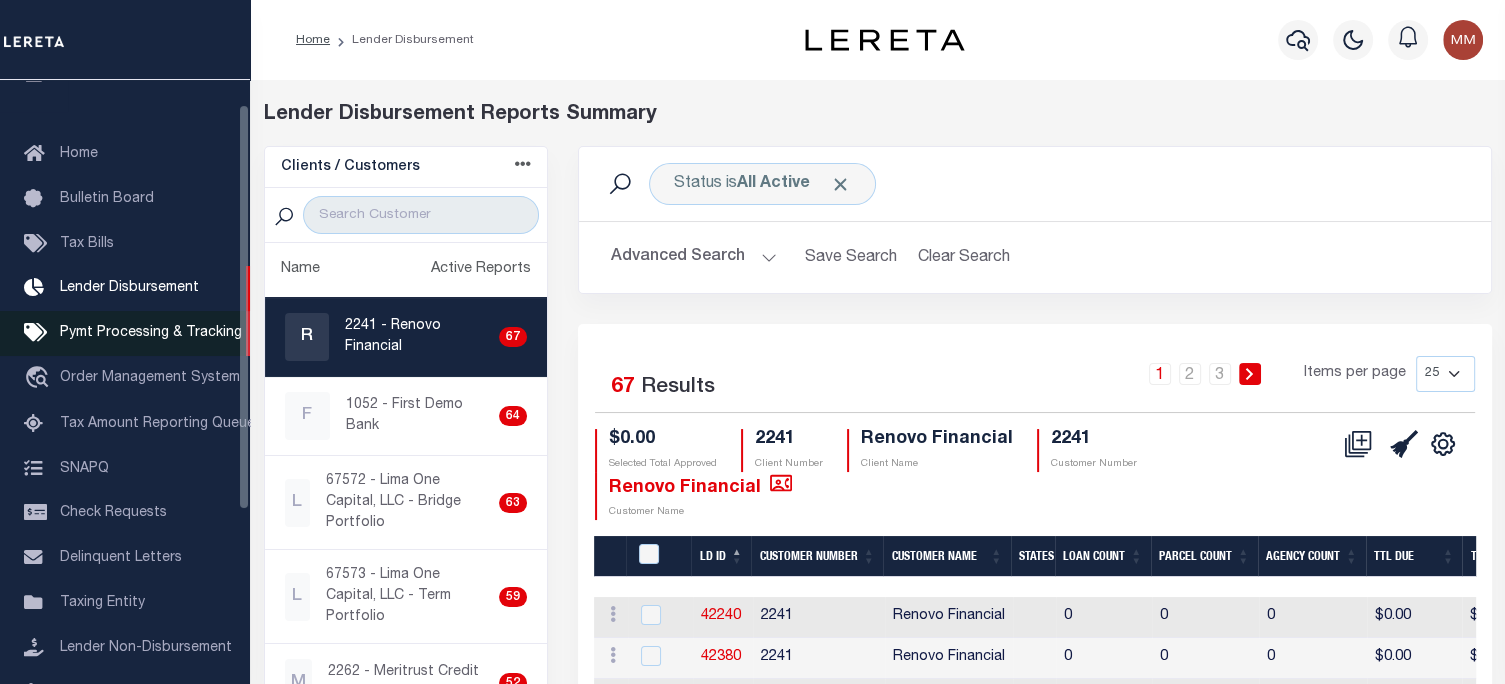 drag, startPoint x: 145, startPoint y: 332, endPoint x: 158, endPoint y: 329, distance: 13.341664 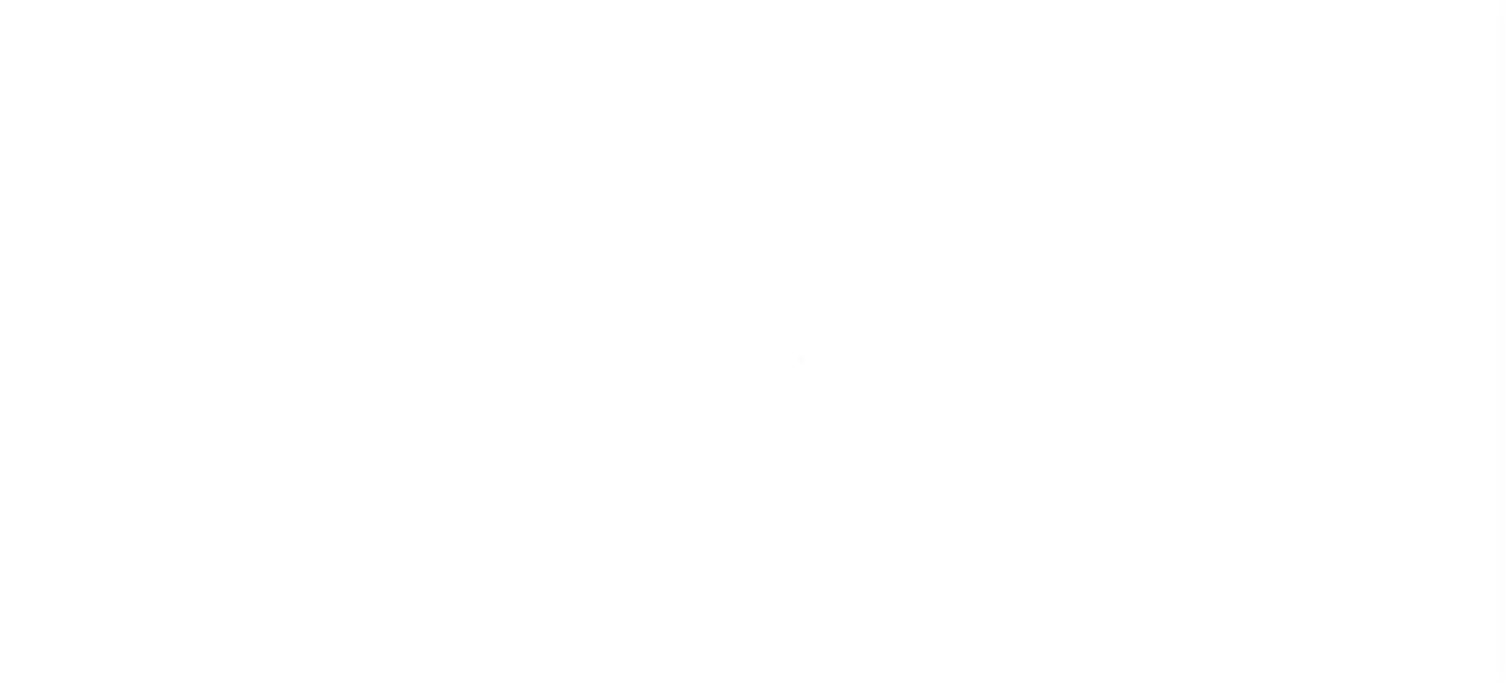 scroll, scrollTop: 0, scrollLeft: 0, axis: both 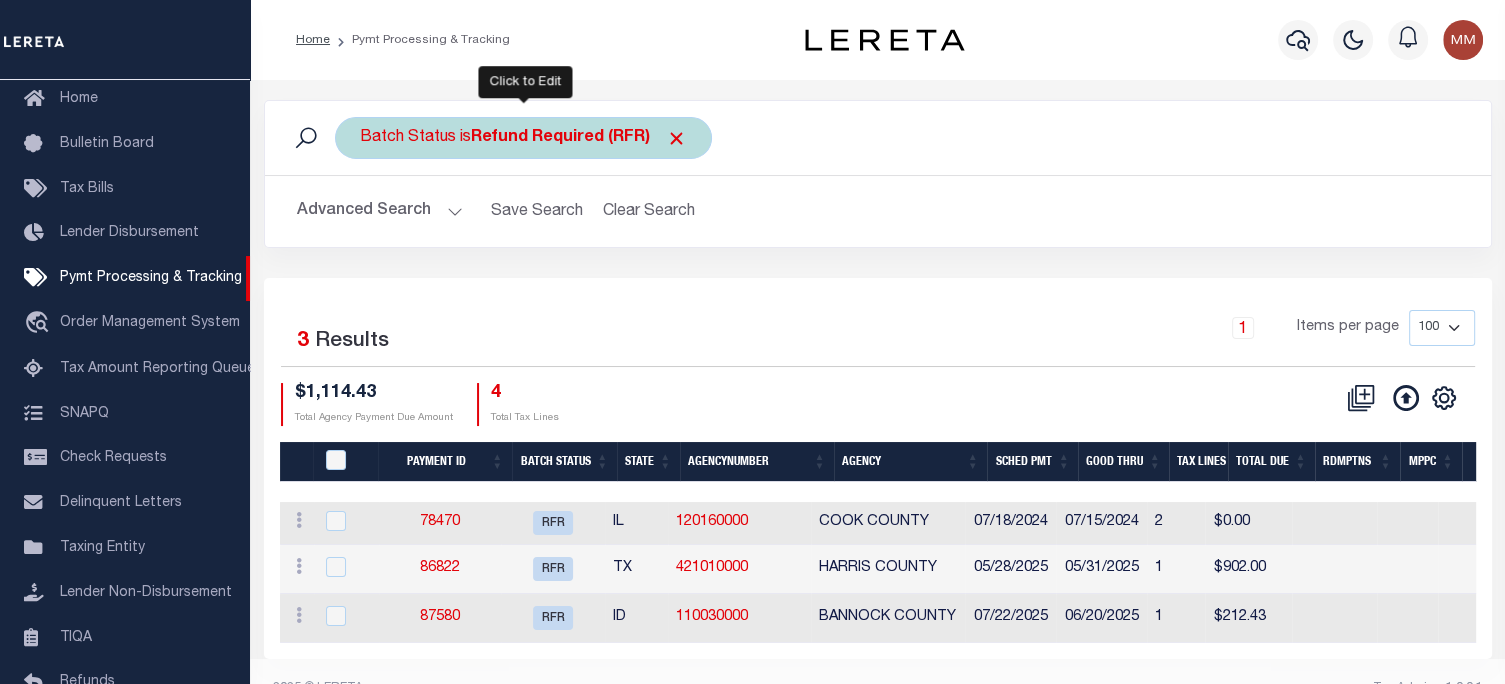 click on "Refund Required (RFR)" at bounding box center (579, 138) 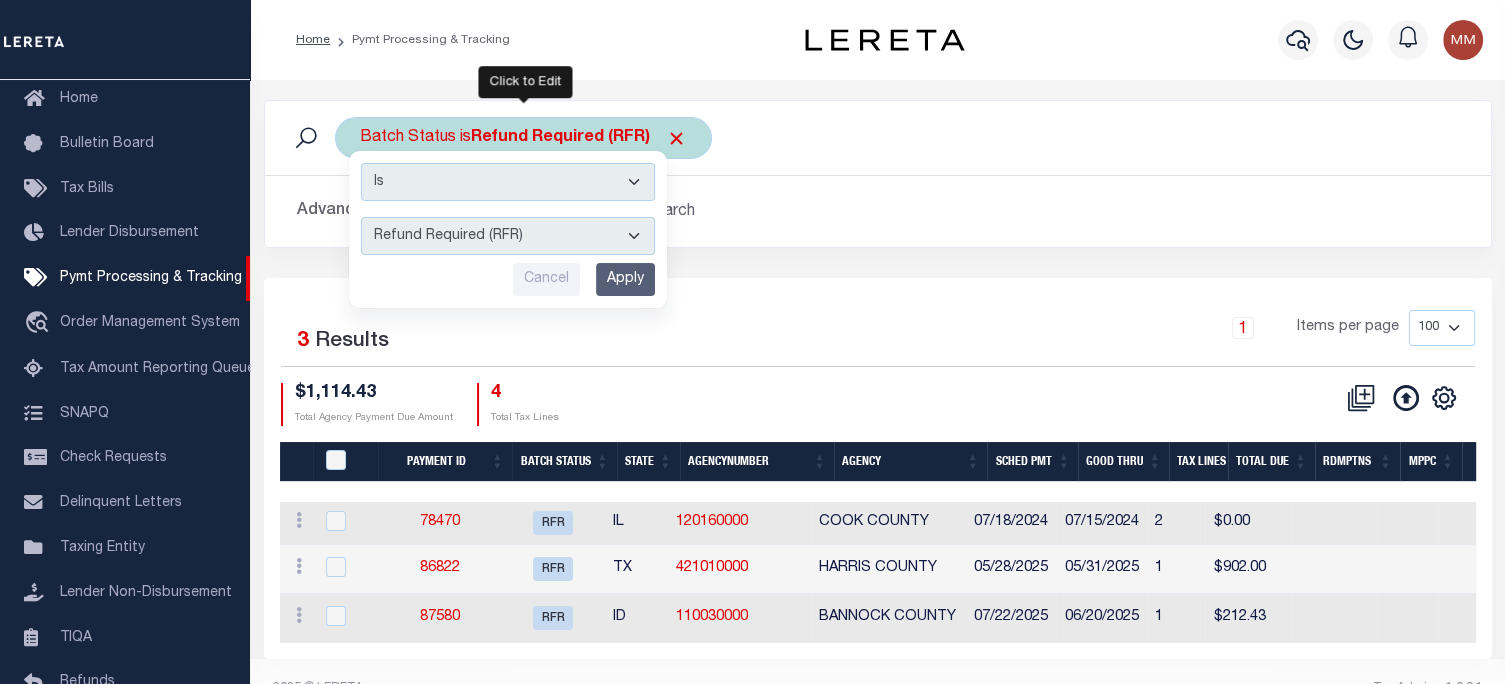 click on "Awaiting Funds (AWF) Cleared and Complete (CAC) New Check Needed (NCN) Payment File Sent (PFS) Payment Recd - Ctfd (RCC) Payment Received (RCD) Payment Returned (RET) Payment Sent (SNT) Ready For Payment (RFP) Ready for ACH (RFA) Ready for File (RFF) Ready for Wire (RFW) Receipt Received (RRD) Refund Logged(RFL) Refund Requested (RRT) Refund Required (RFR) Refunded (RFD) Research Required(RSR) Scheduled for Payment (SFP)" at bounding box center (508, 236) 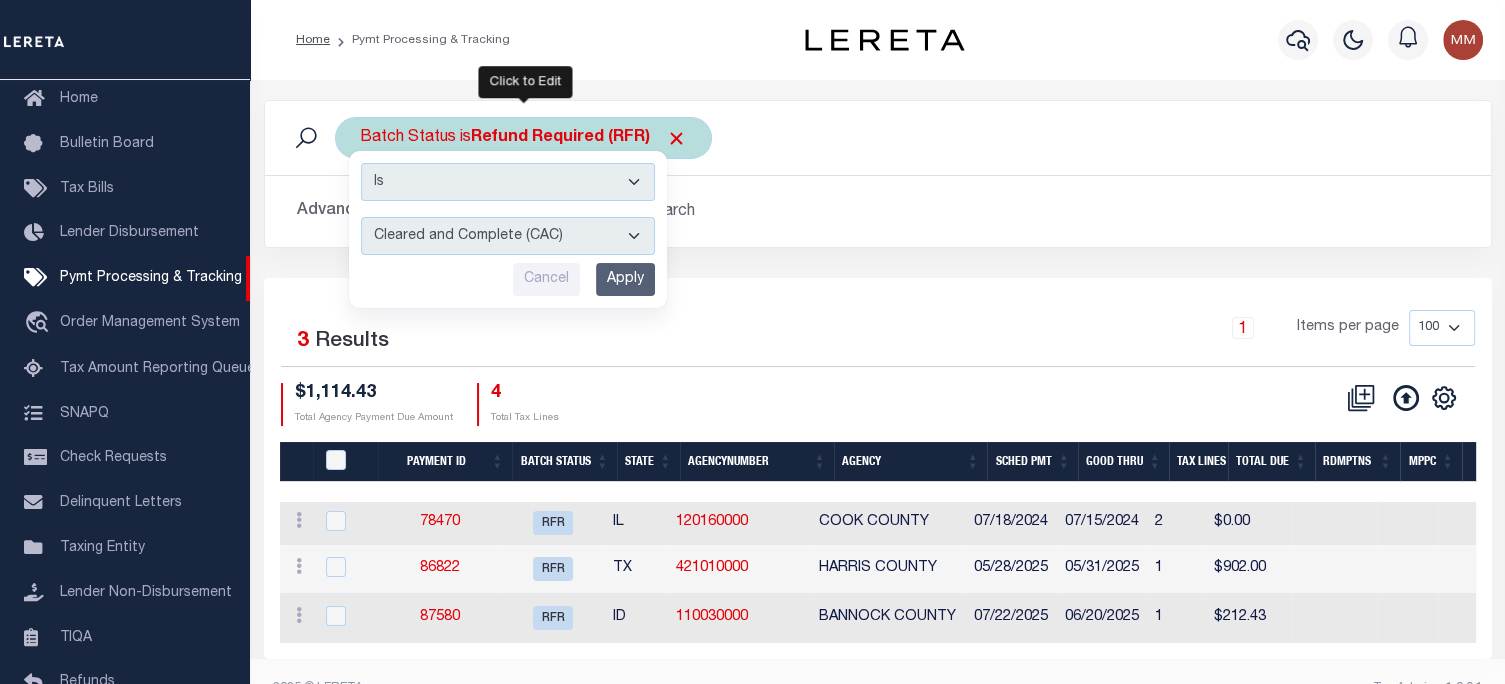 click on "Apply" at bounding box center (625, 279) 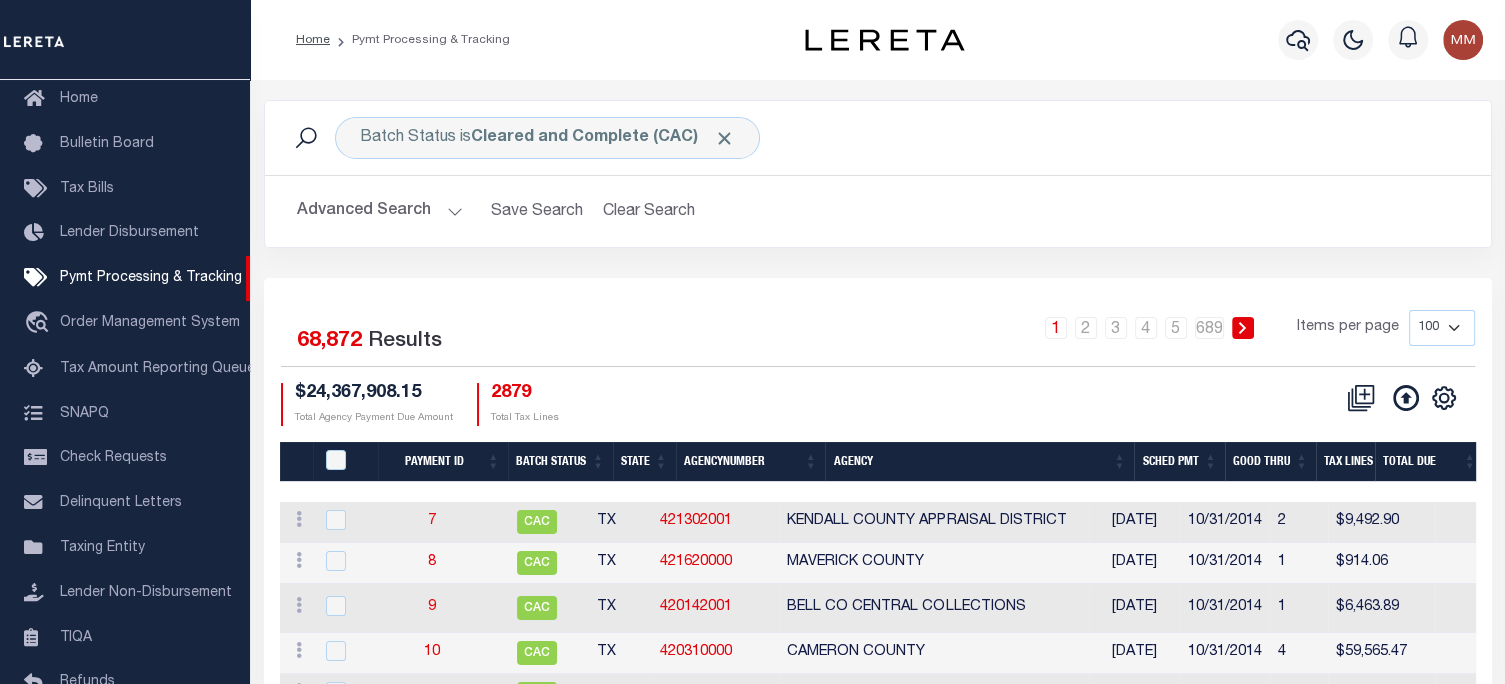 click on "Advanced Search" at bounding box center (380, 211) 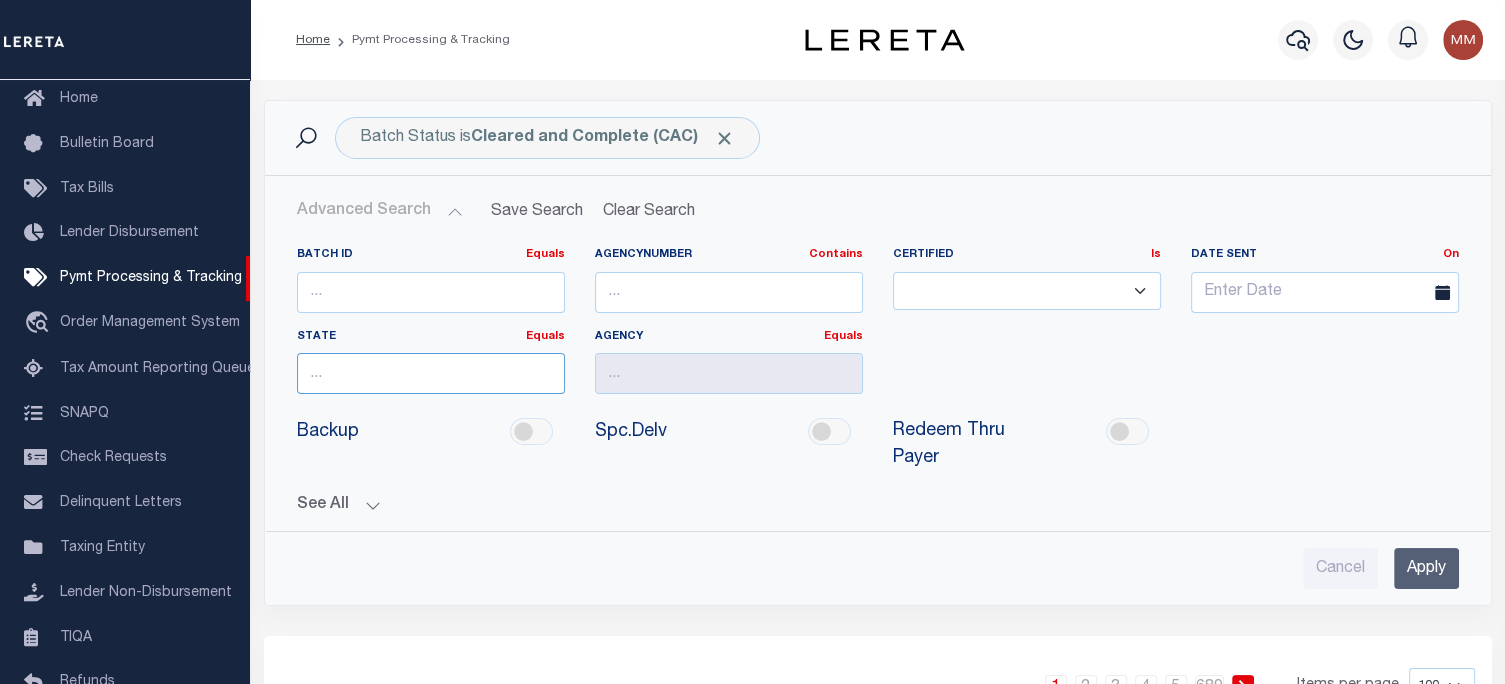 click at bounding box center (431, 373) 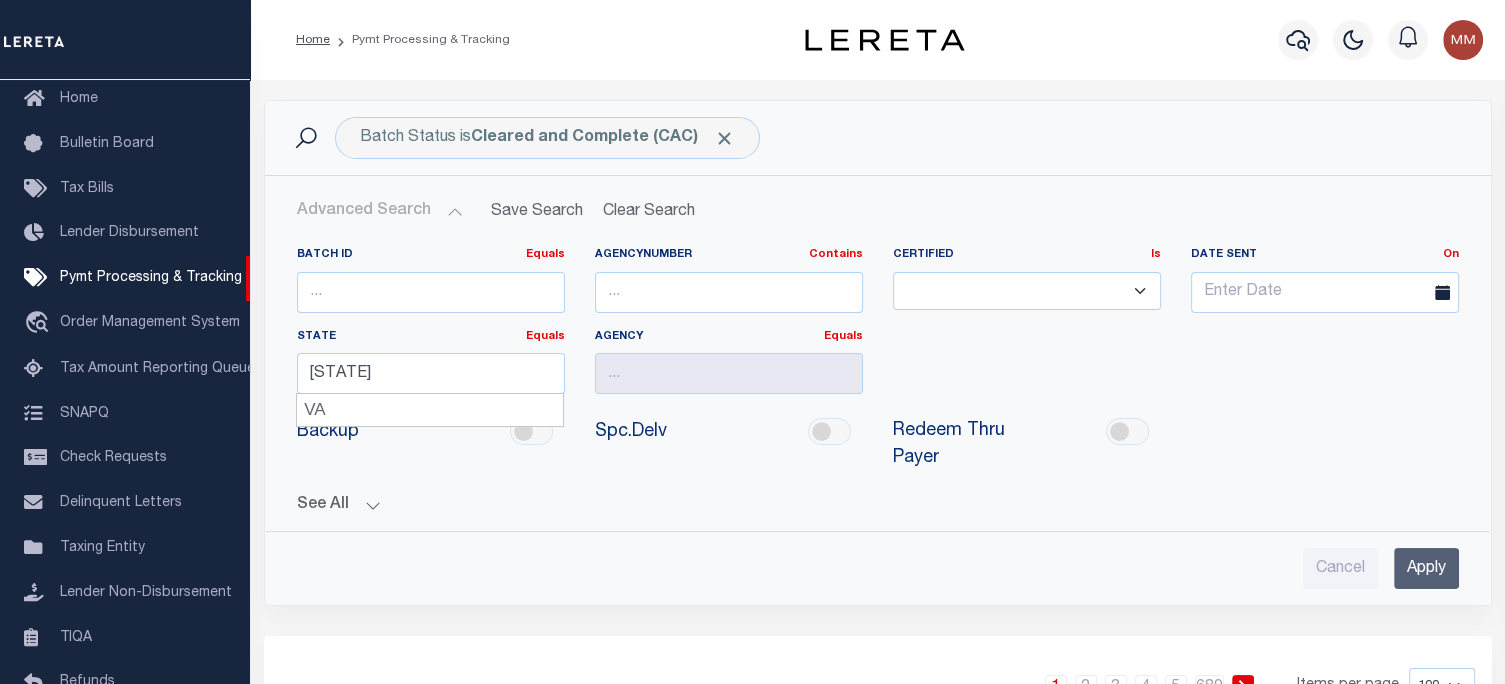 type on "VA" 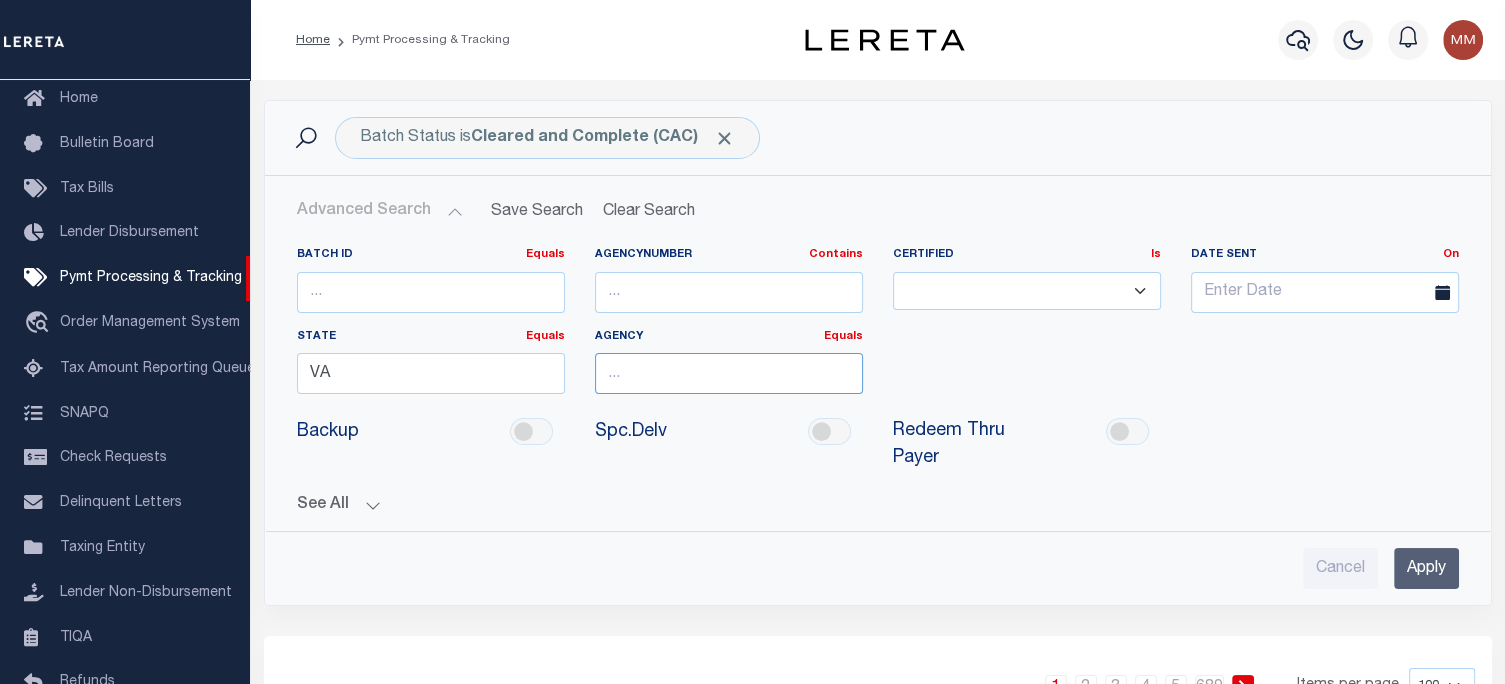 click at bounding box center [729, 373] 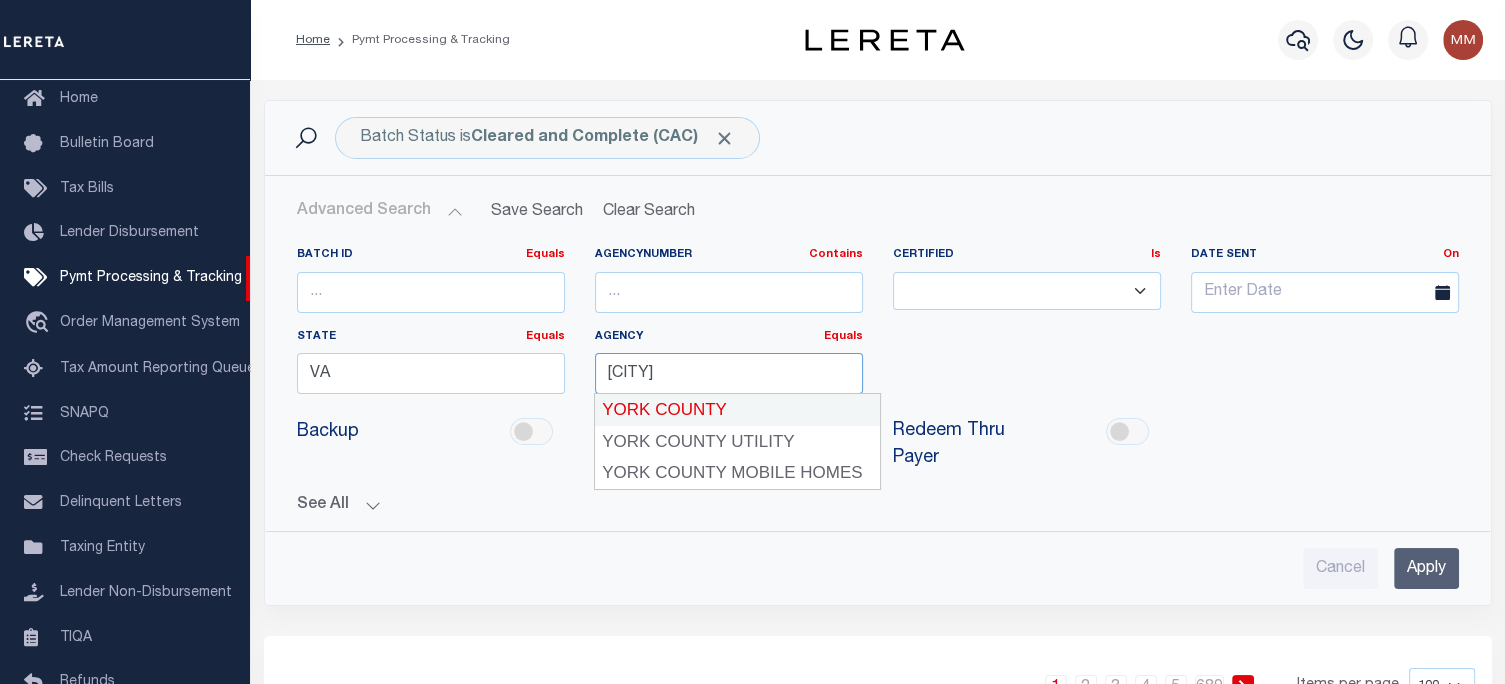 click on "YORK COUNTY" at bounding box center (737, 410) 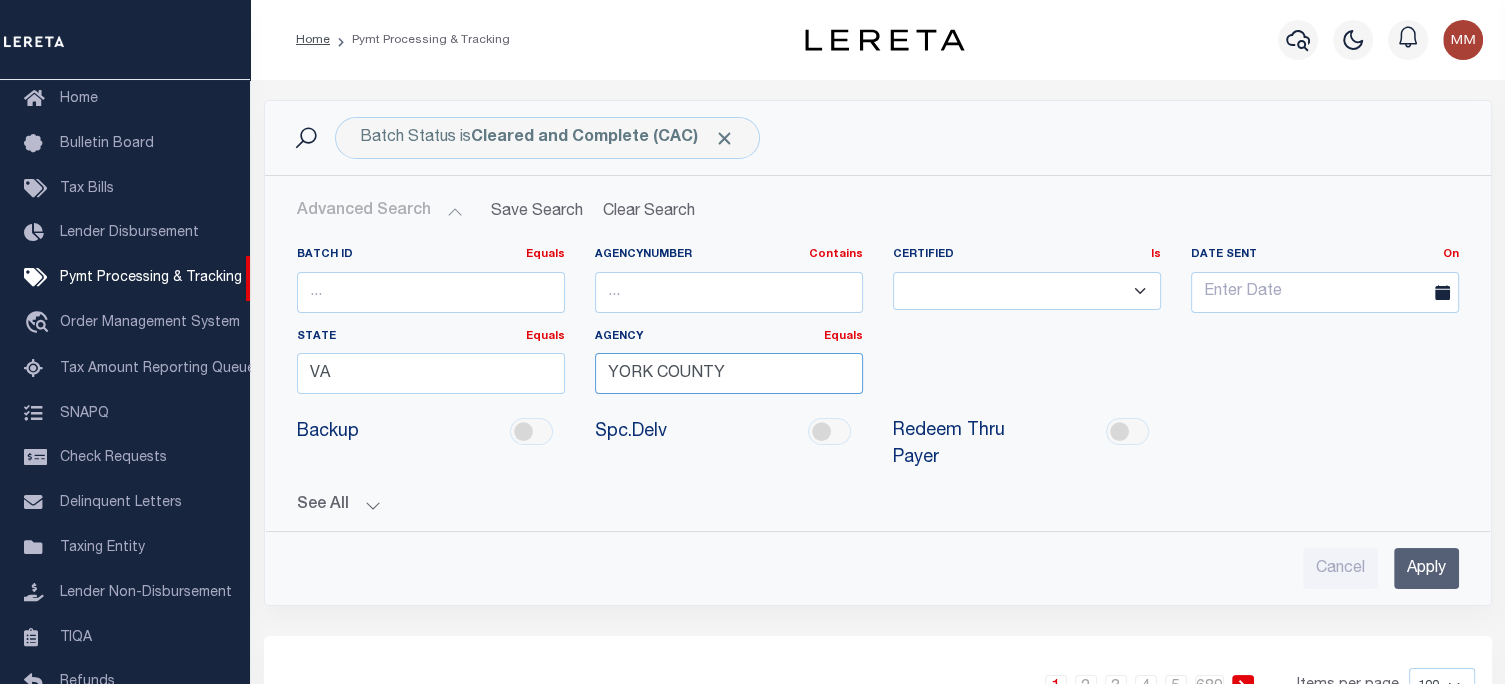 type on "YORK COUNTY" 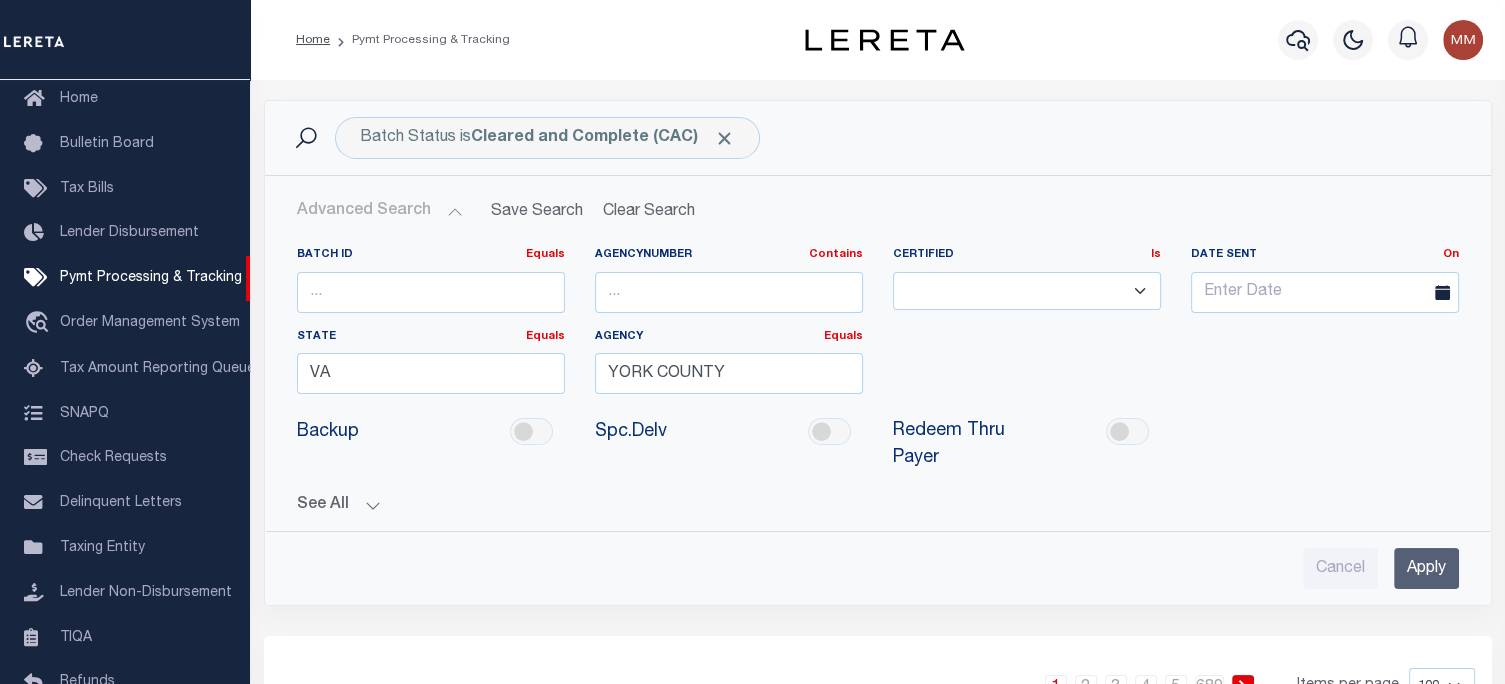 click on "Apply" at bounding box center [1426, 568] 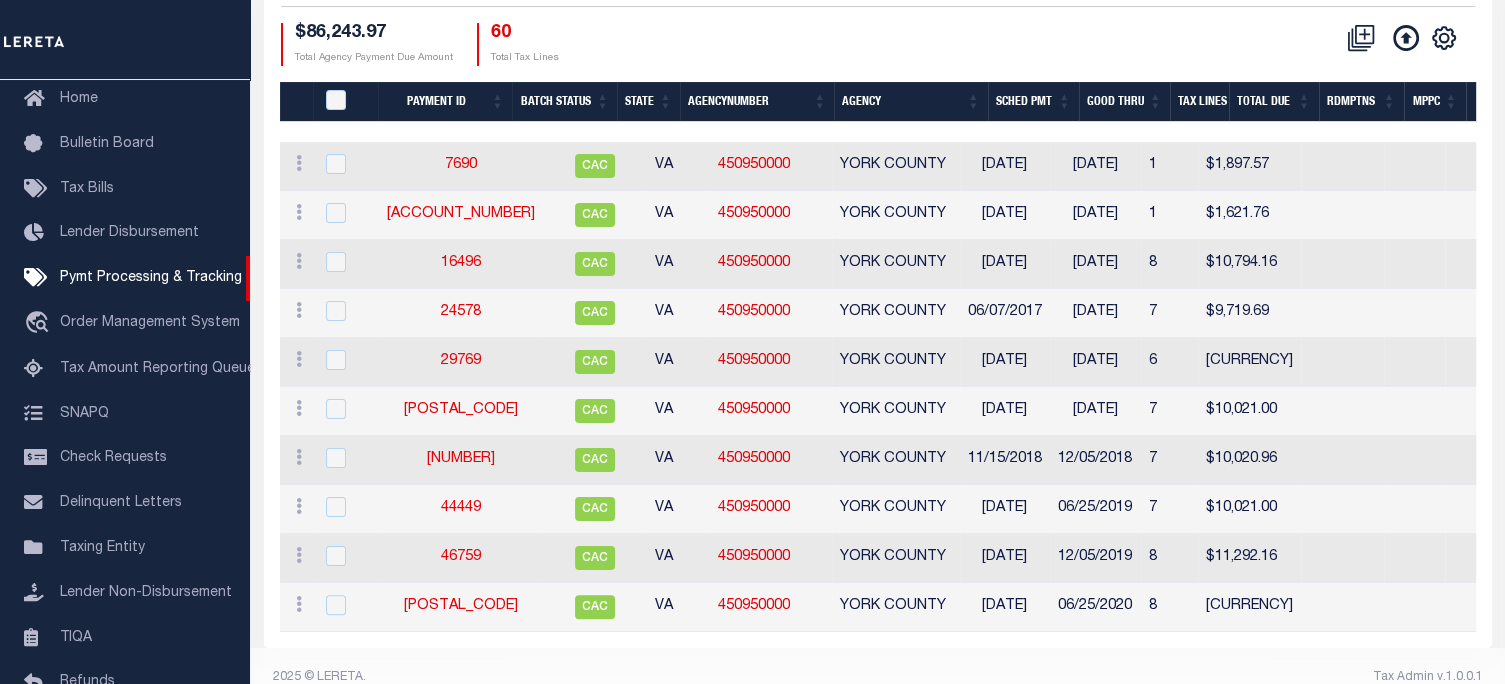 scroll, scrollTop: 394, scrollLeft: 0, axis: vertical 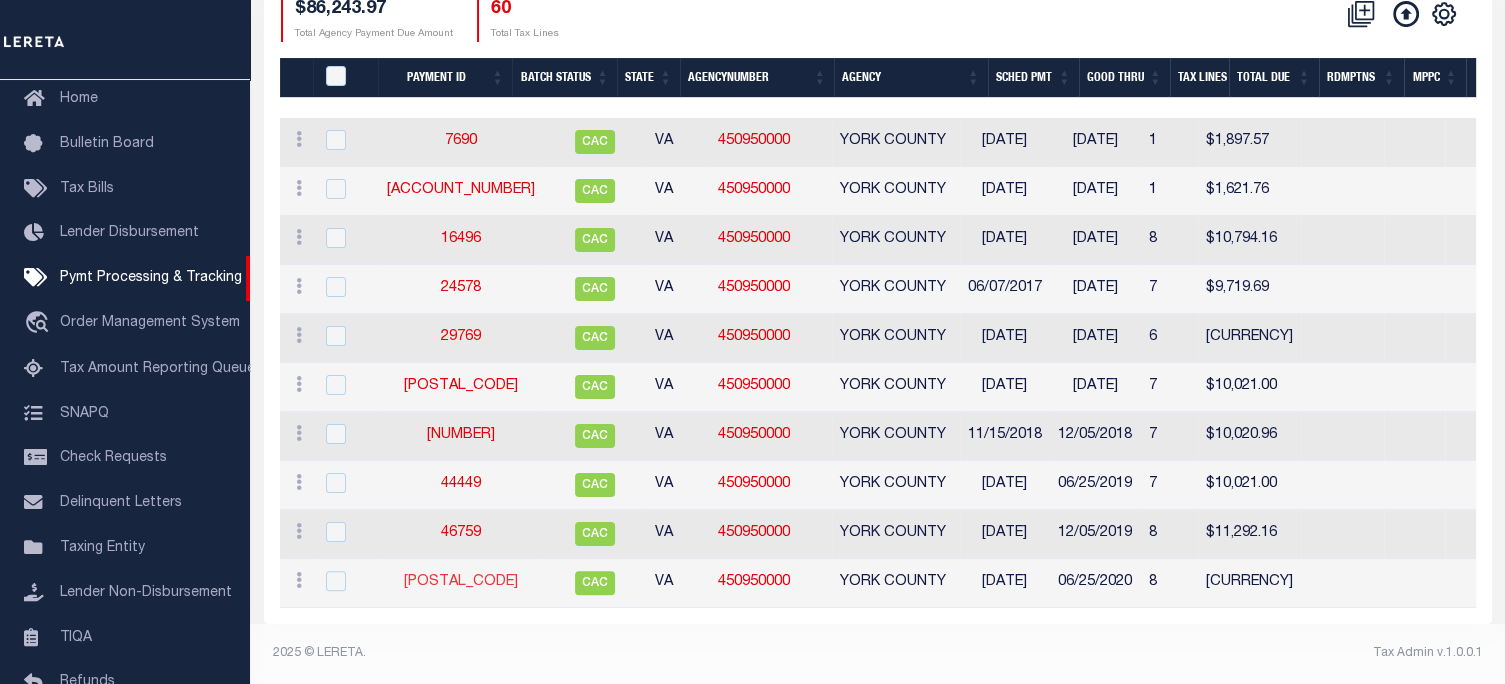 click on "50641" at bounding box center (461, 582) 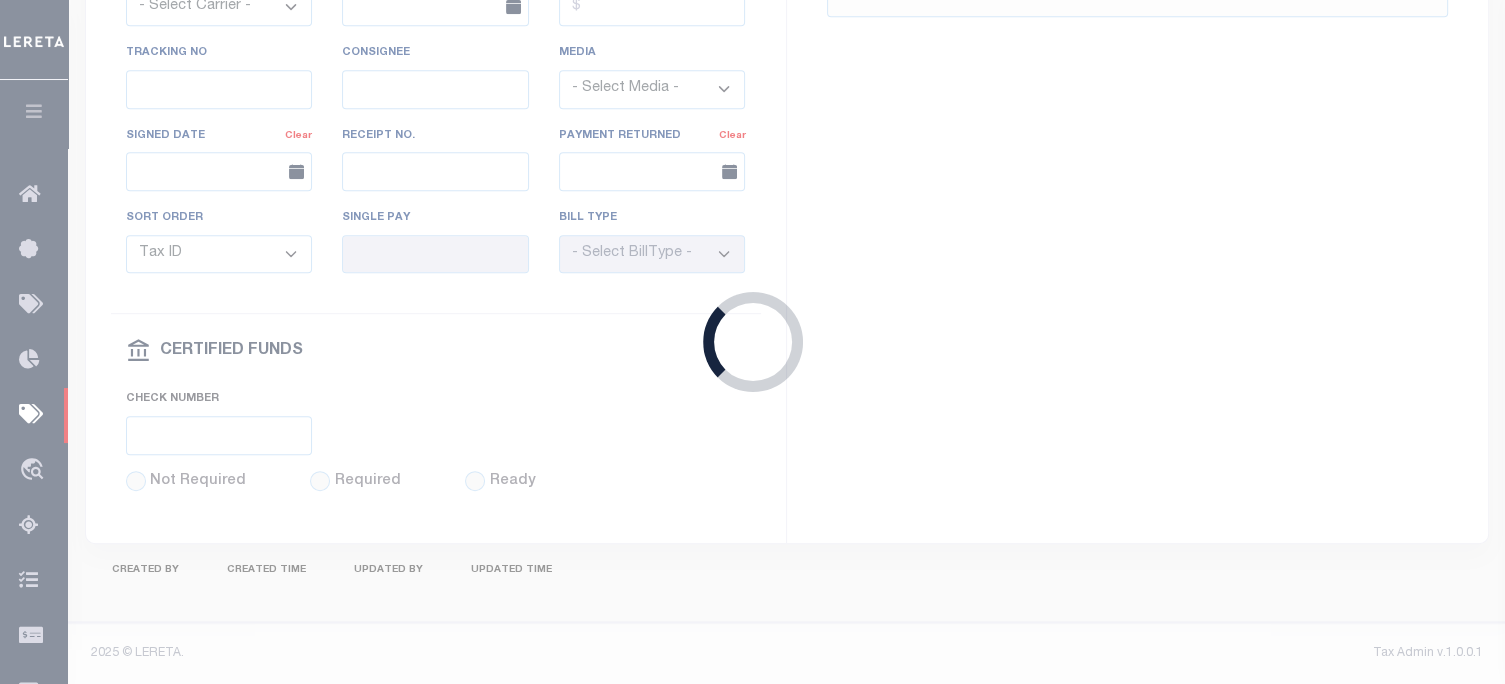 select on "CAC" 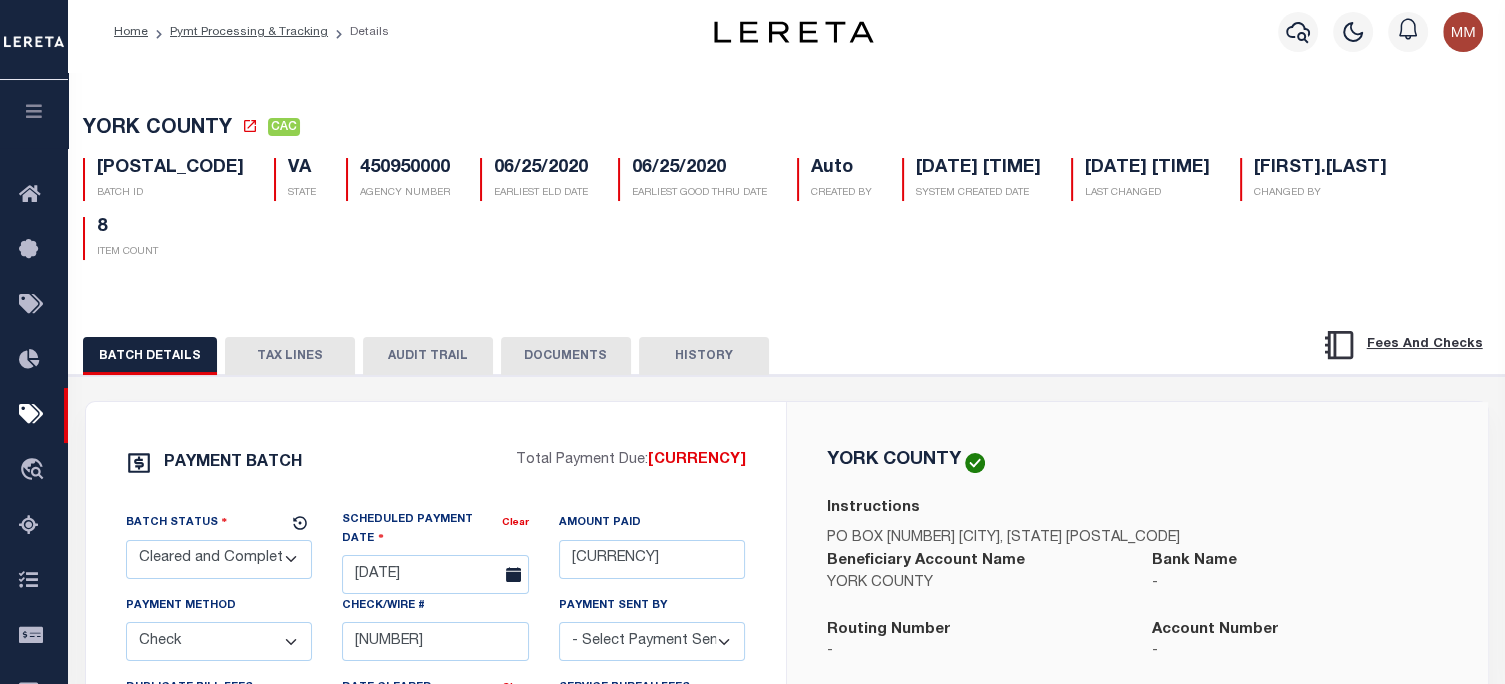 scroll, scrollTop: 0, scrollLeft: 0, axis: both 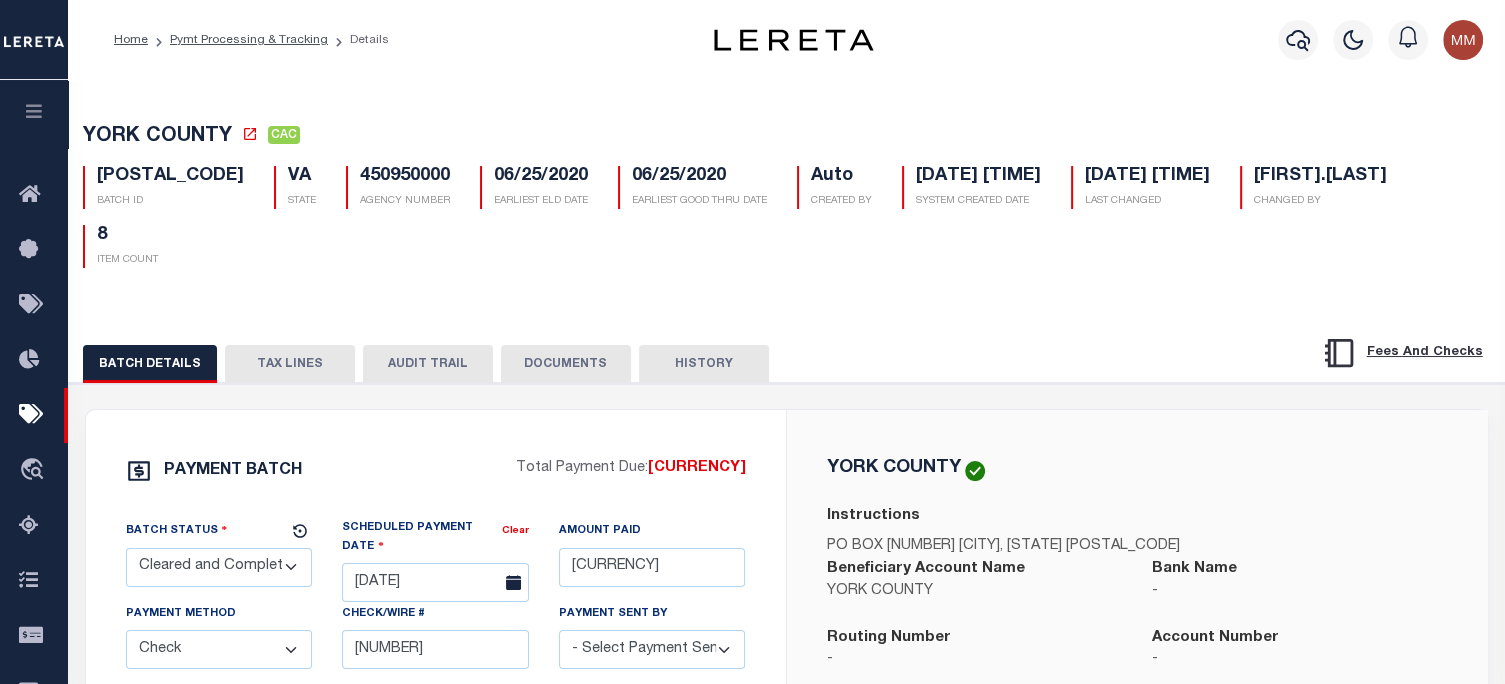 click on "TAX LINES" at bounding box center [290, 364] 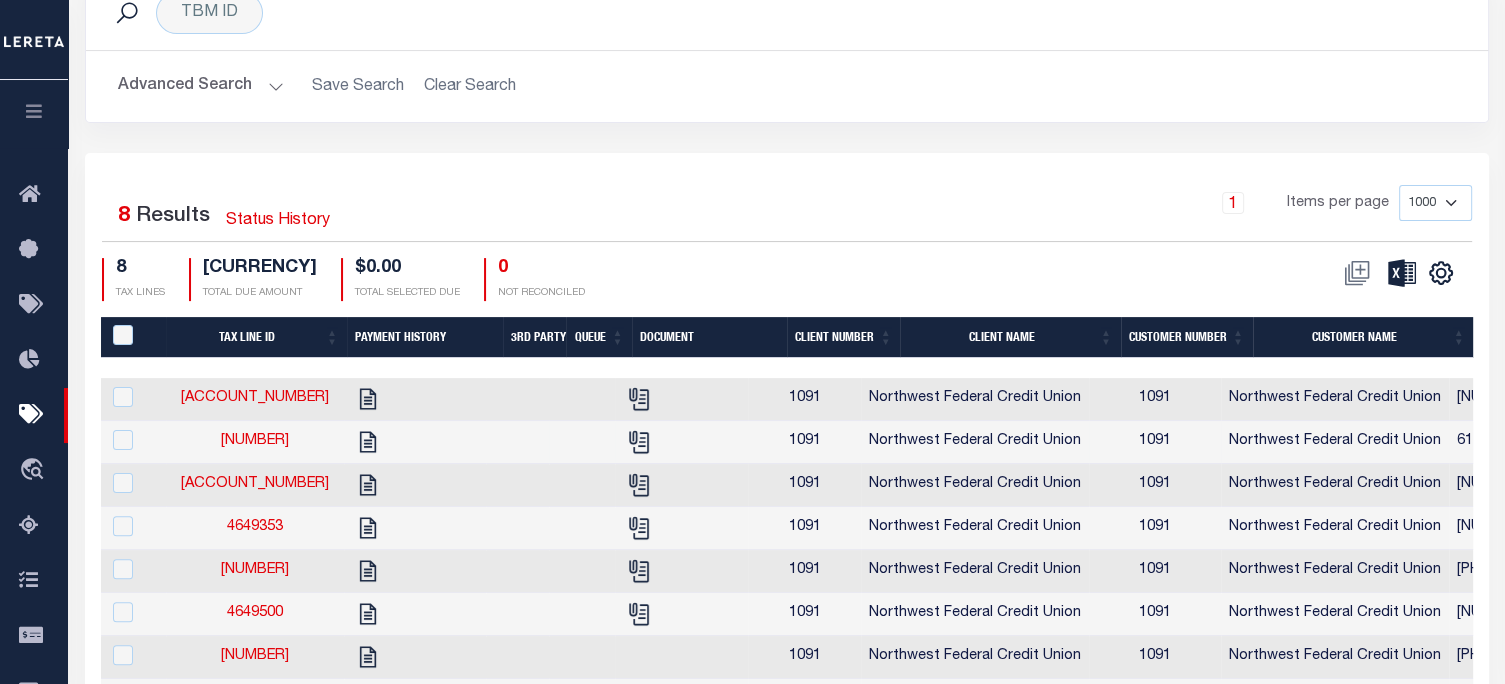 scroll, scrollTop: 500, scrollLeft: 0, axis: vertical 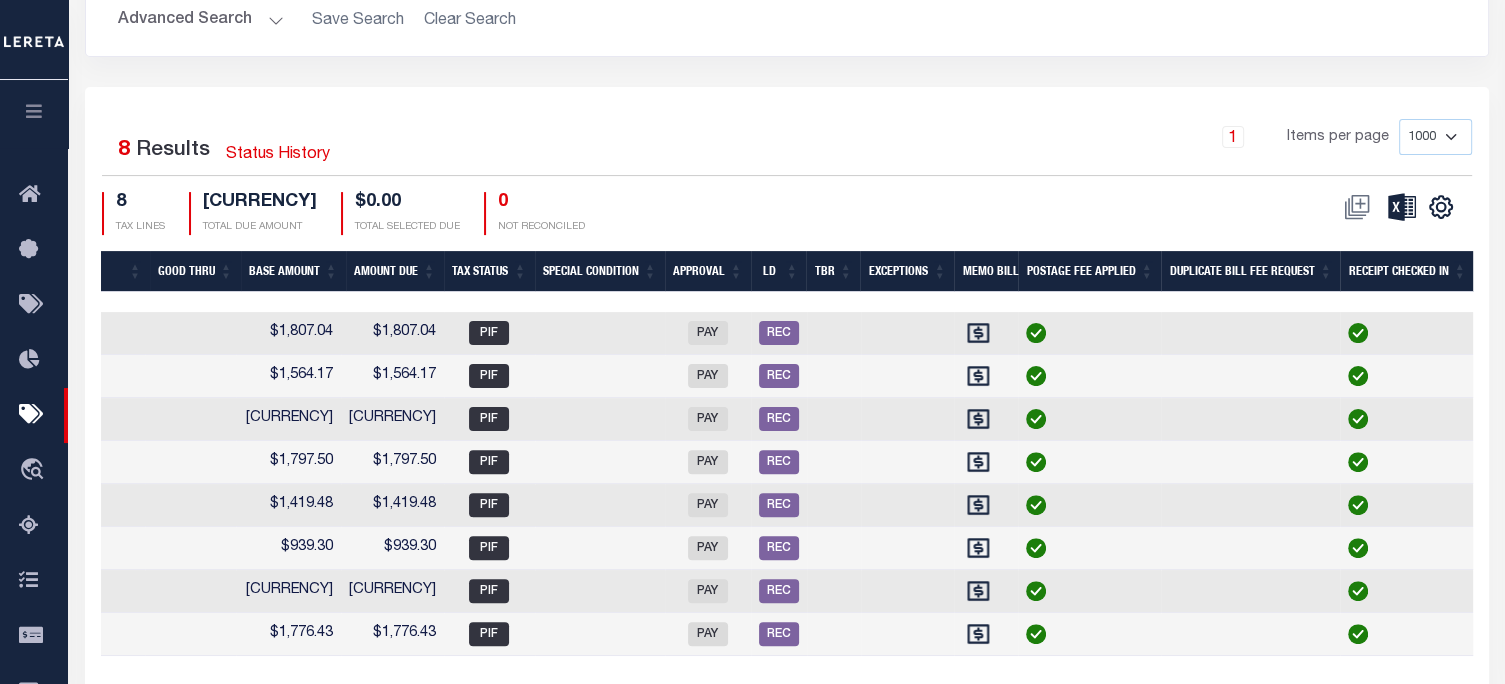 click on "Amount Due" at bounding box center [395, 271] 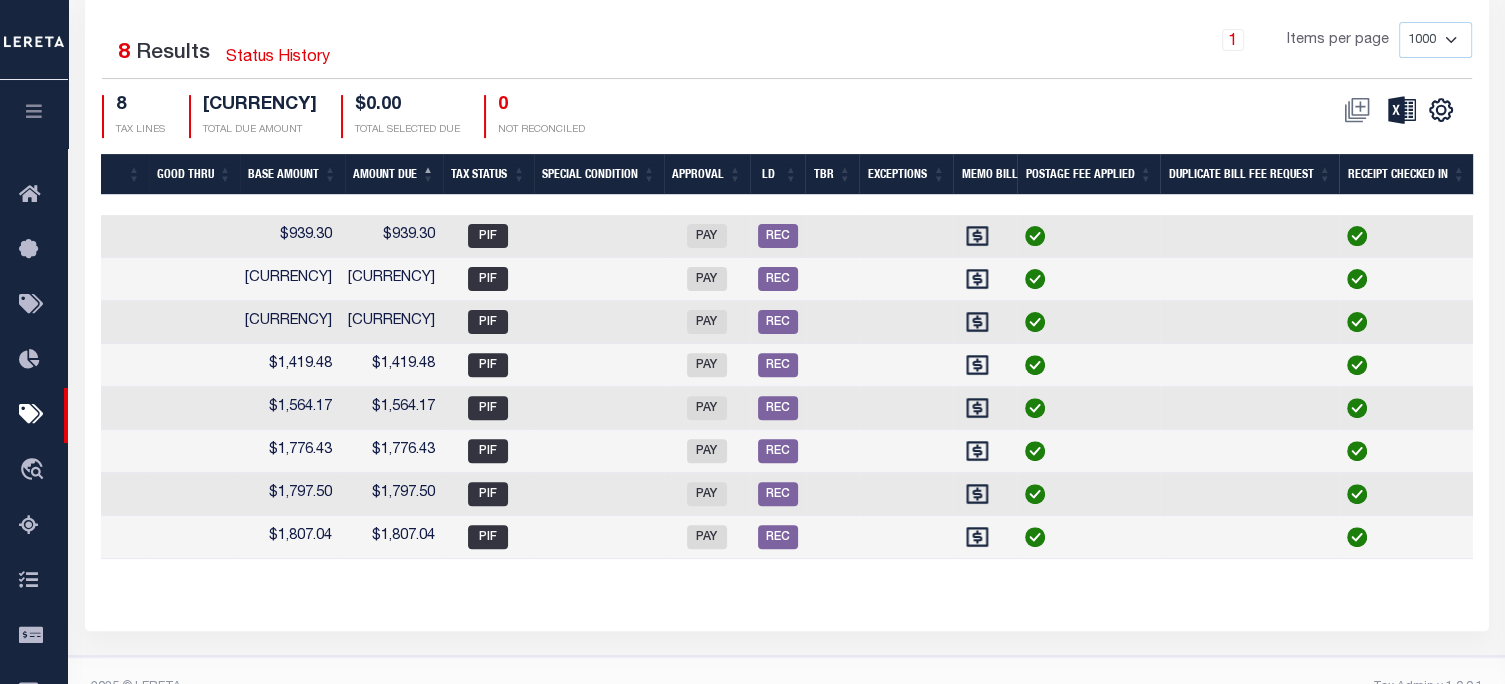 scroll, scrollTop: 600, scrollLeft: 0, axis: vertical 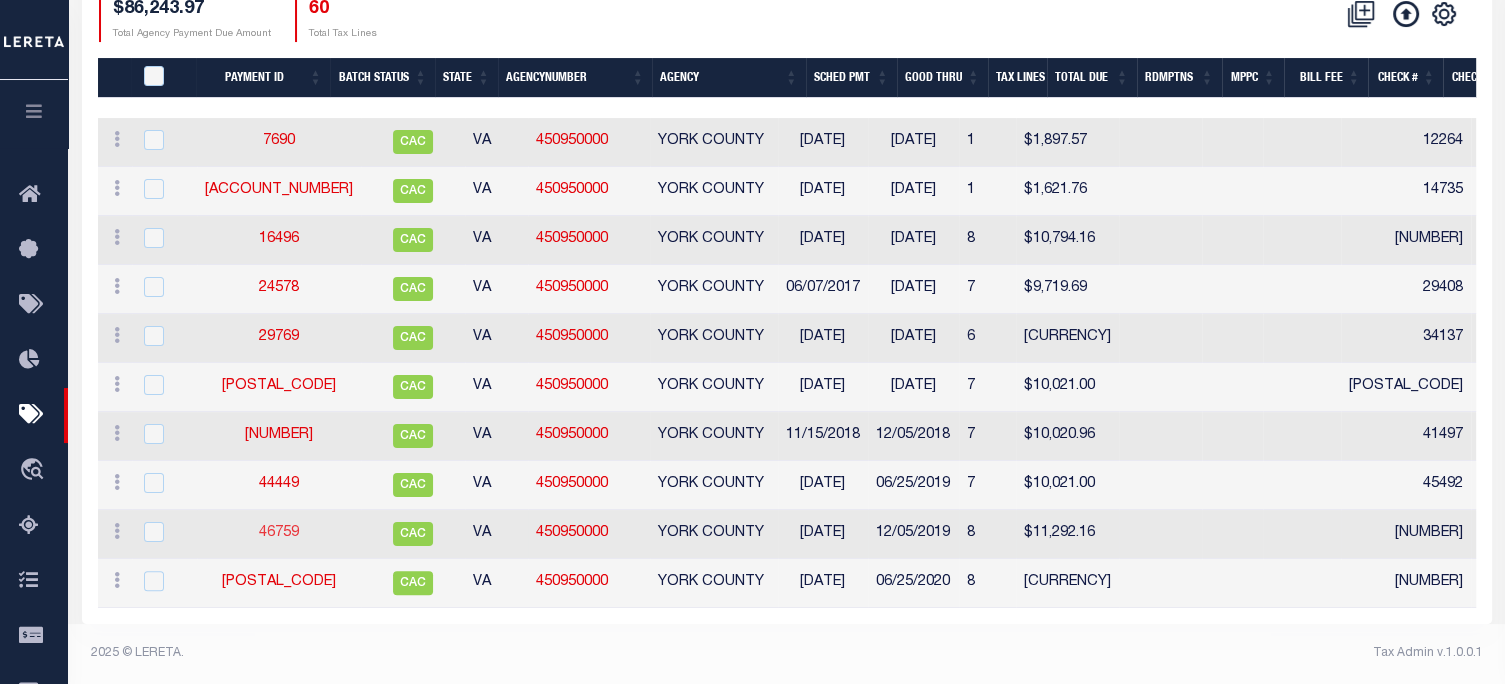 click on "46759" at bounding box center [279, 533] 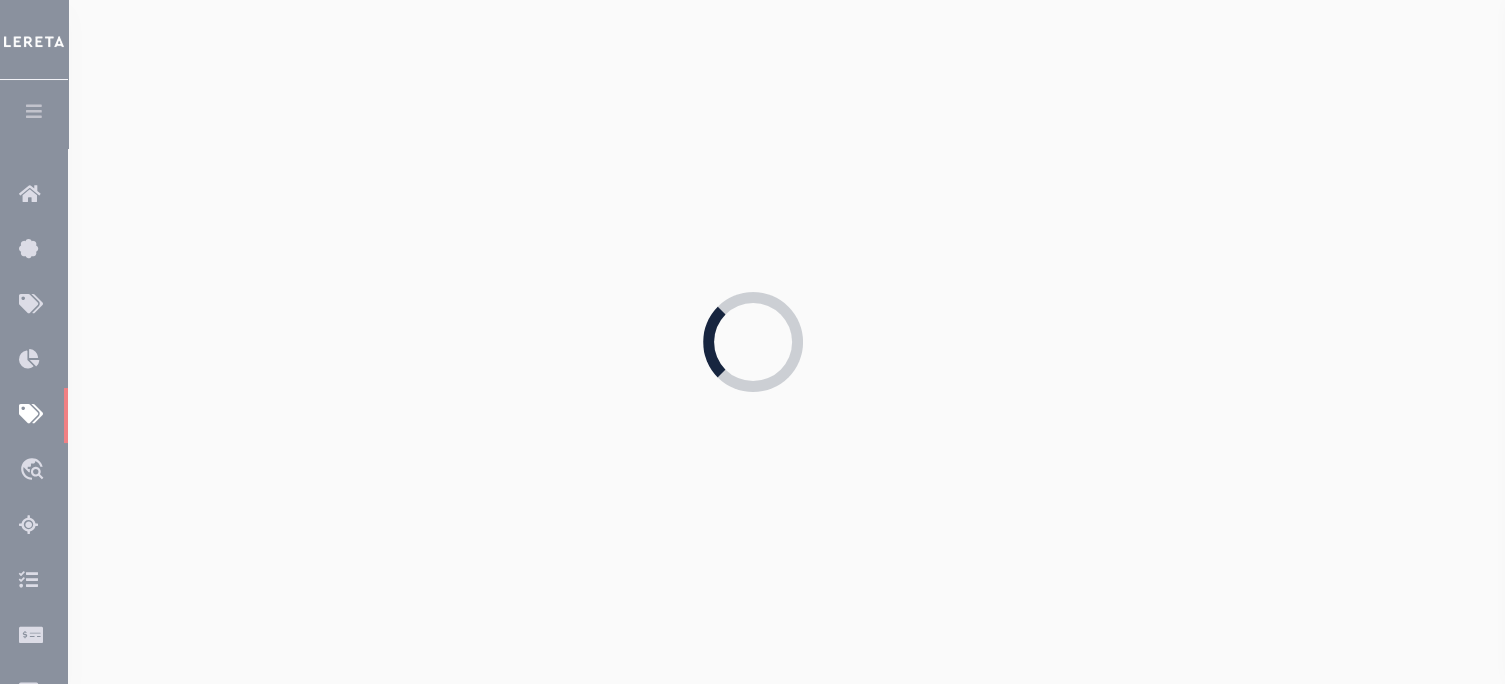 type on "11/20/2019" 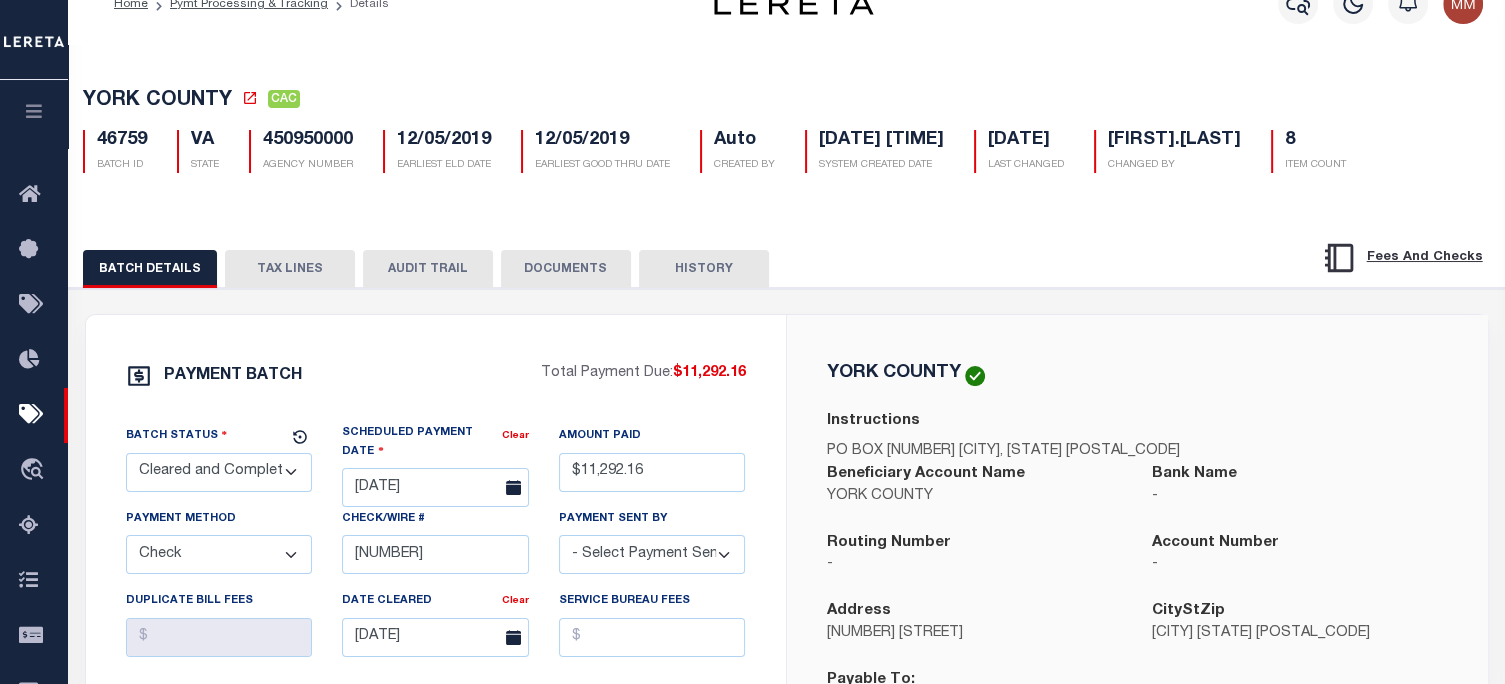 scroll, scrollTop: 0, scrollLeft: 0, axis: both 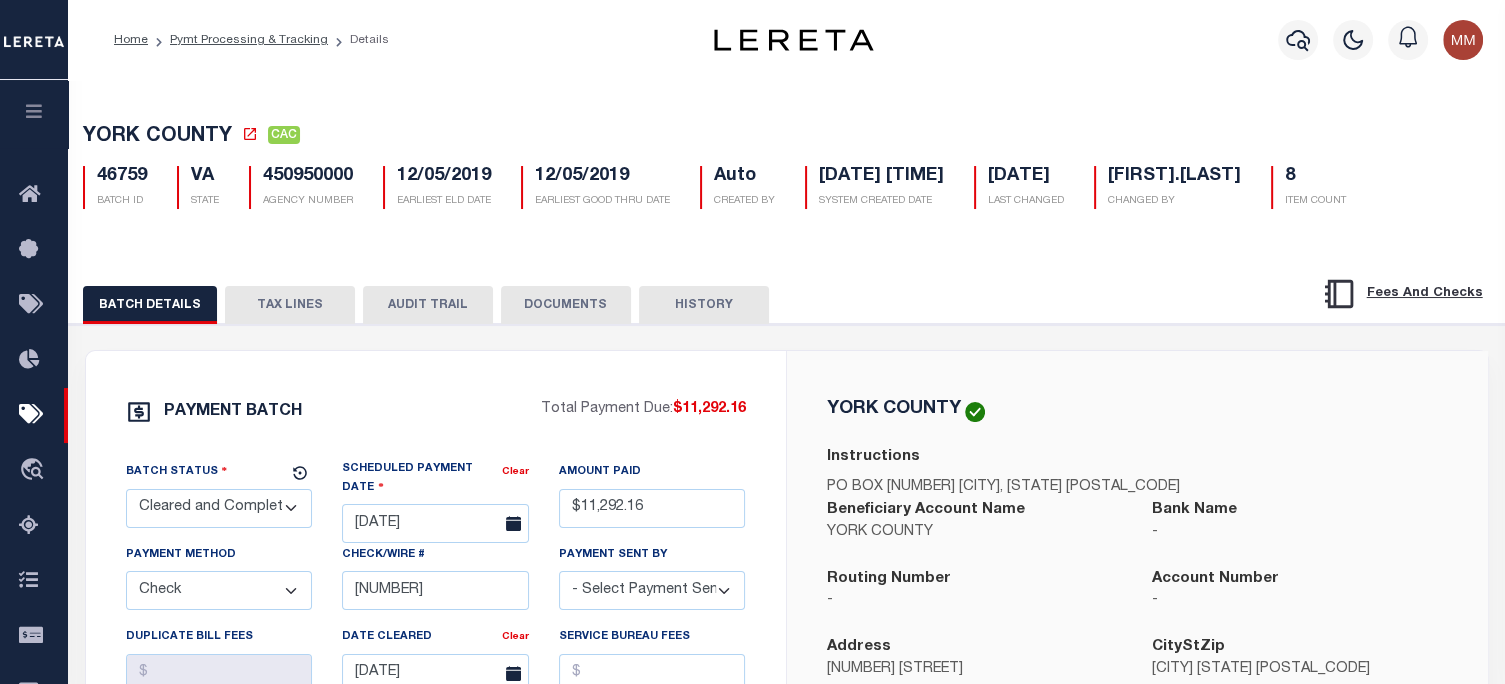 click on "TAX LINES" at bounding box center (290, 305) 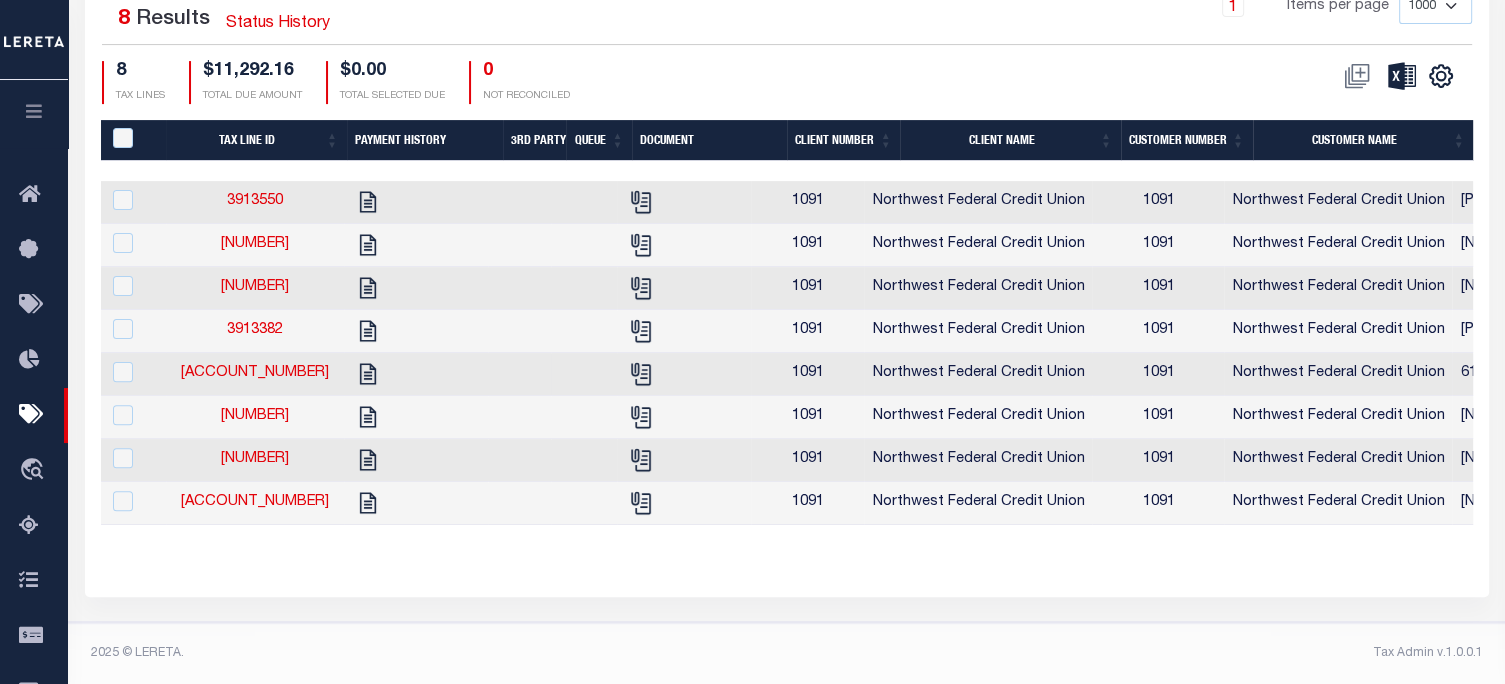 scroll, scrollTop: 652, scrollLeft: 0, axis: vertical 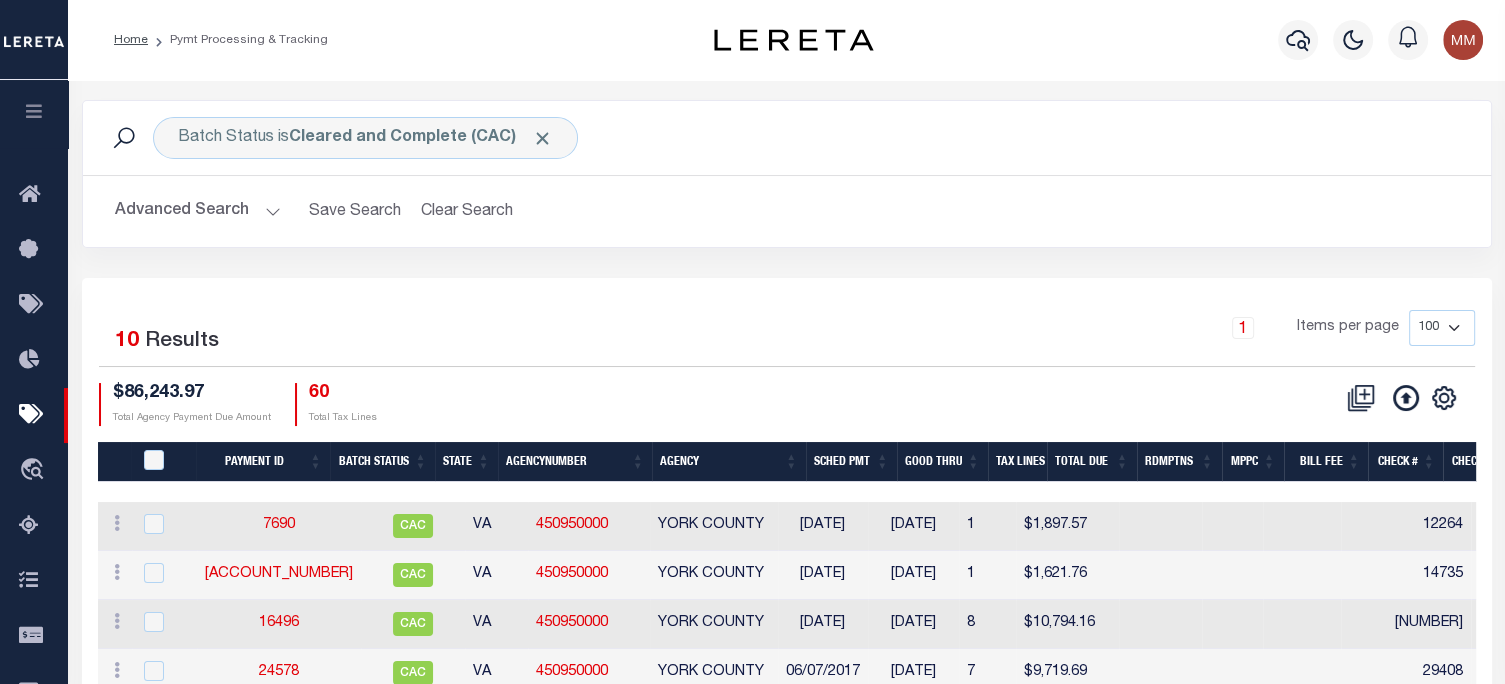 click on "Advanced Search" at bounding box center [198, 211] 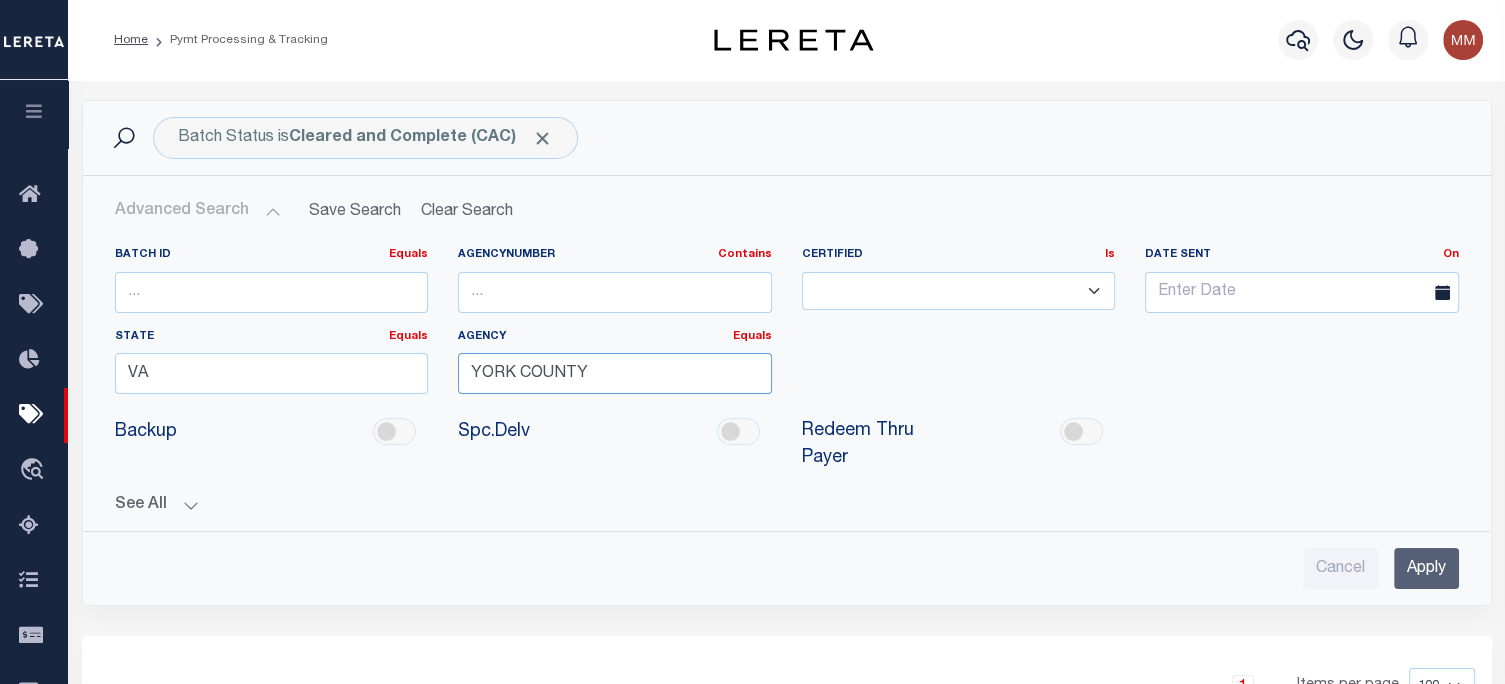 click on "YORK COUNTY" at bounding box center [615, 373] 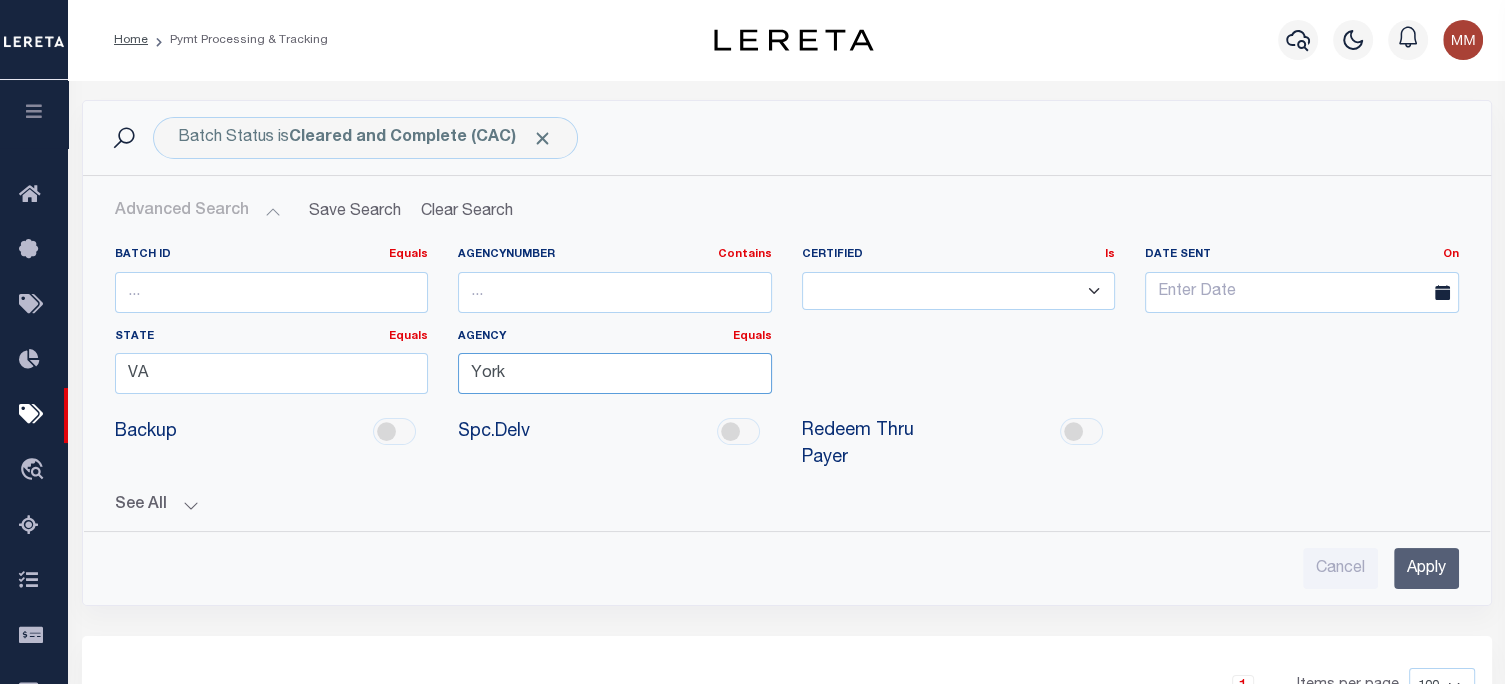click on "York" at bounding box center [615, 373] 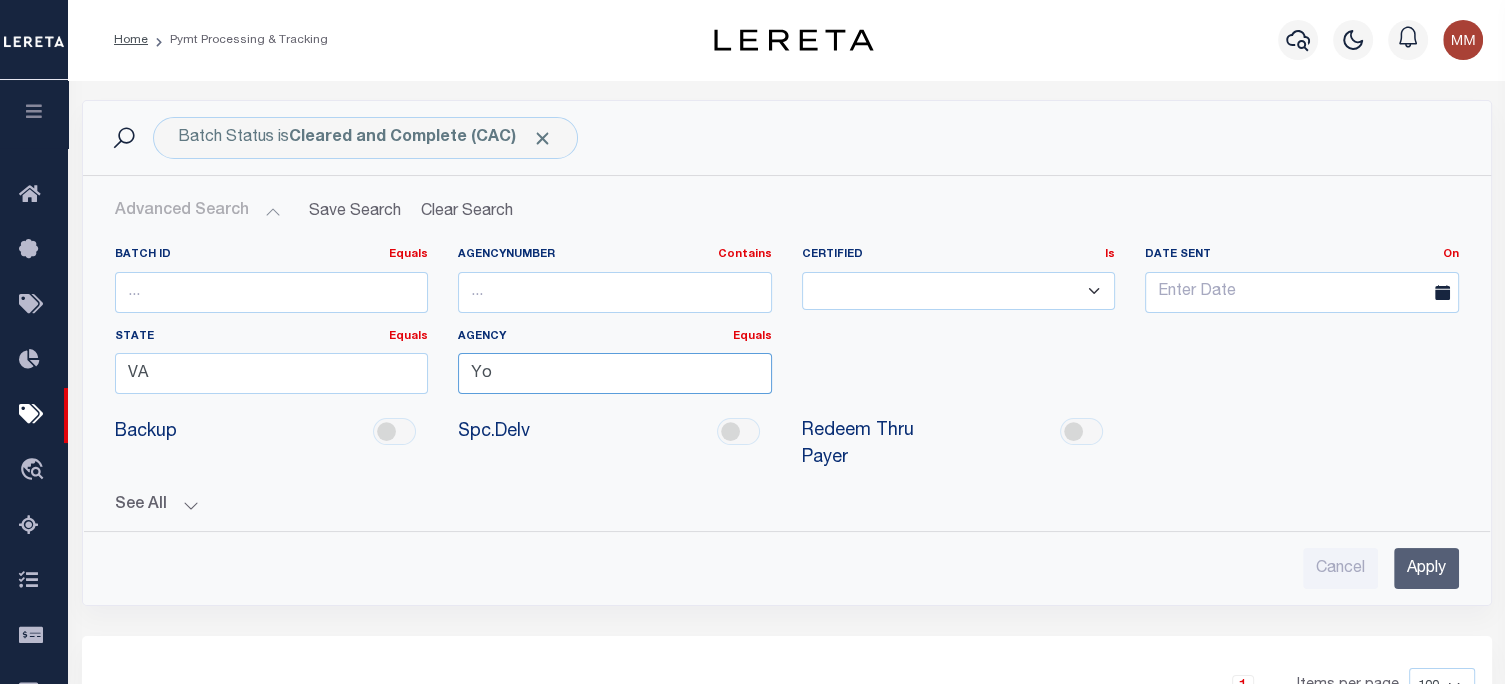 type on "Y" 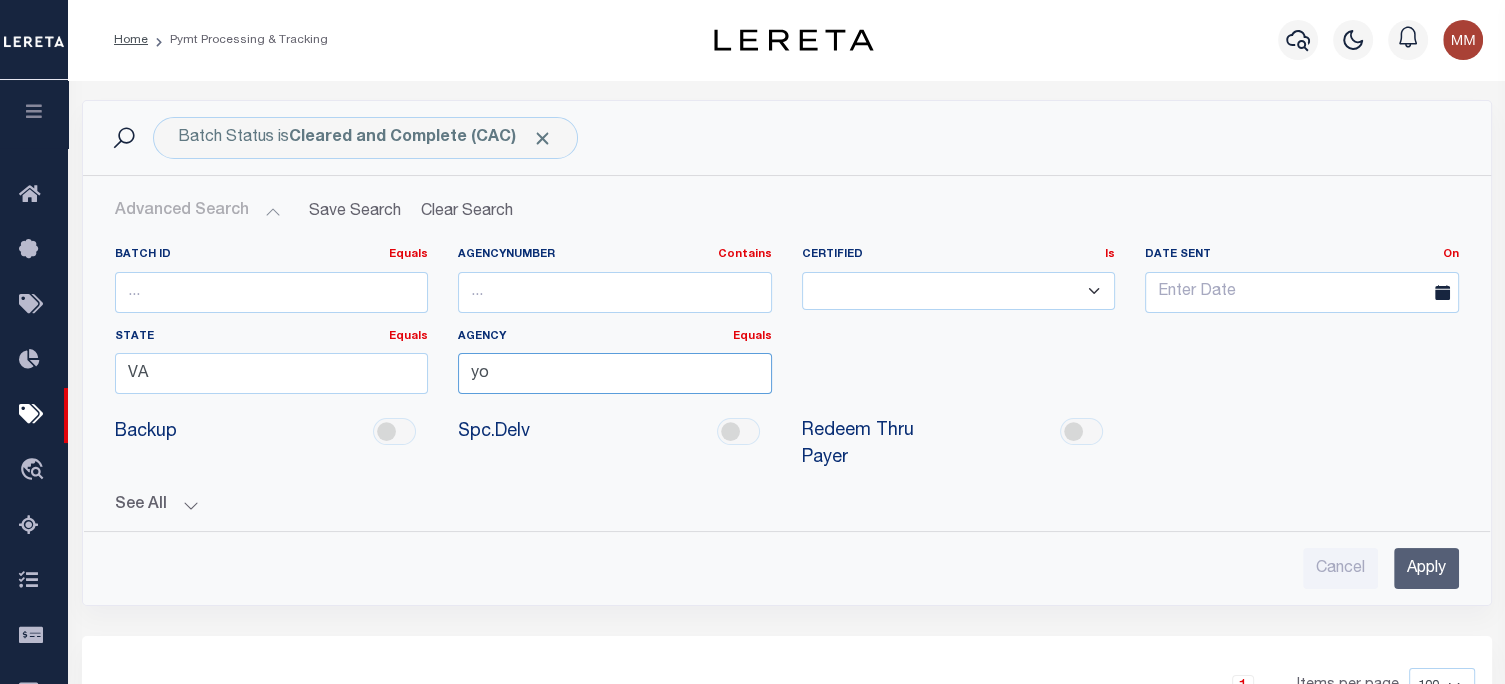 type on "y" 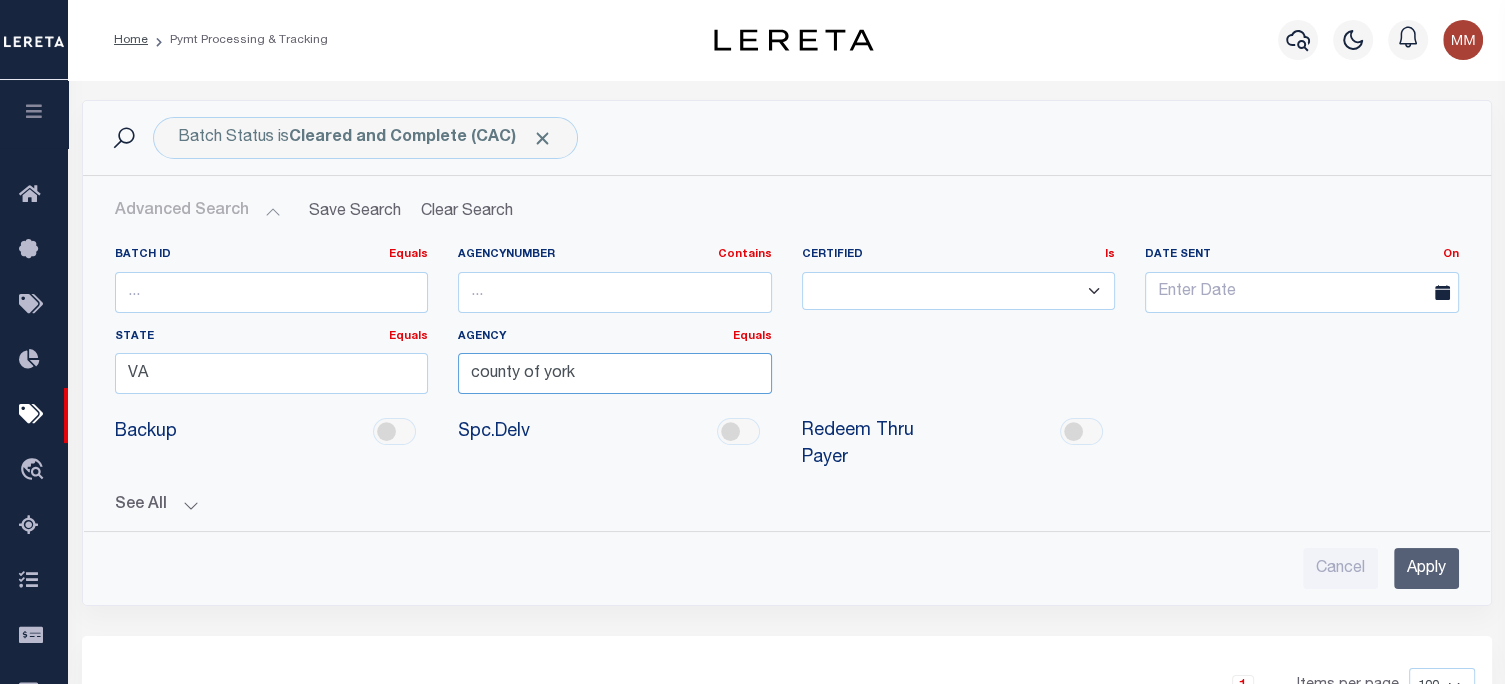 click on "county of york" at bounding box center [615, 373] 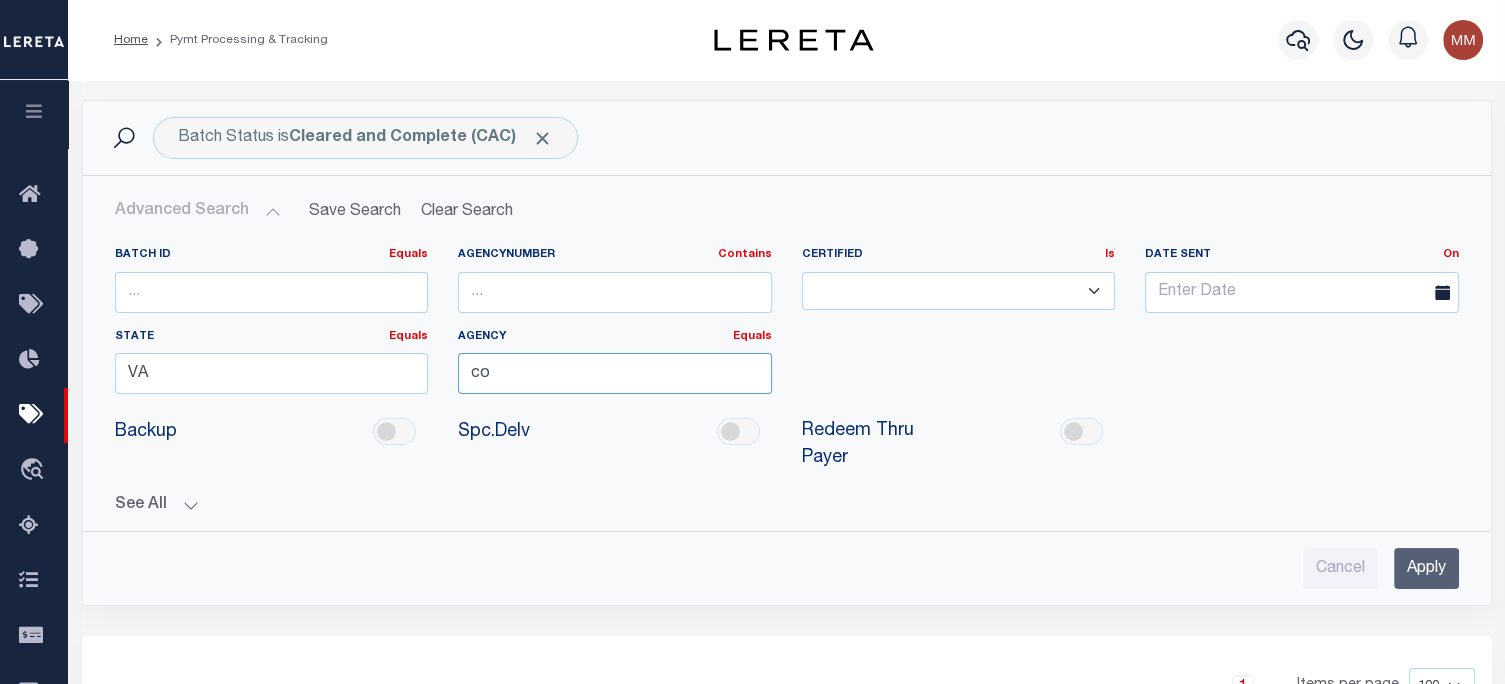 type on "c" 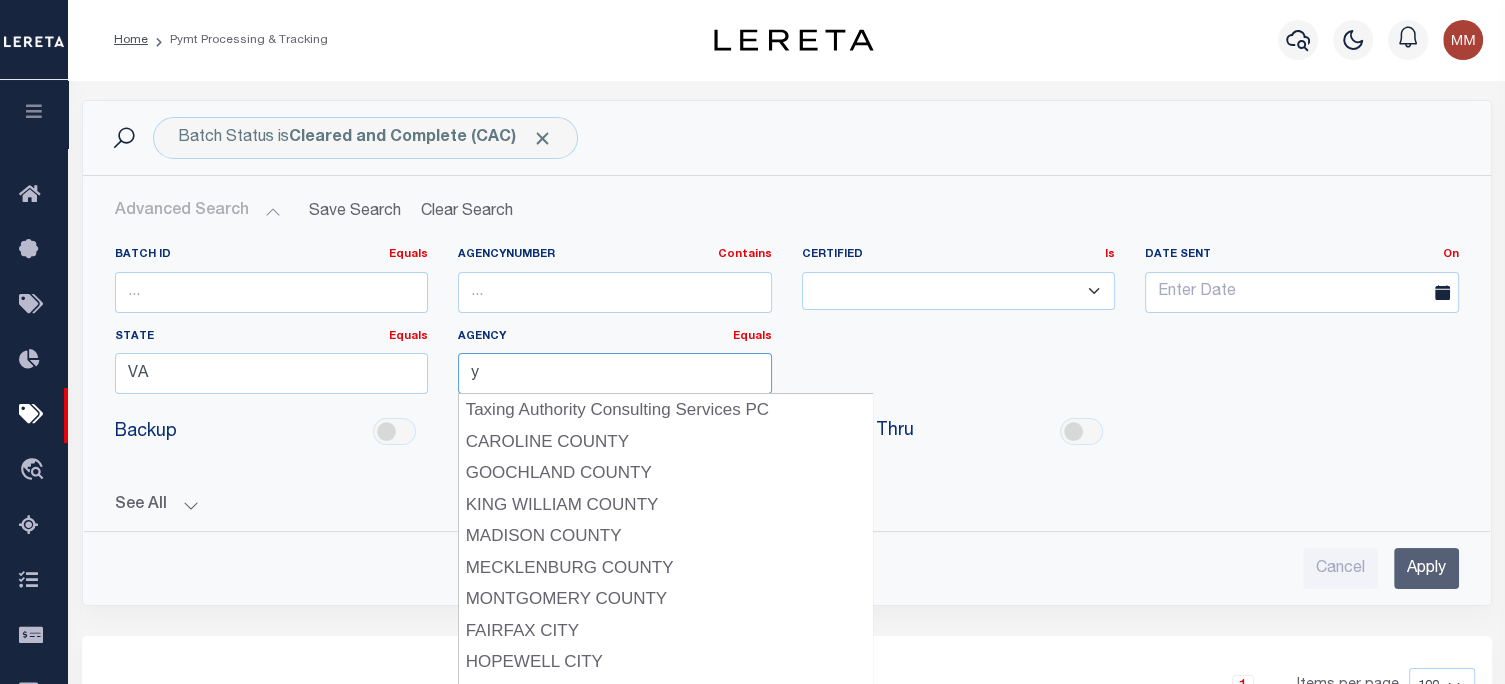 type on "York County - York City" 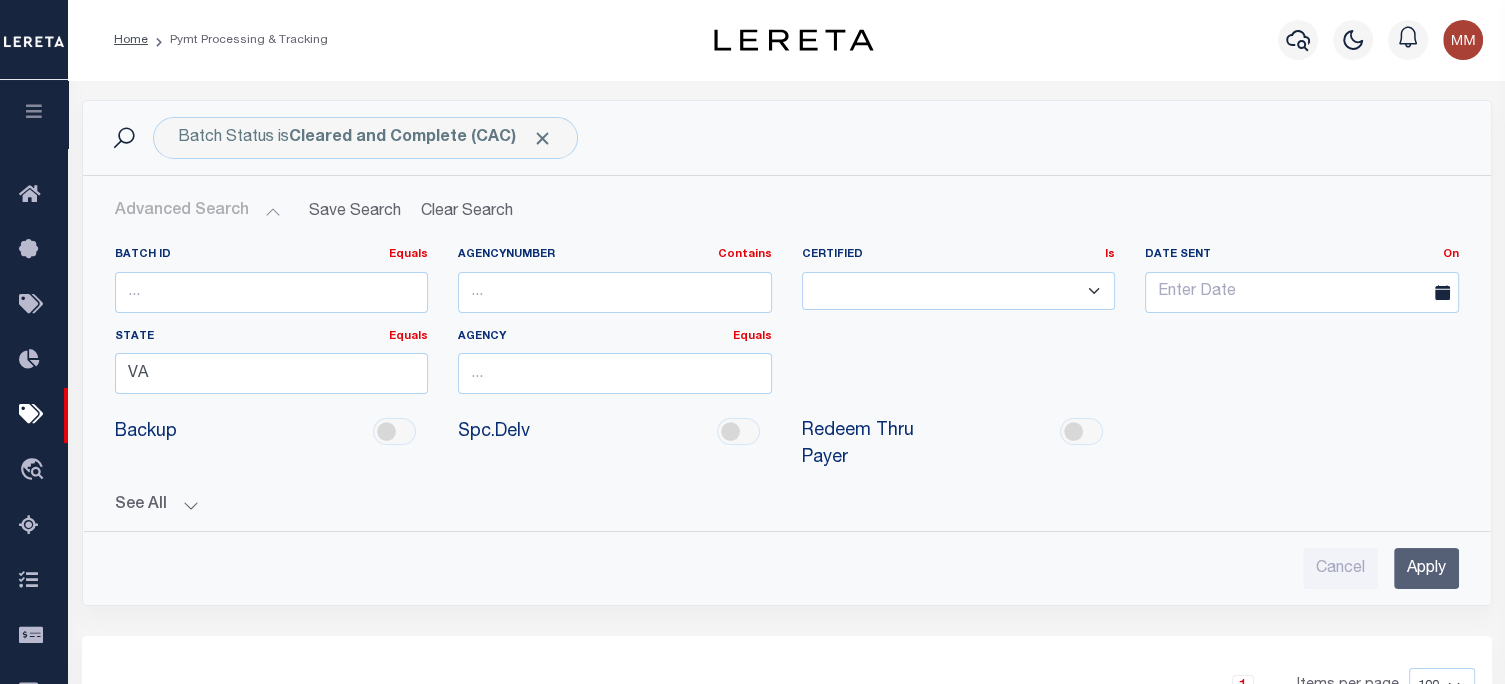 click on "Apply" at bounding box center (1426, 568) 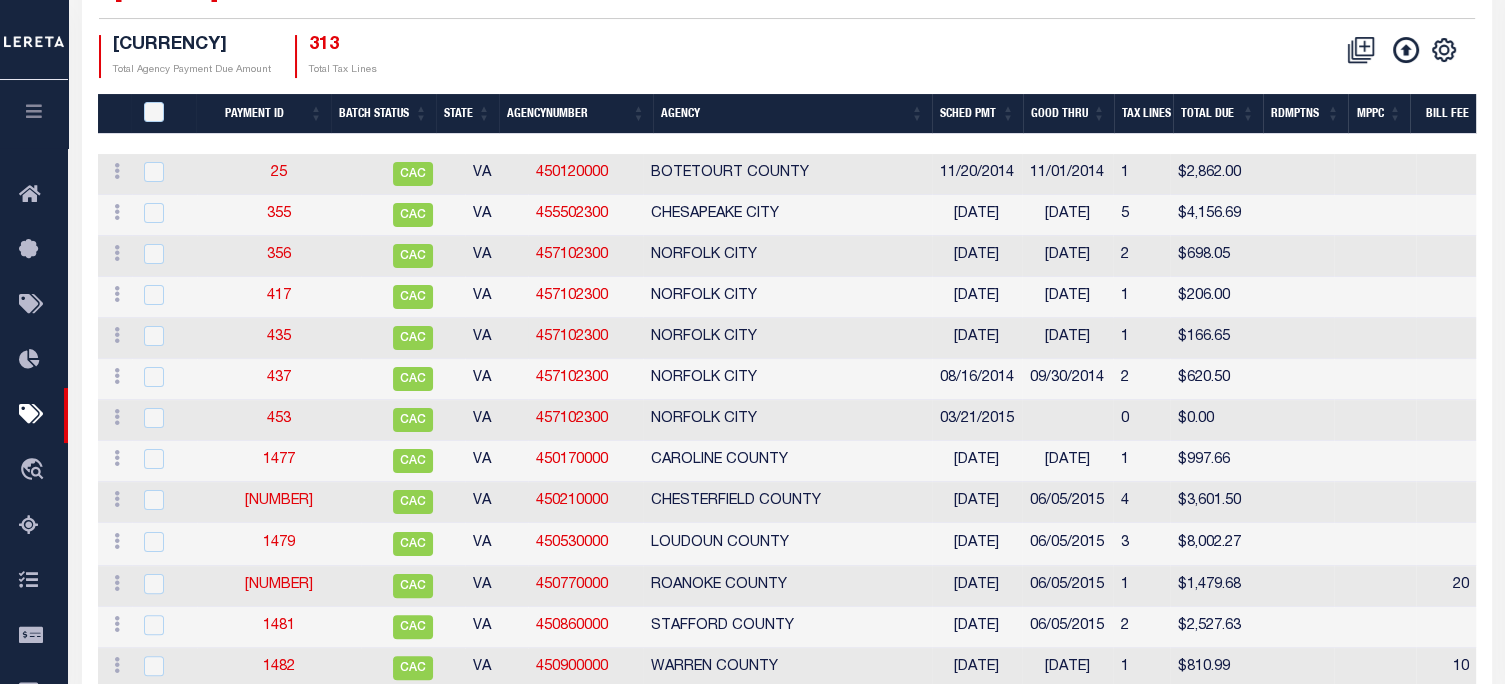 scroll, scrollTop: 0, scrollLeft: 0, axis: both 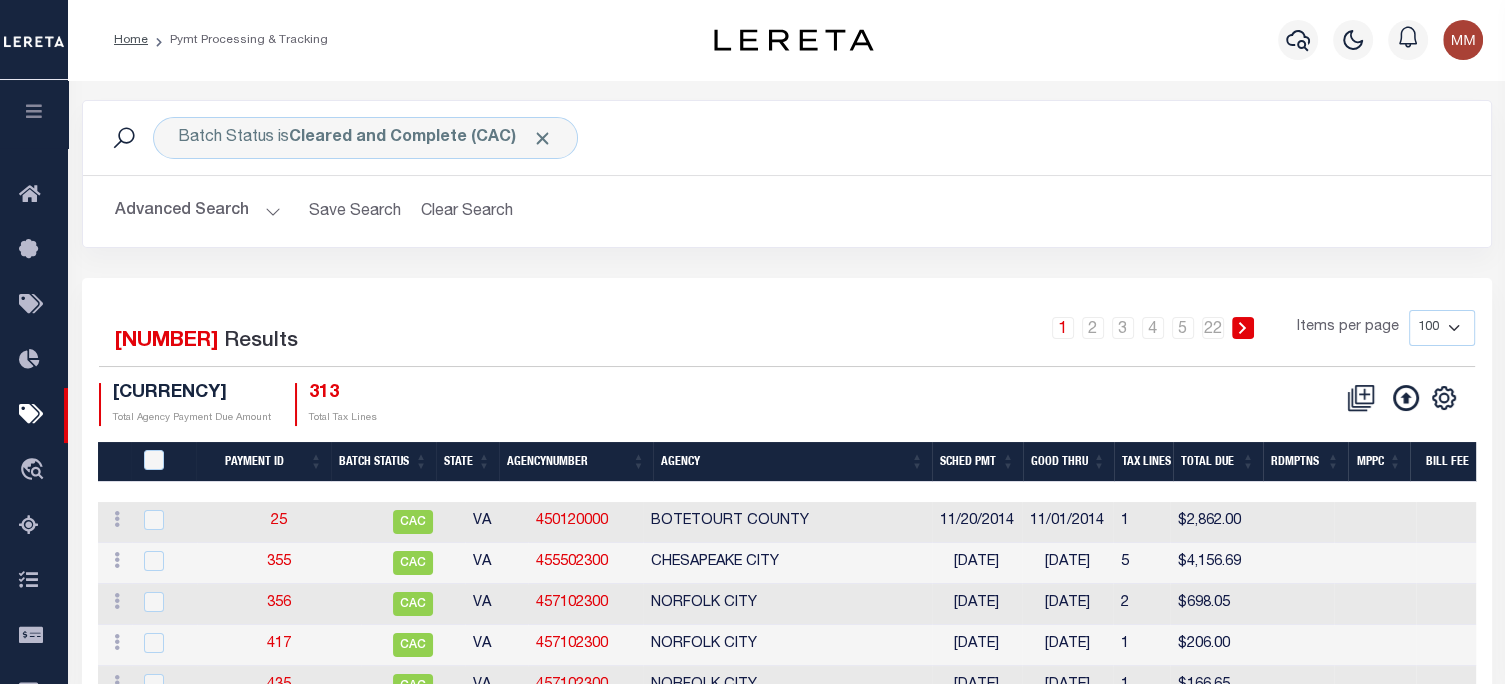 click on "Advanced Search" at bounding box center (198, 211) 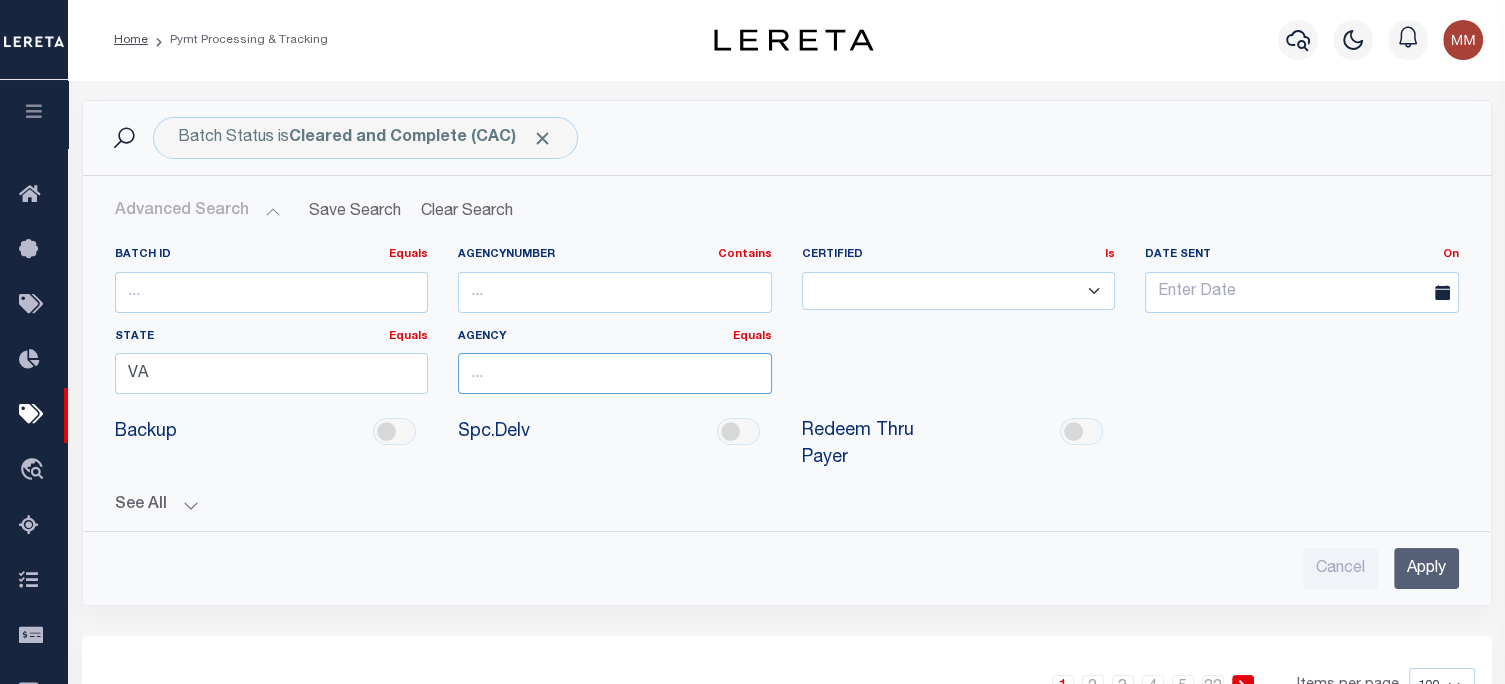 click at bounding box center (615, 373) 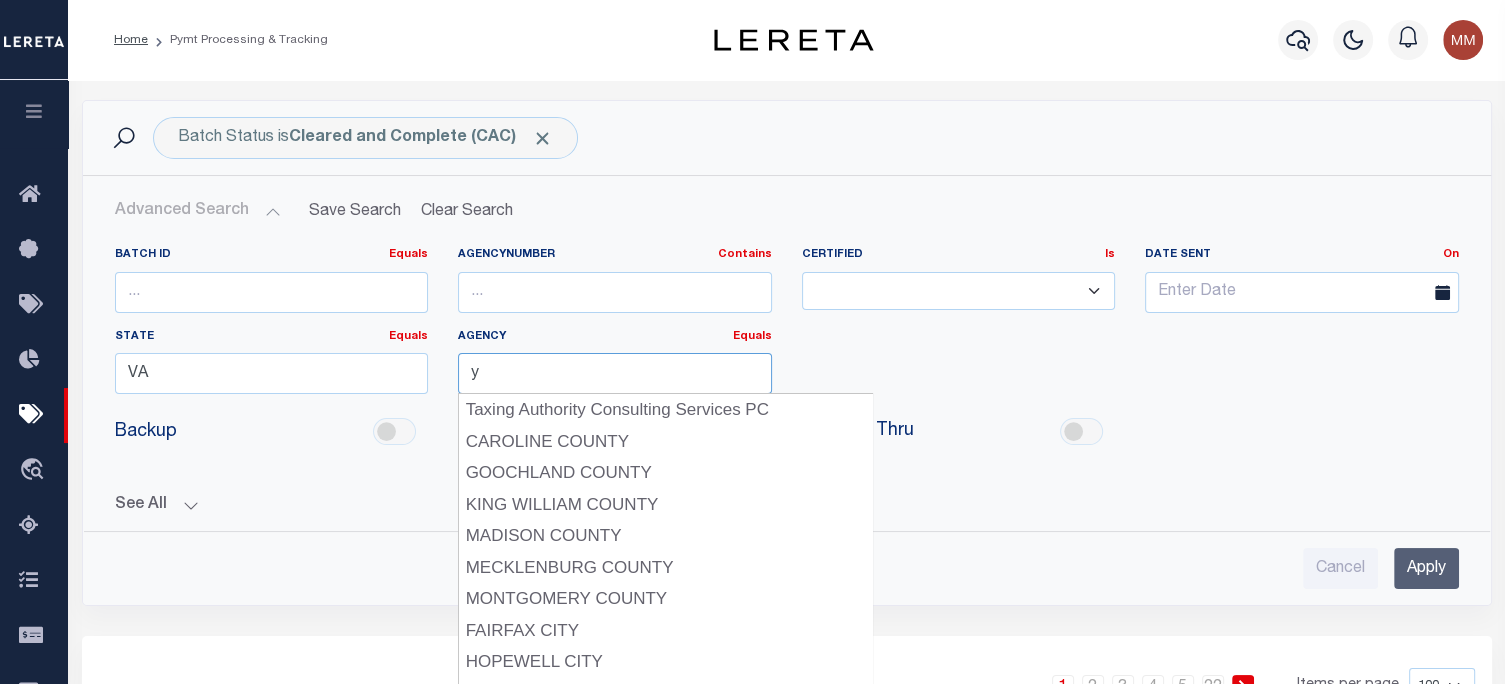type on "York County - York City" 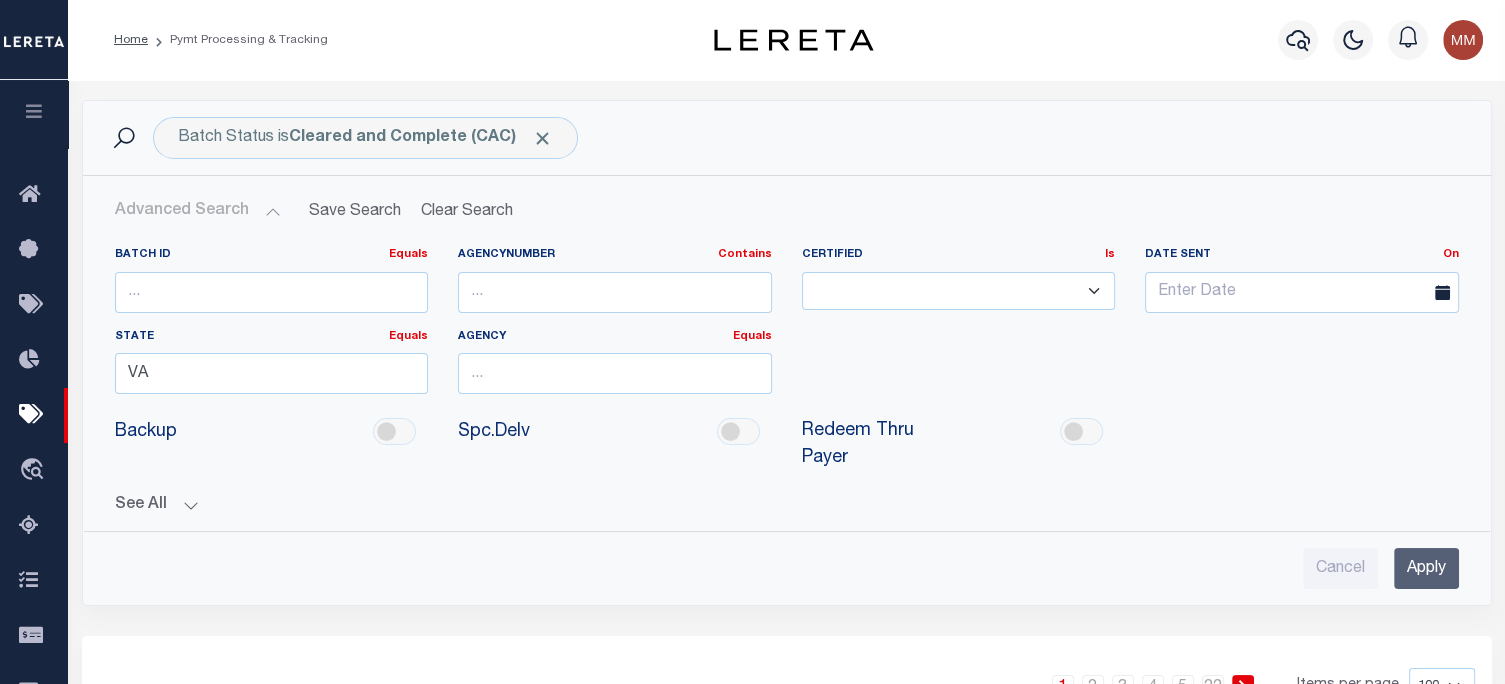 click on "Apply" at bounding box center (1426, 568) 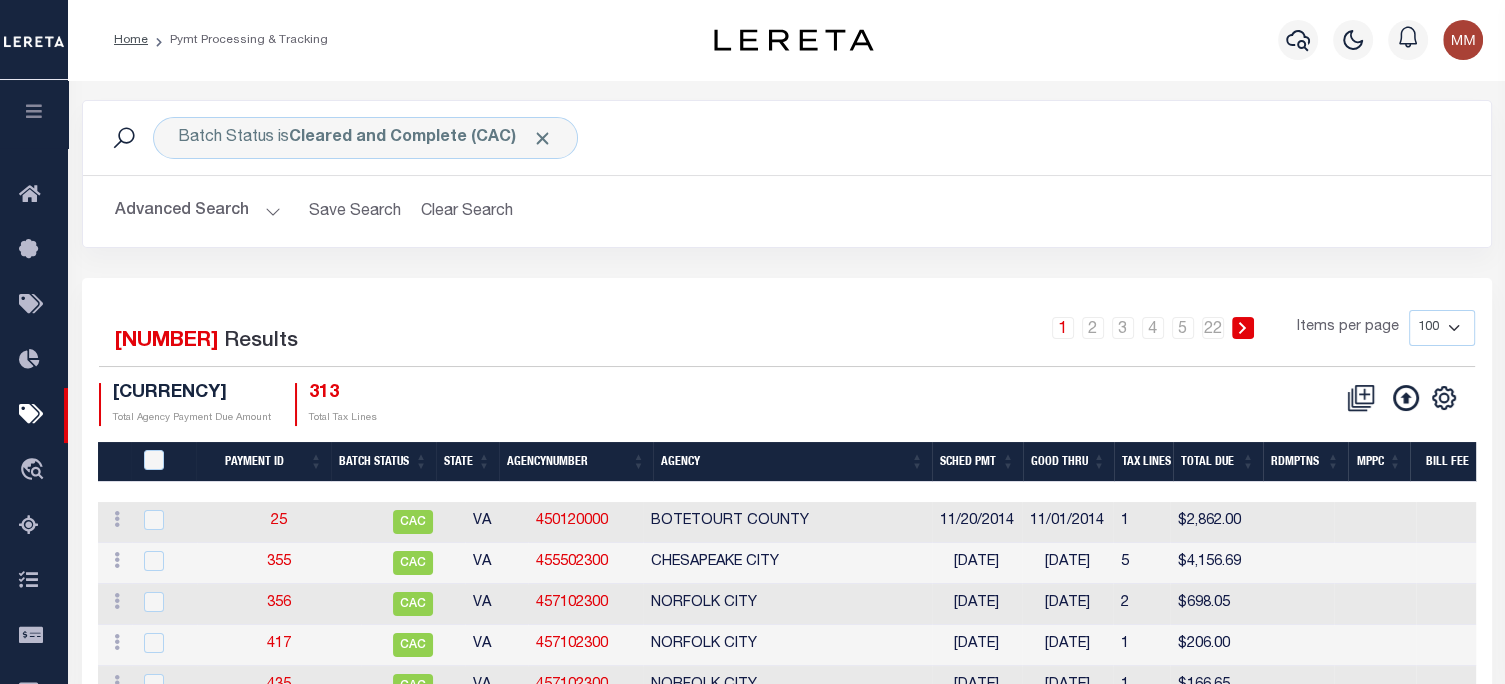 click on "Advanced Search" at bounding box center (198, 211) 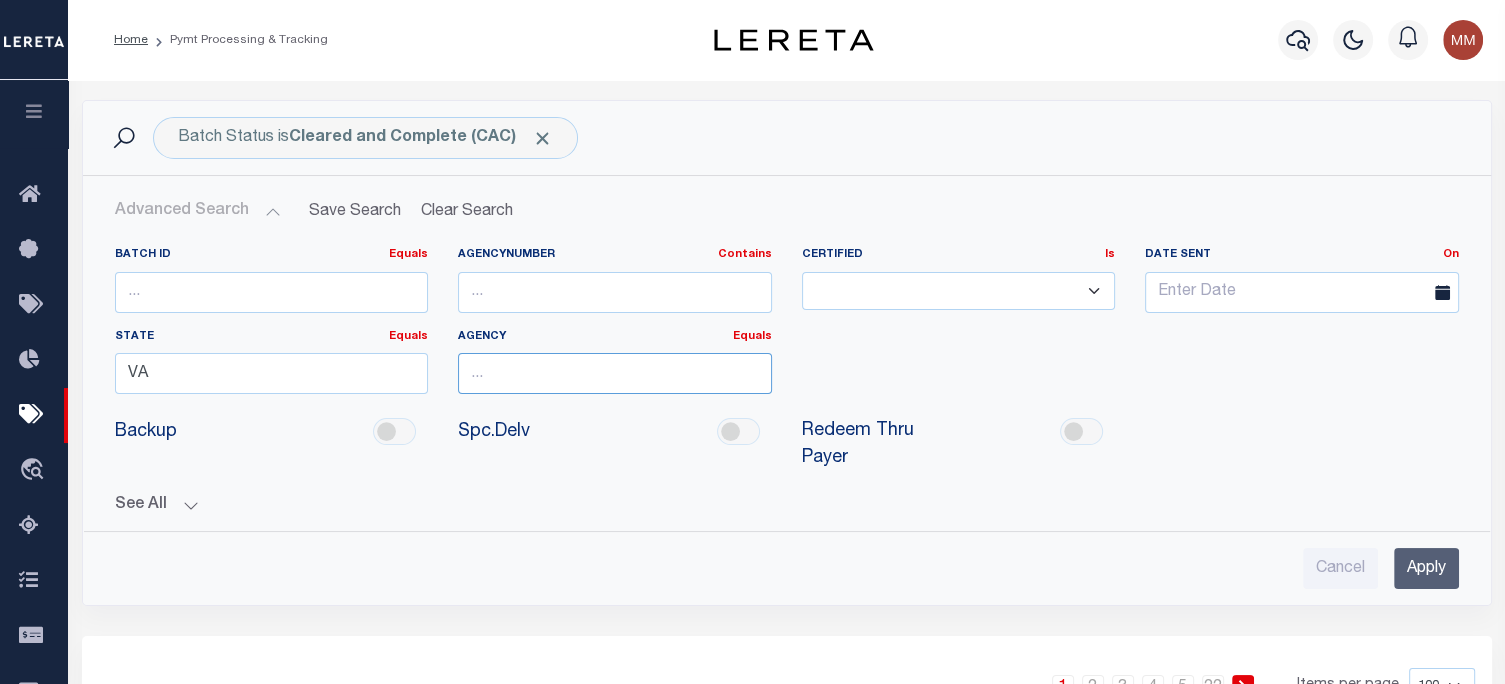 click at bounding box center (615, 373) 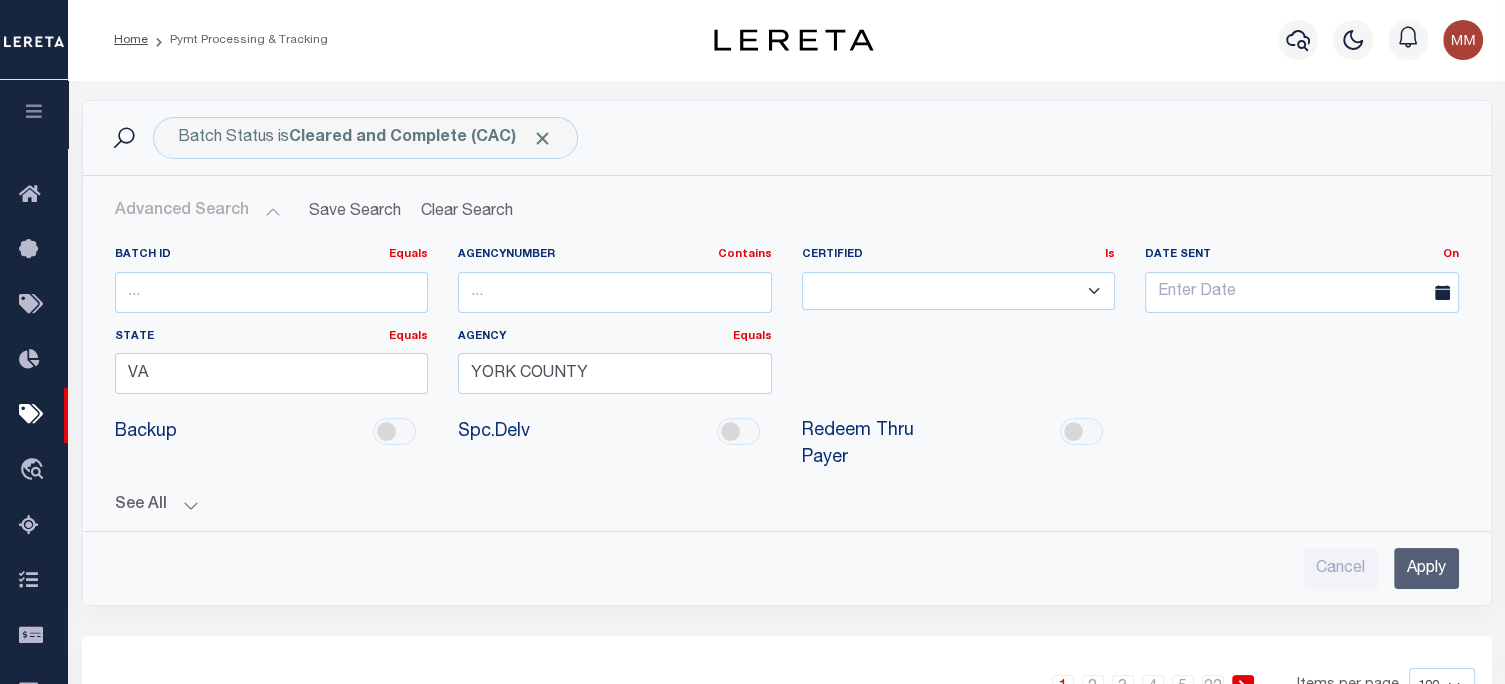 click on "Apply" at bounding box center (1426, 568) 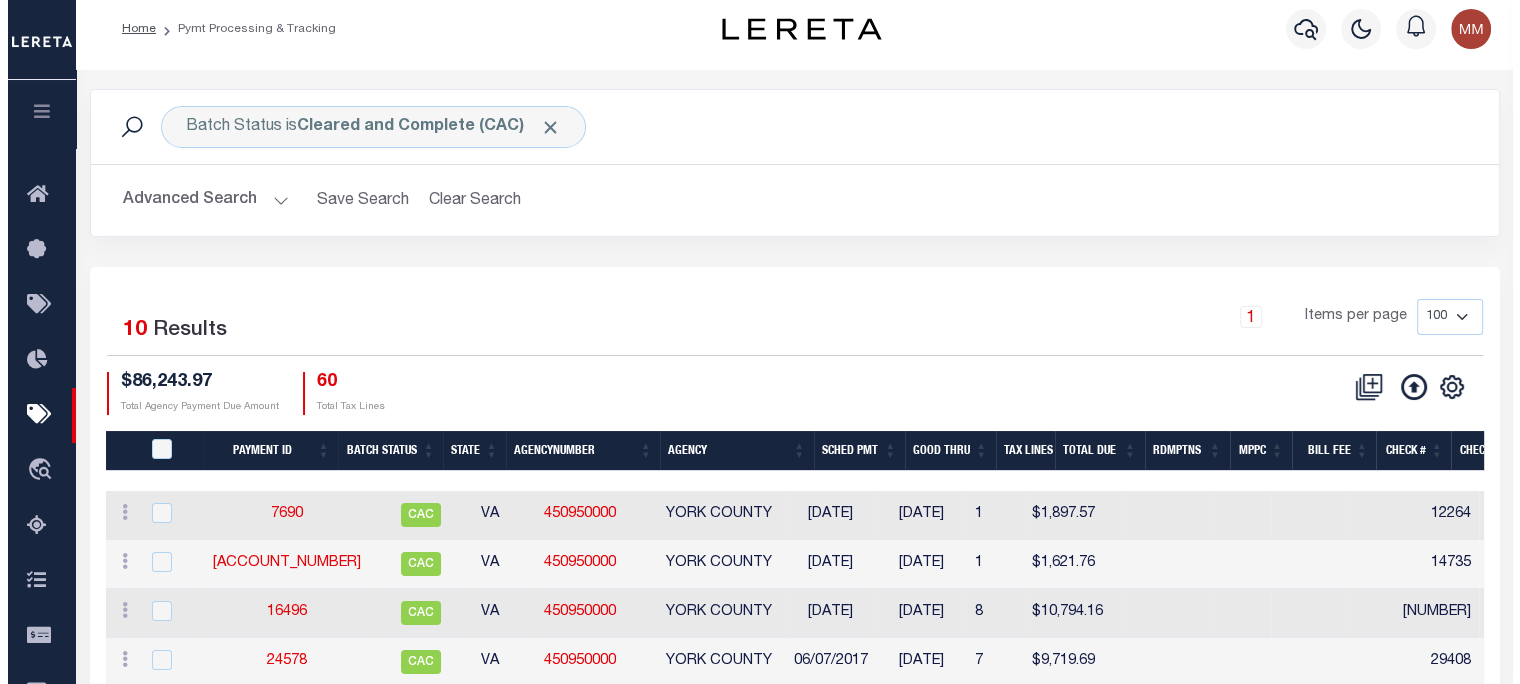 scroll, scrollTop: 0, scrollLeft: 0, axis: both 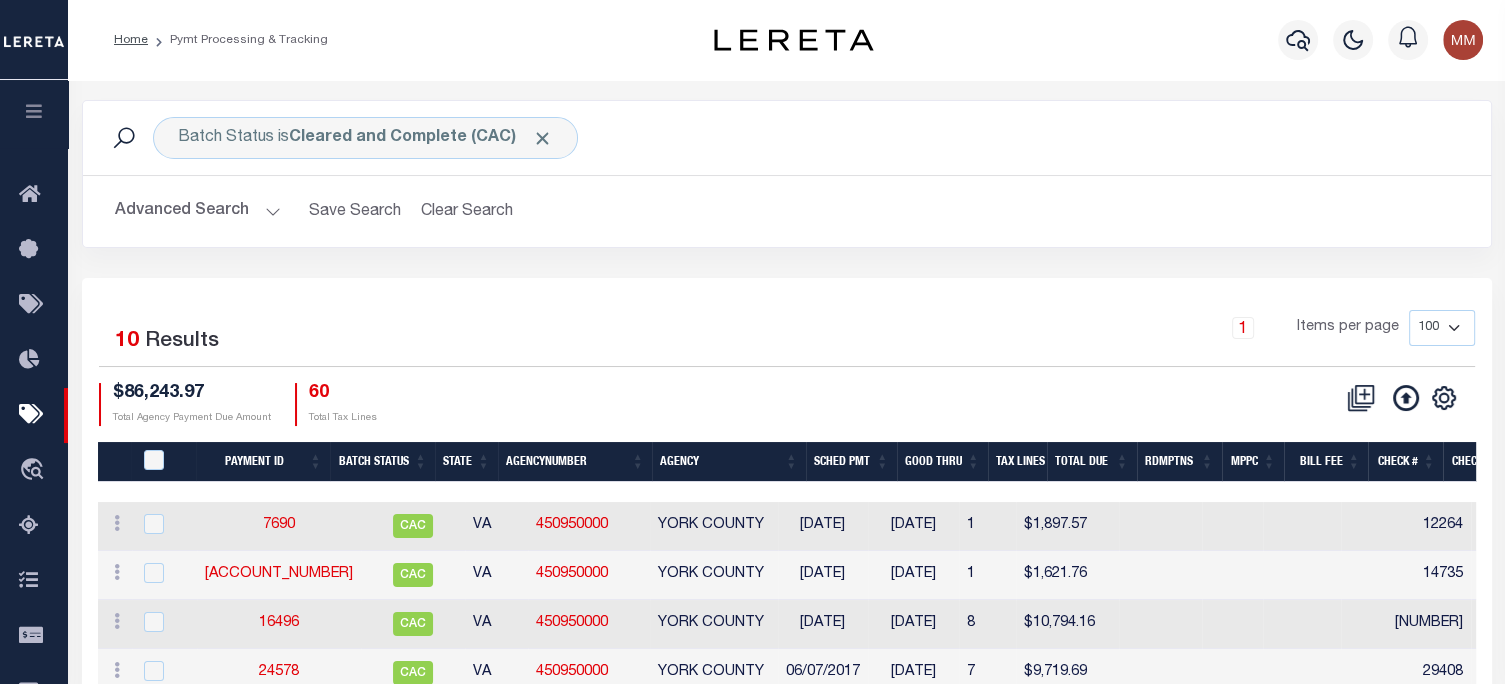 click on "Advanced Search" at bounding box center [198, 211] 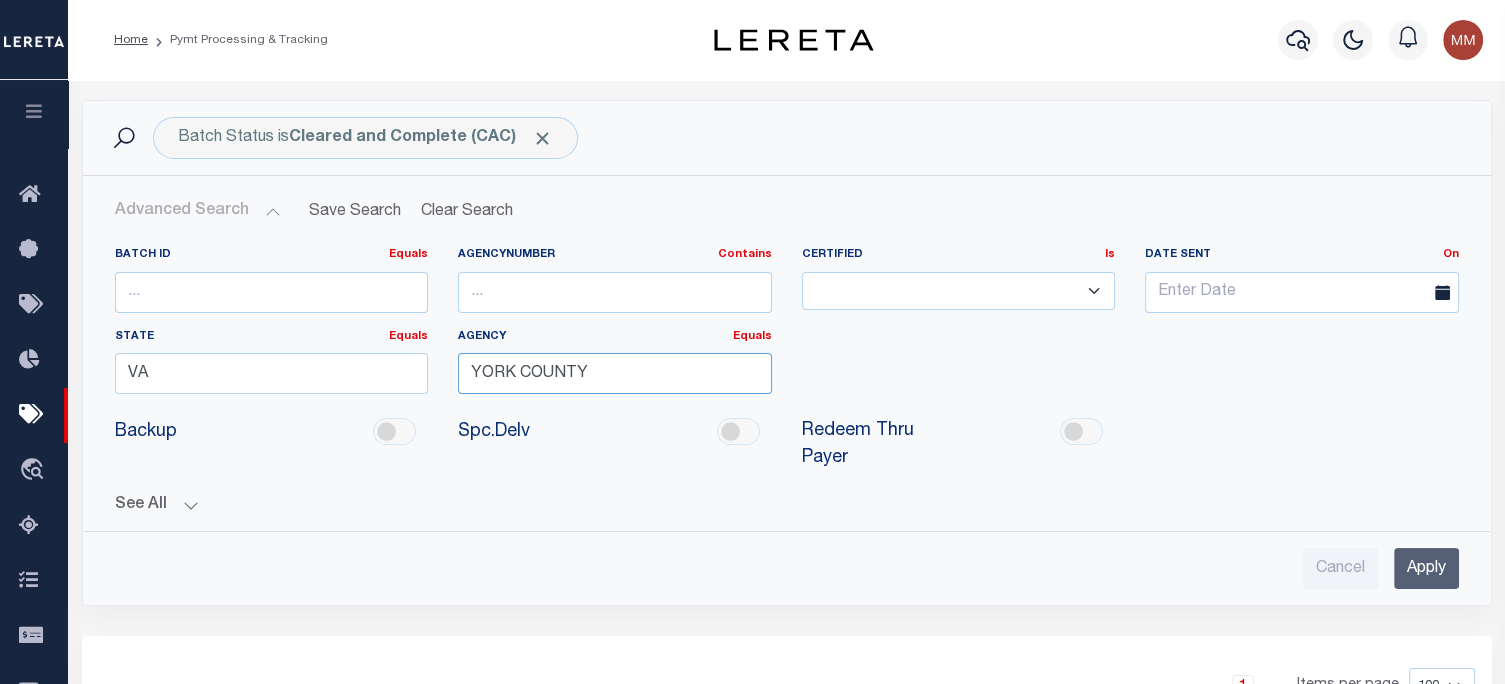 click on "YORK COUNTY" at bounding box center [615, 373] 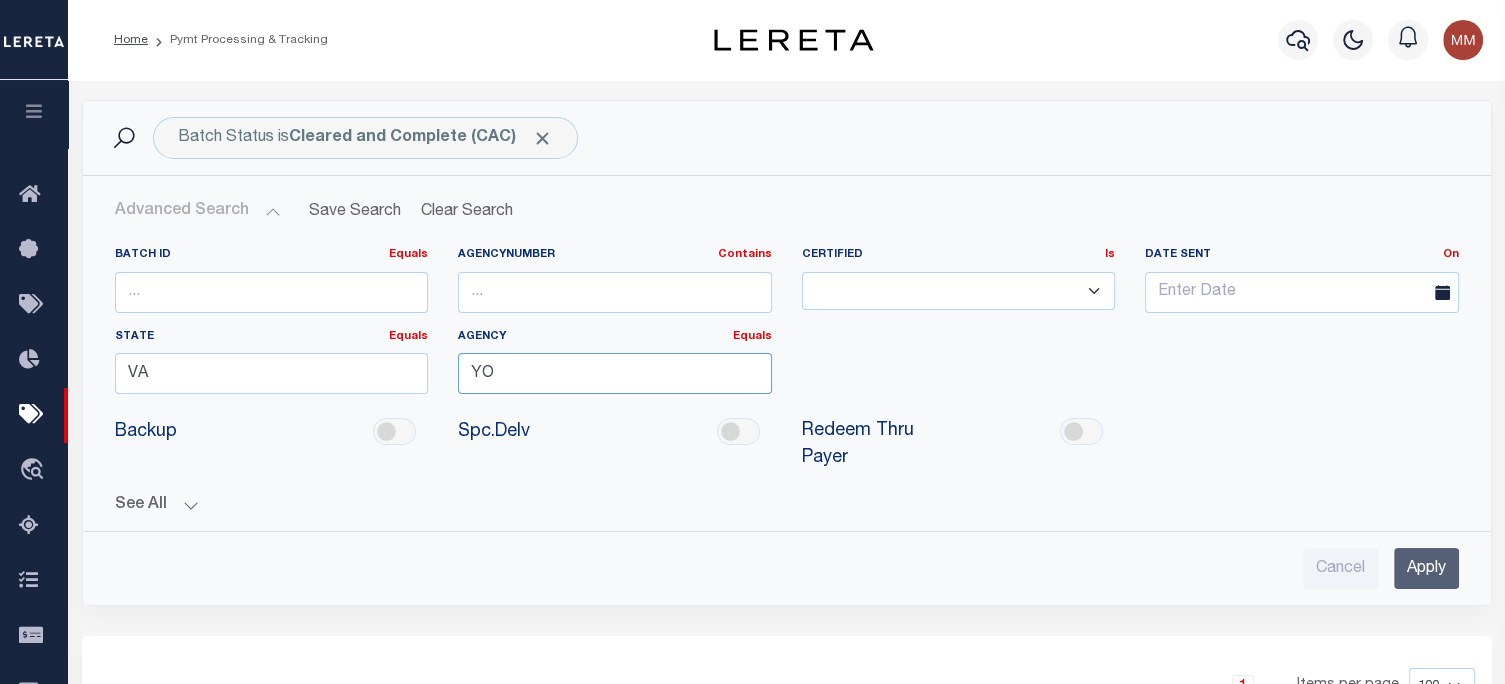 type on "Y" 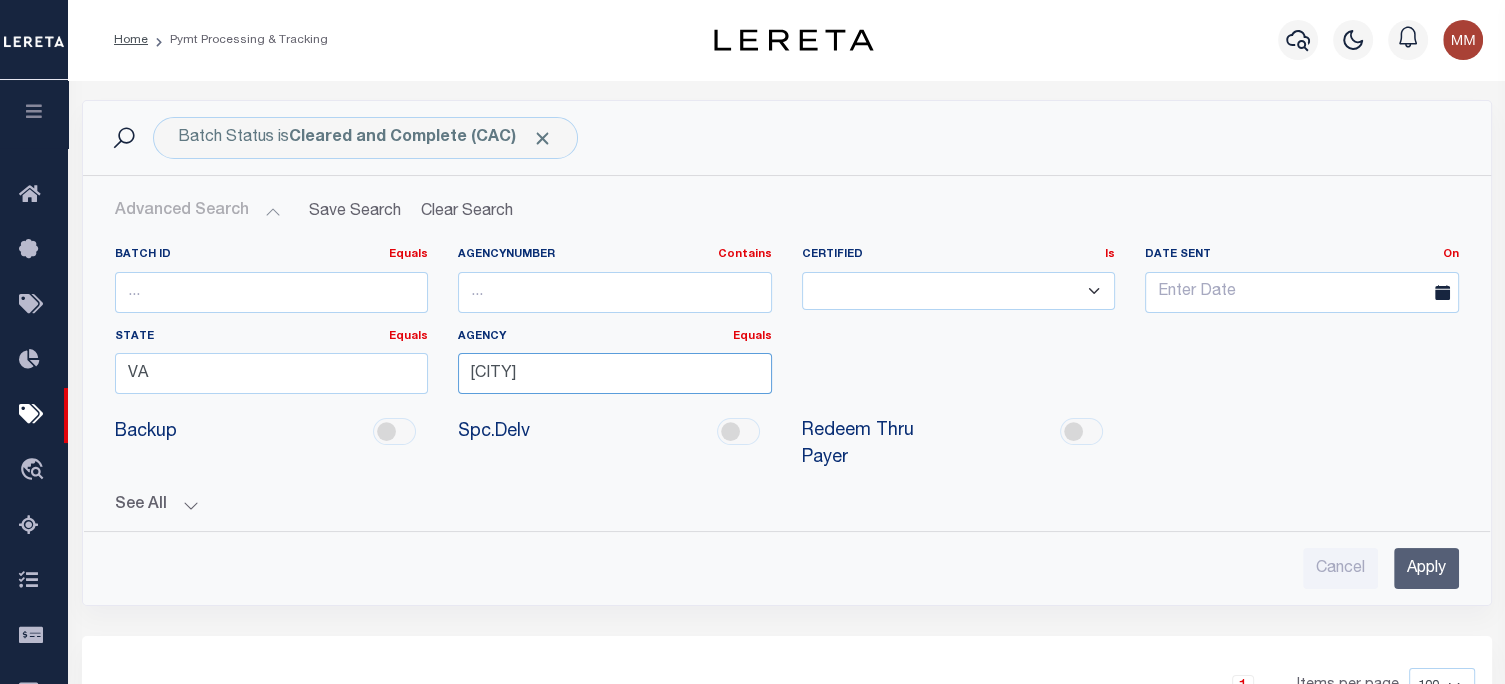 click on "york" at bounding box center [615, 373] 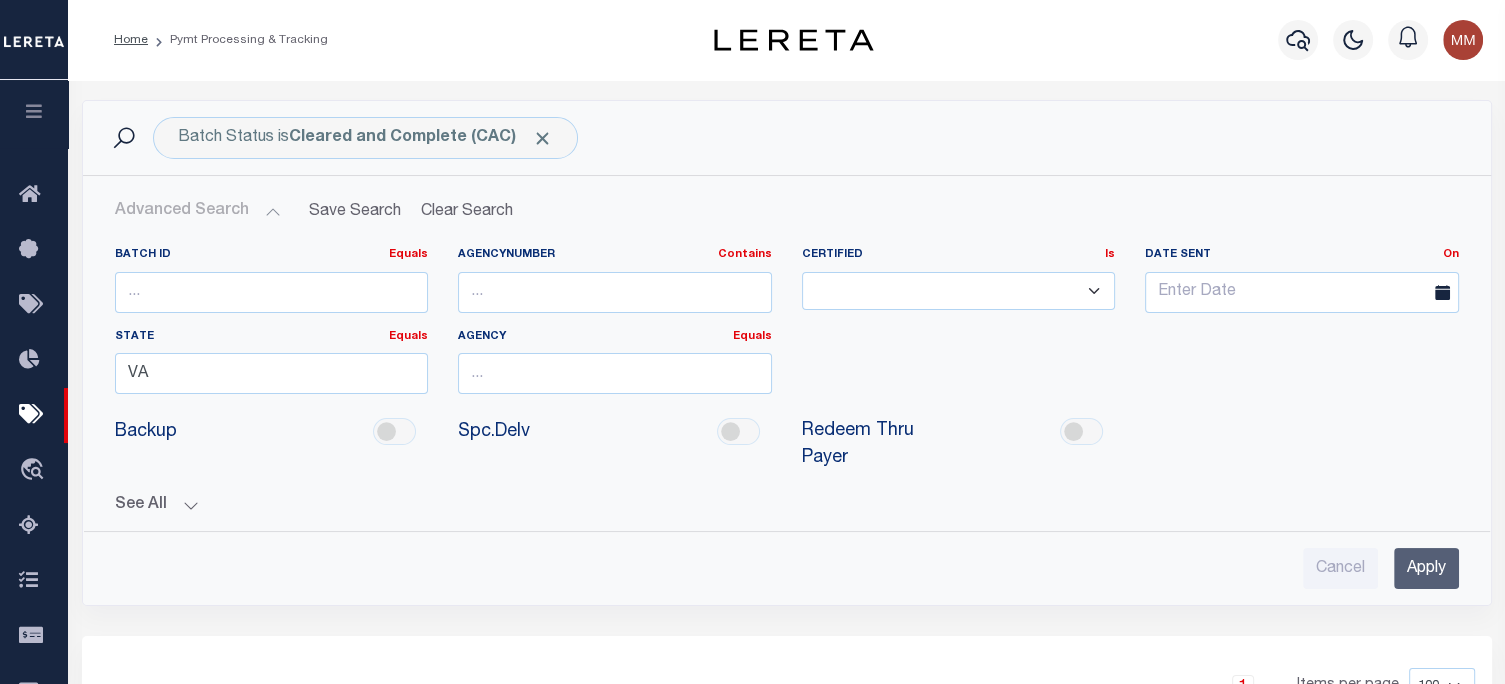 click on "Apply" at bounding box center (1426, 568) 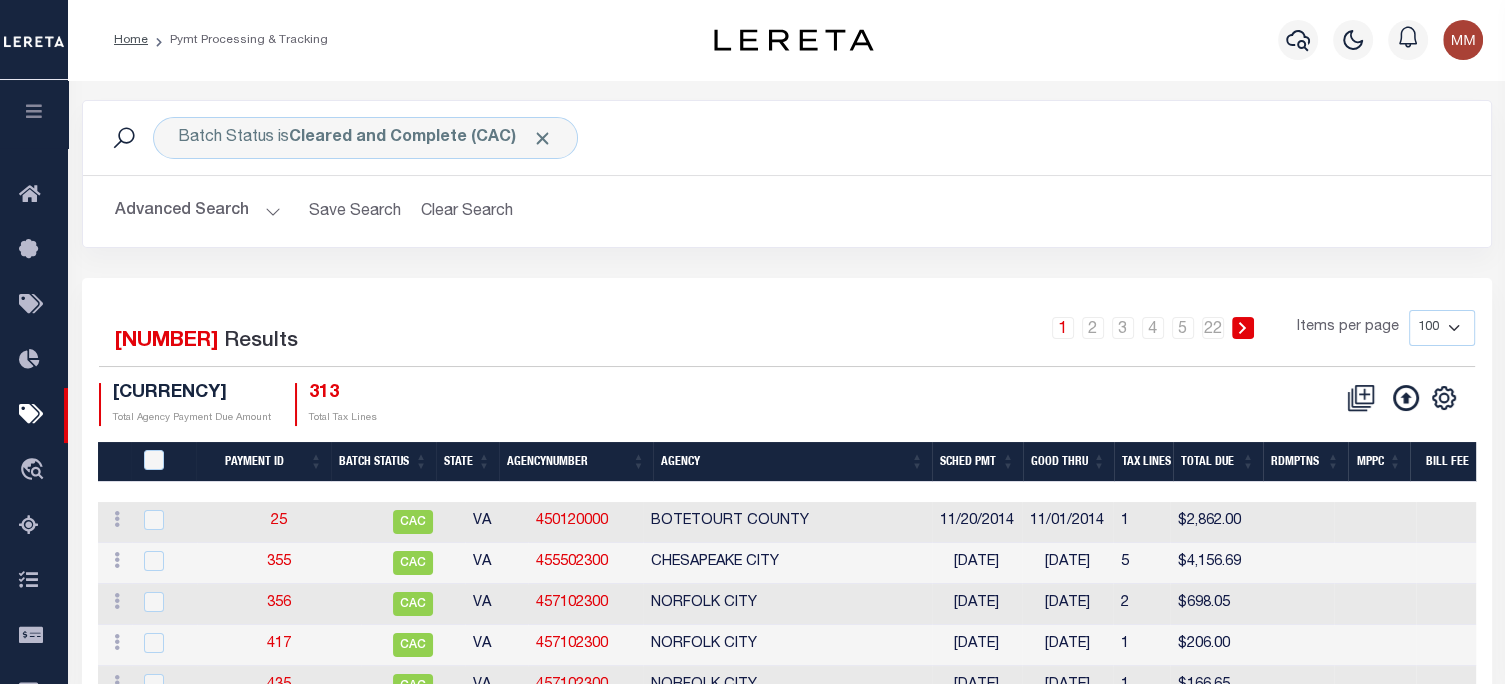 click on "Advanced Search" at bounding box center (198, 211) 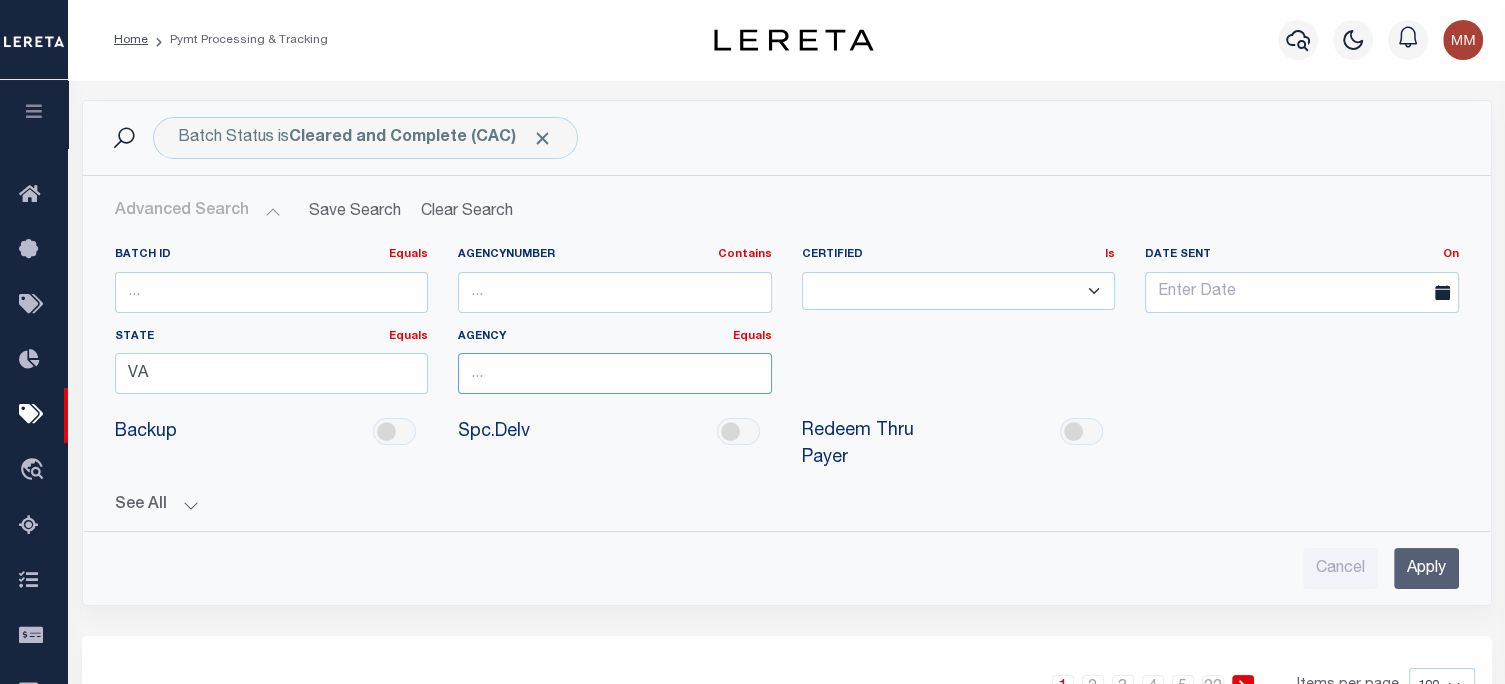 click at bounding box center [615, 373] 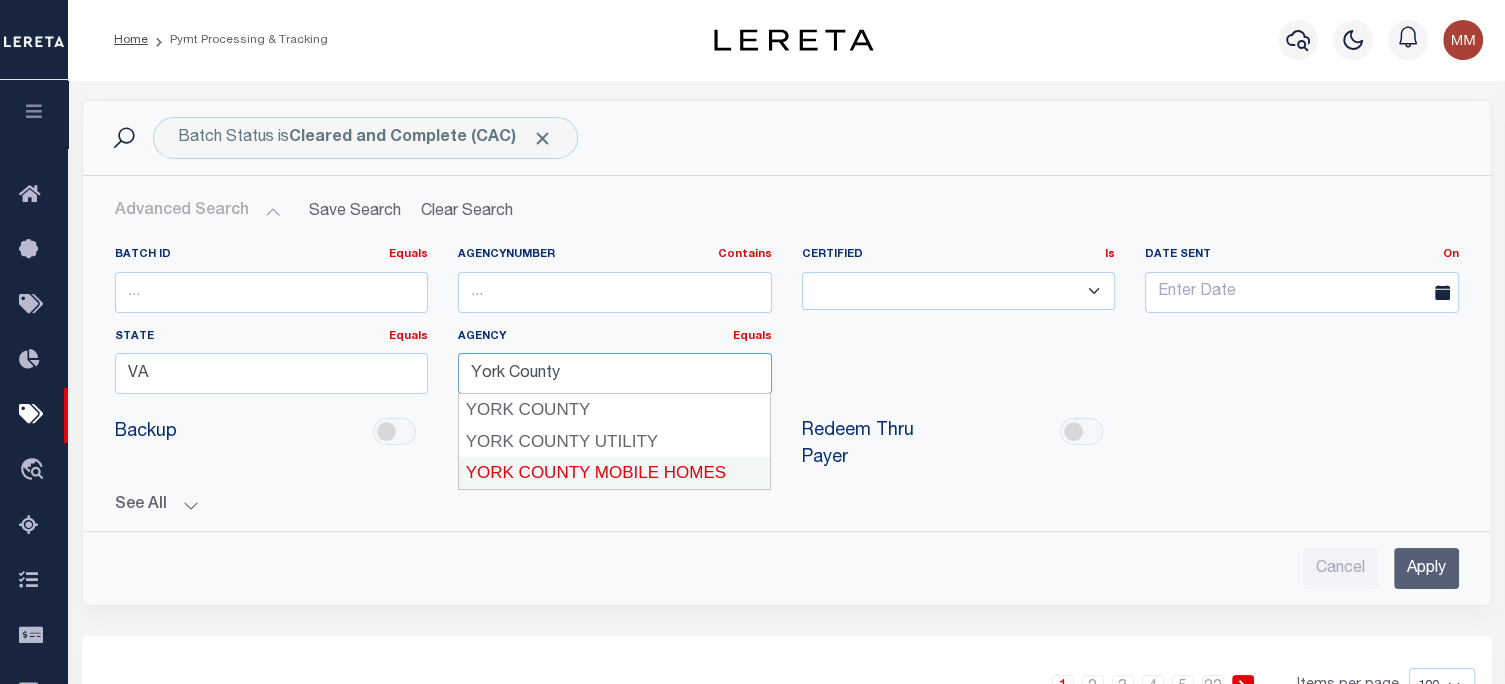 click on "YORK COUNTY MOBILE HOMES" at bounding box center (615, 473) 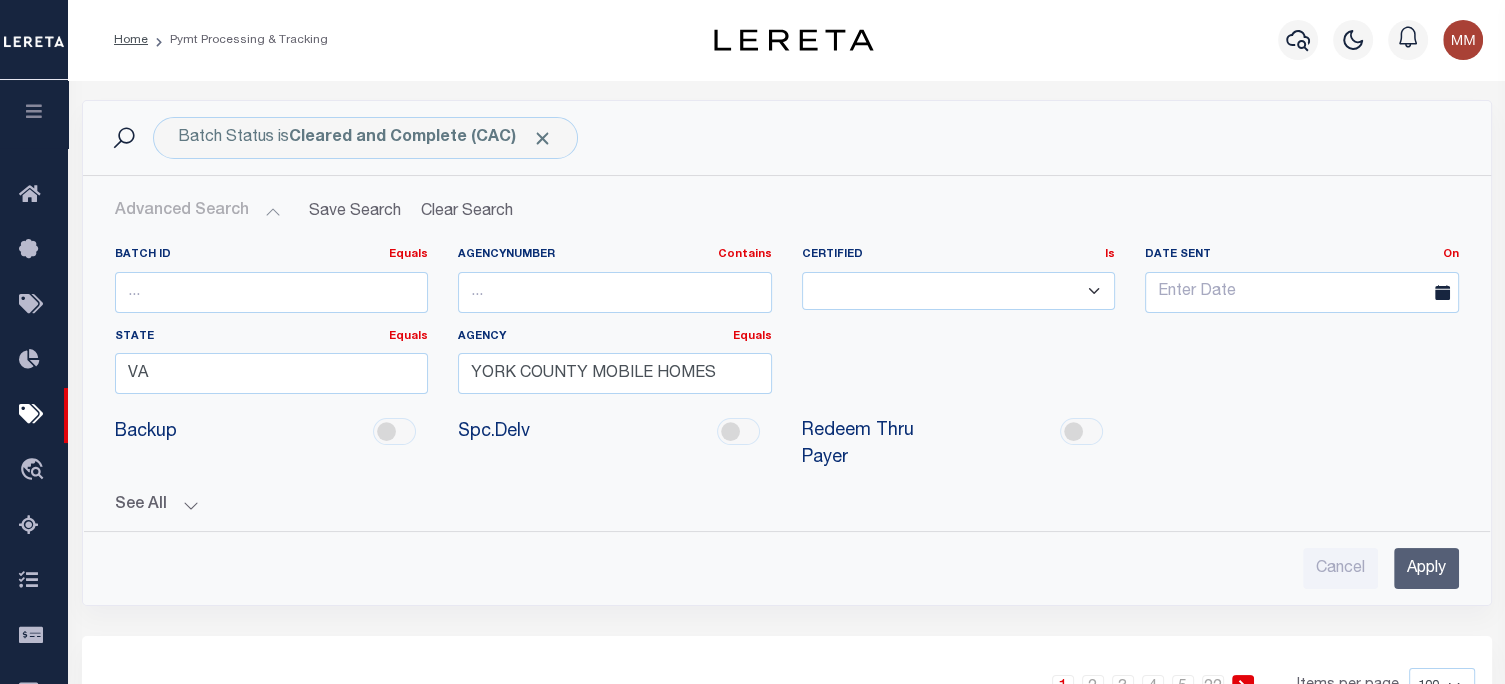 click on "Apply" at bounding box center [1426, 568] 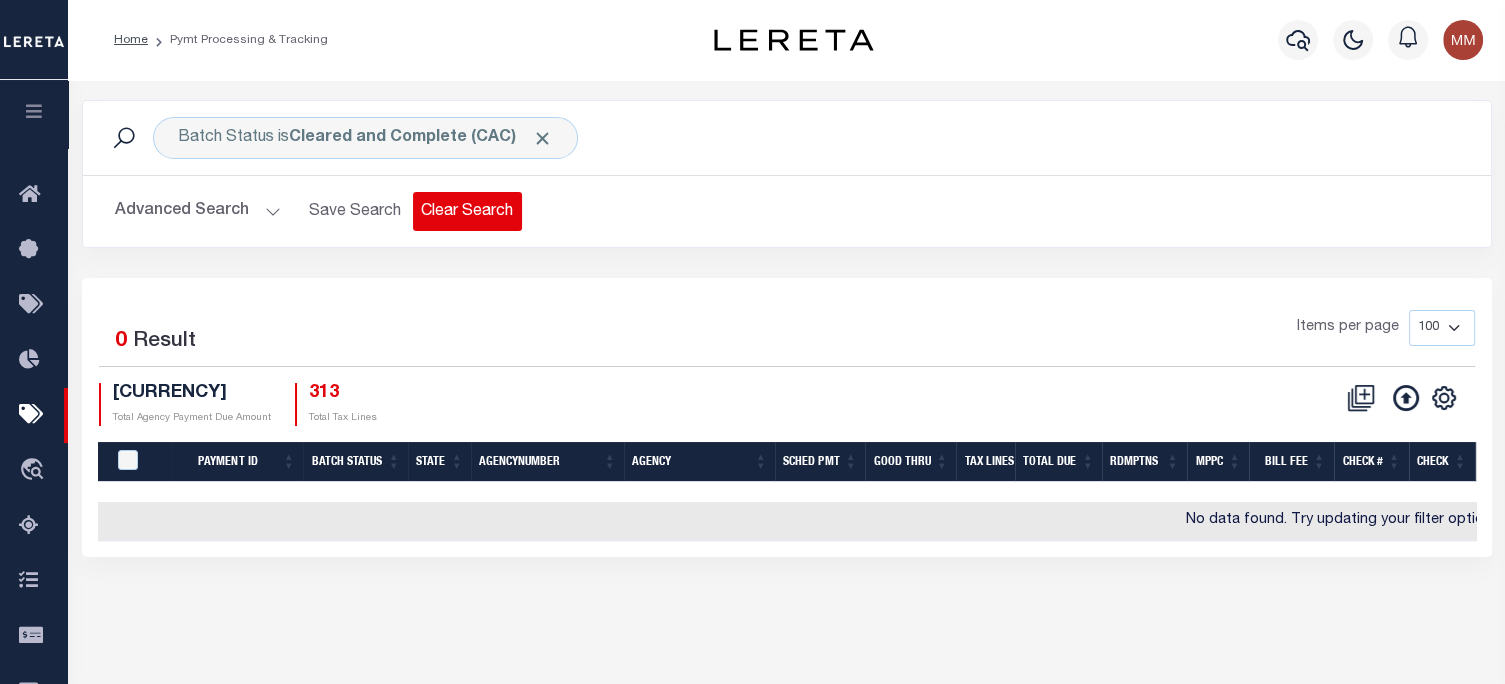 click on "Clear Search" at bounding box center [467, 211] 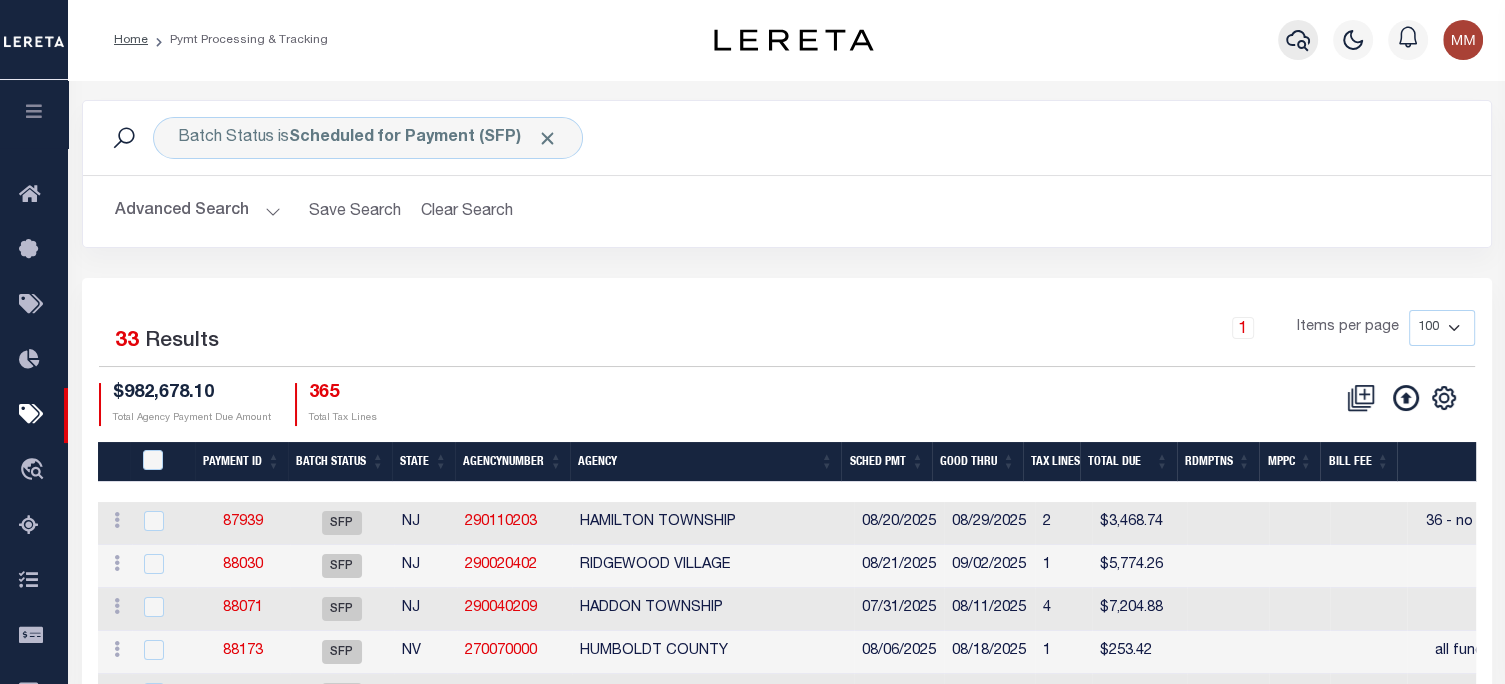 click 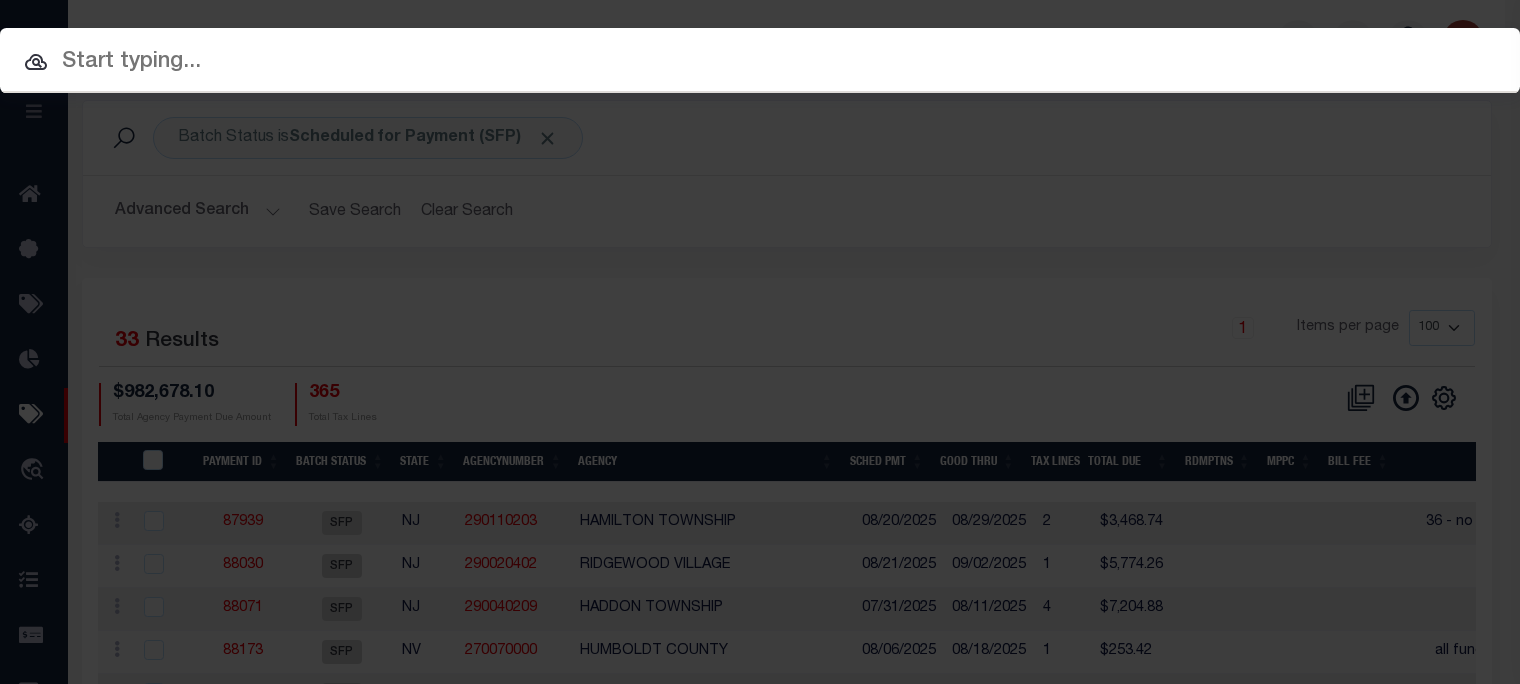 click at bounding box center (760, 62) 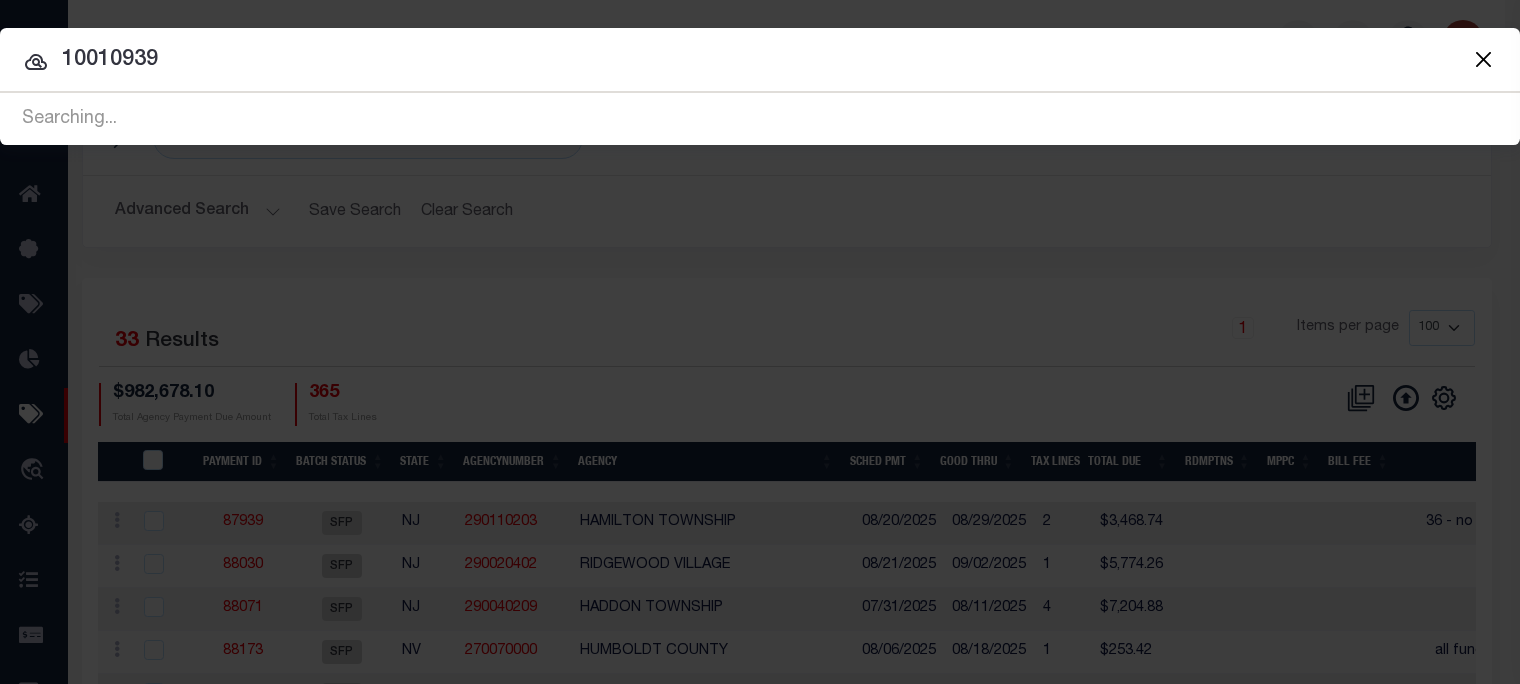 type on "10010939" 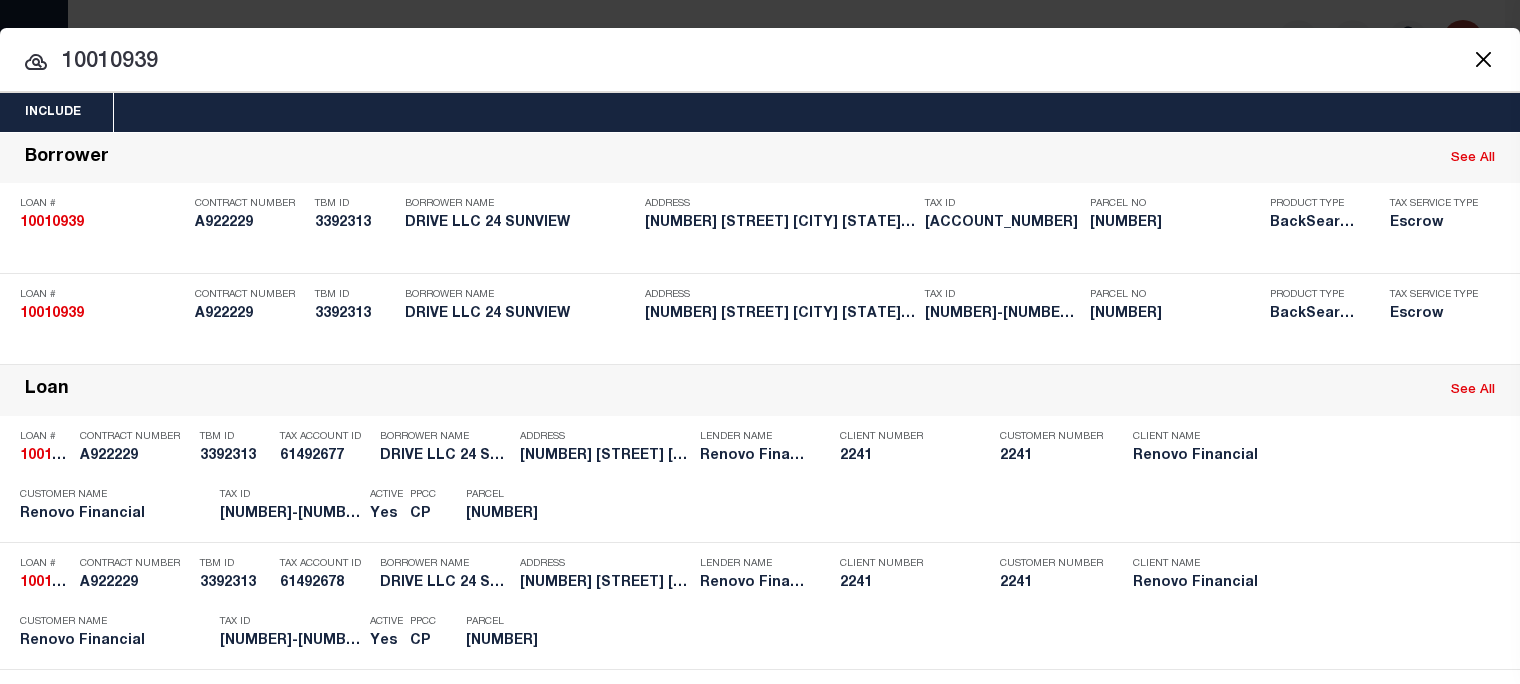 scroll, scrollTop: 400, scrollLeft: 0, axis: vertical 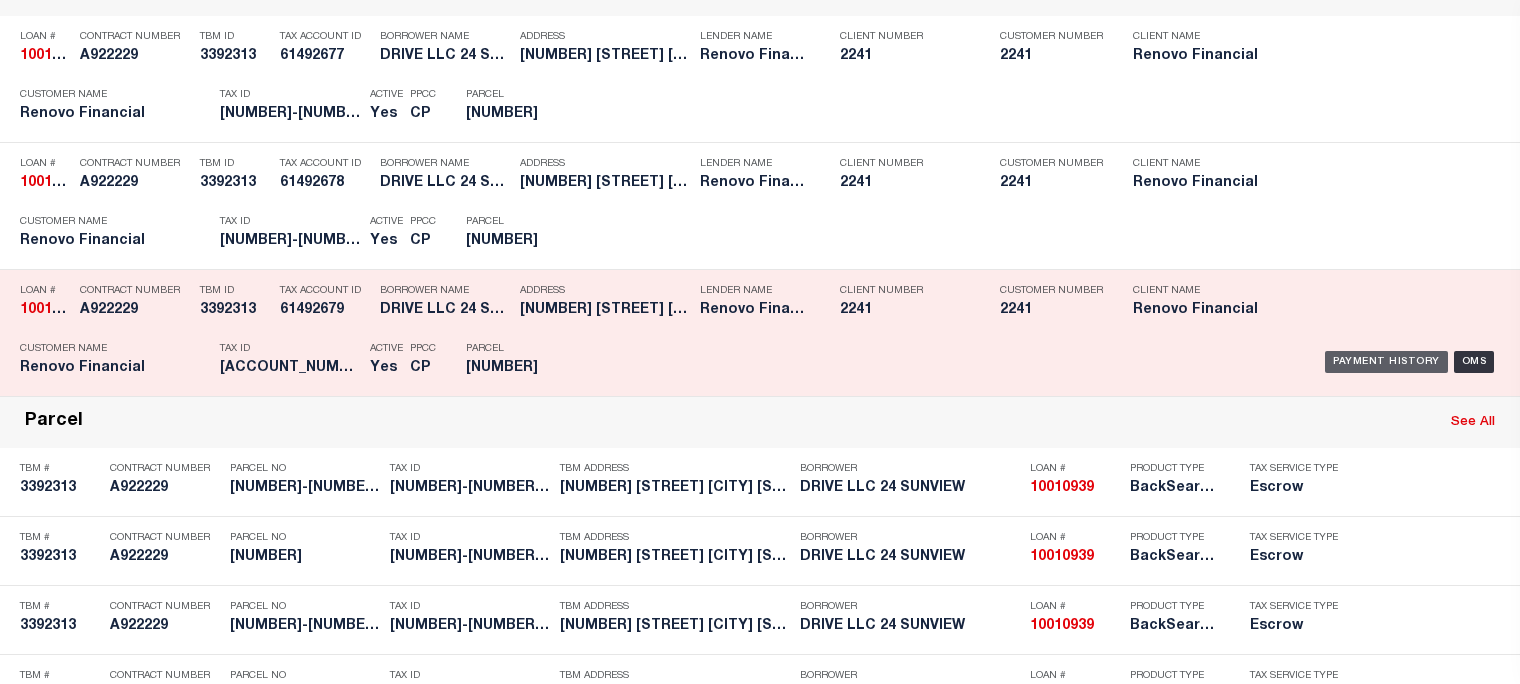 click on "Payment History" at bounding box center [1386, 362] 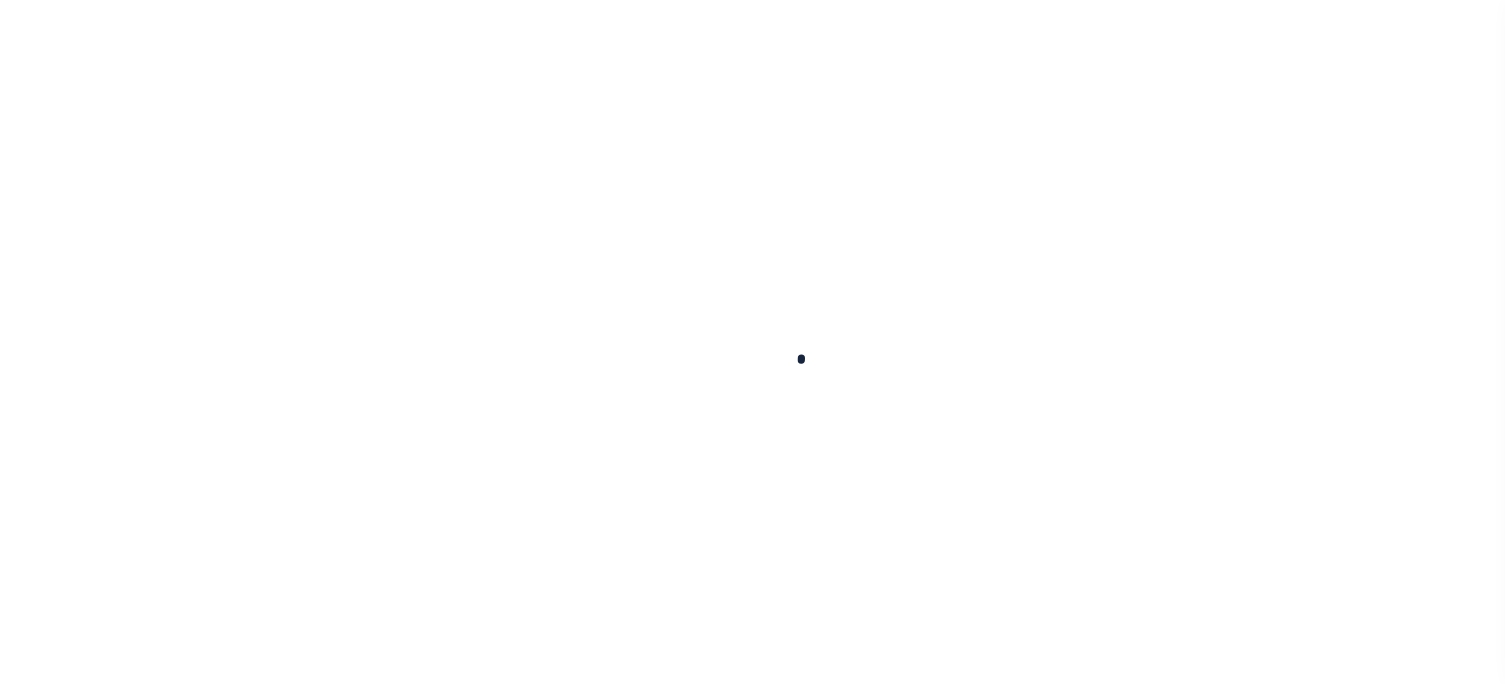 scroll, scrollTop: 0, scrollLeft: 0, axis: both 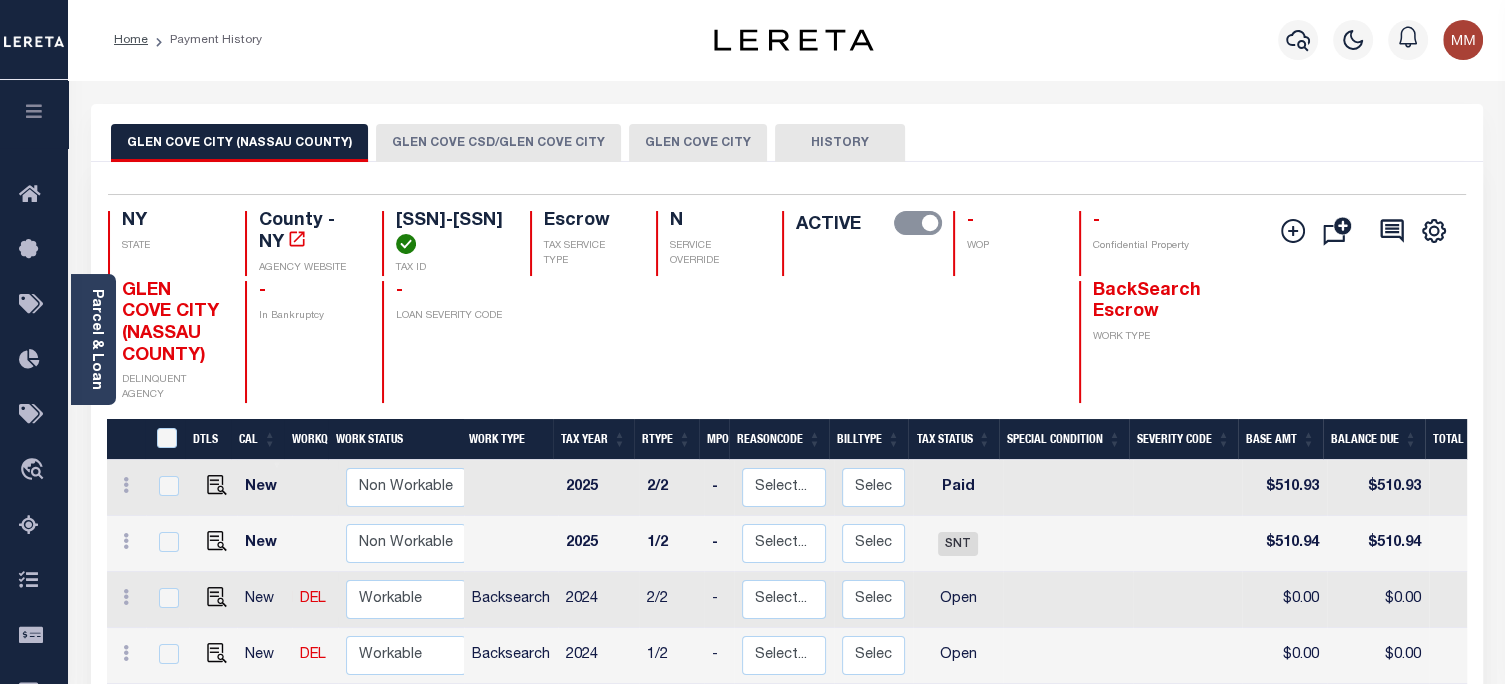 click on "GLEN COVE CSD/GLEN COVE CITY" at bounding box center (498, 143) 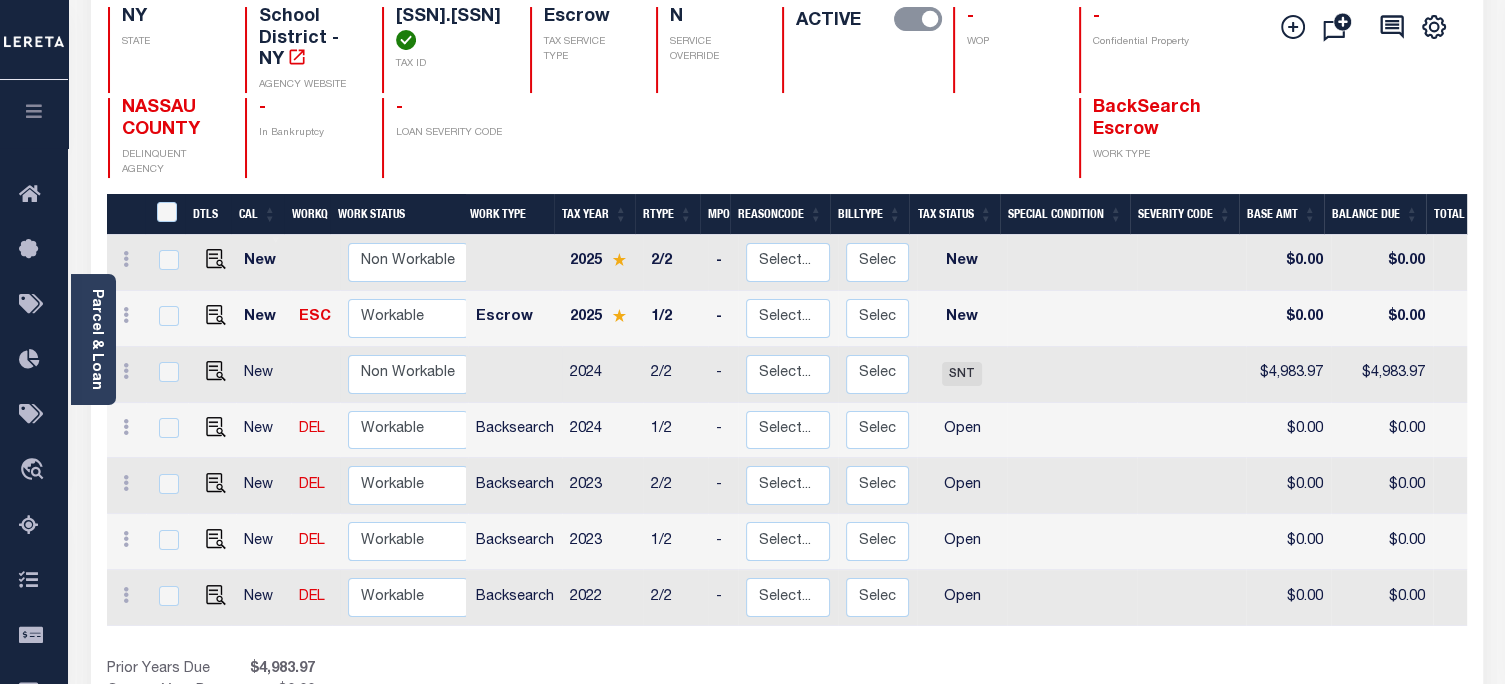 scroll, scrollTop: 300, scrollLeft: 0, axis: vertical 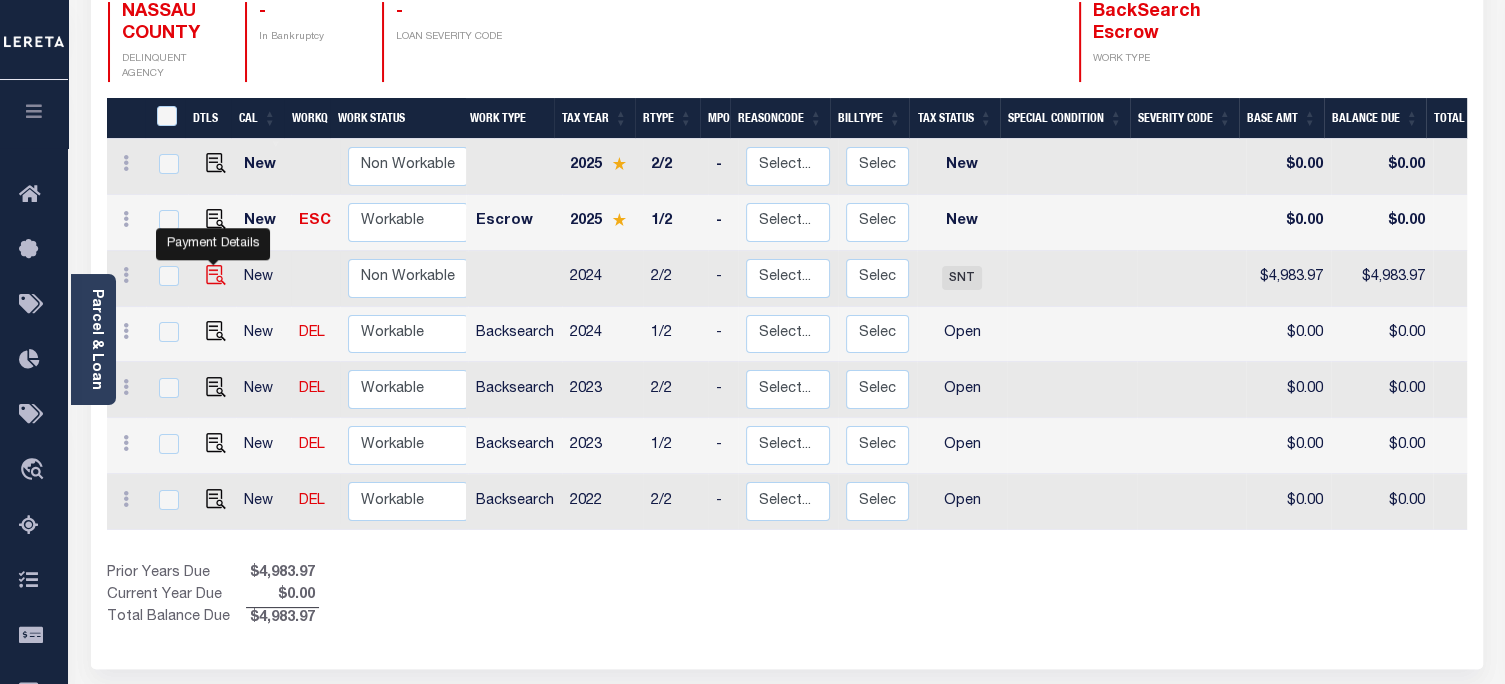 click at bounding box center [216, 275] 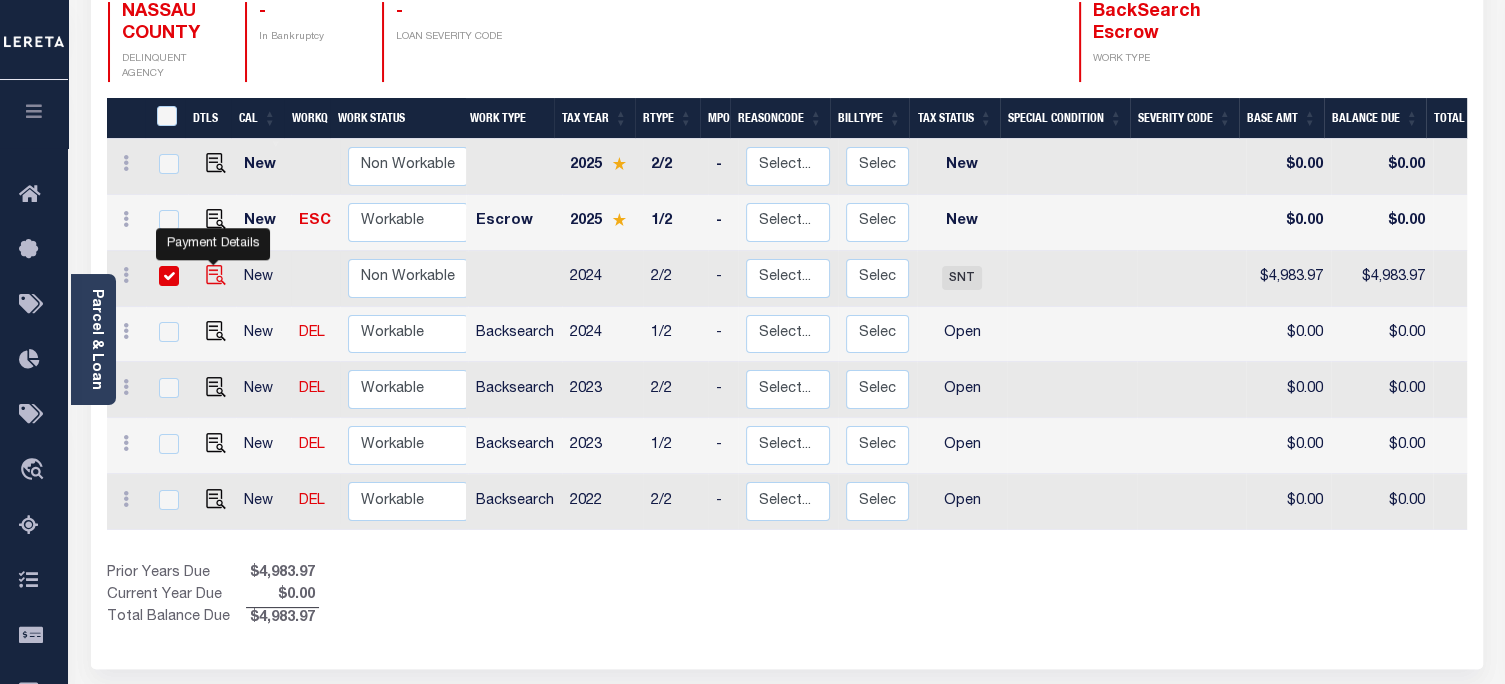 checkbox on "true" 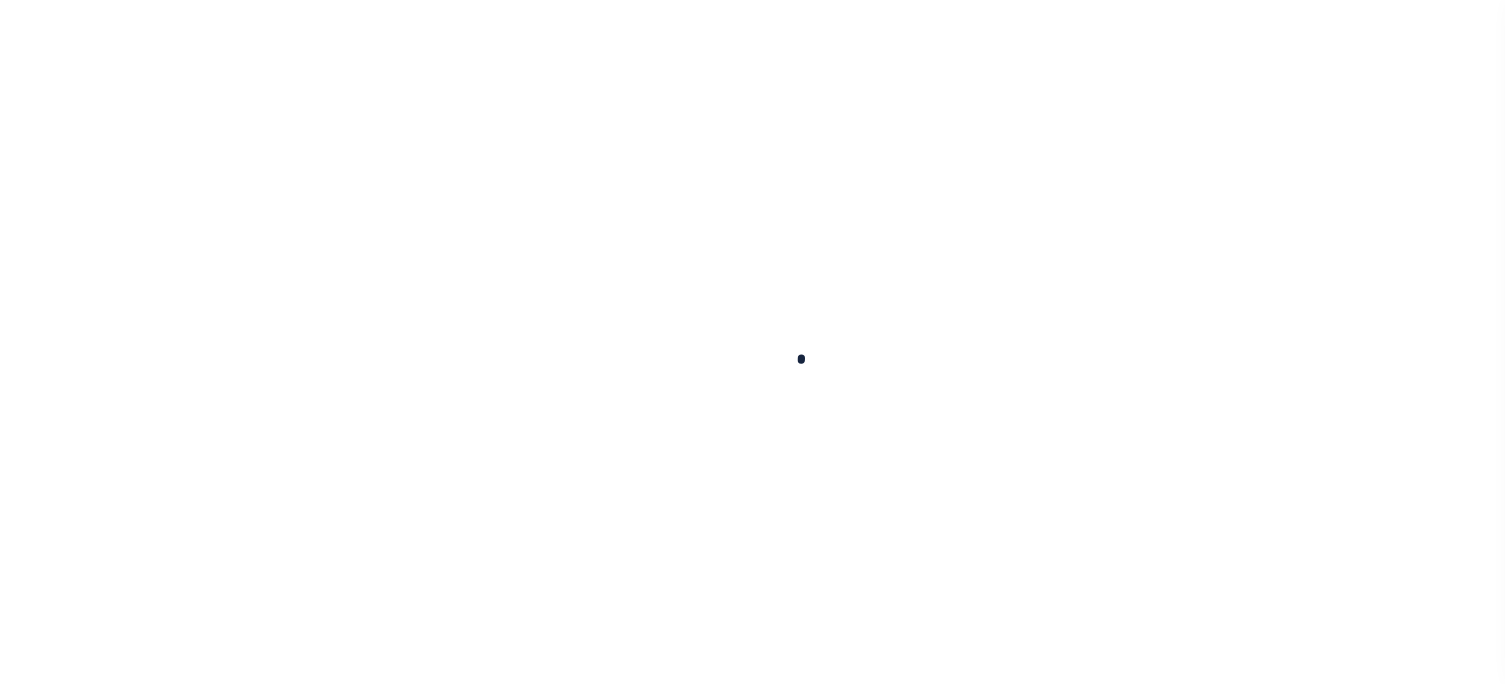 scroll, scrollTop: 0, scrollLeft: 0, axis: both 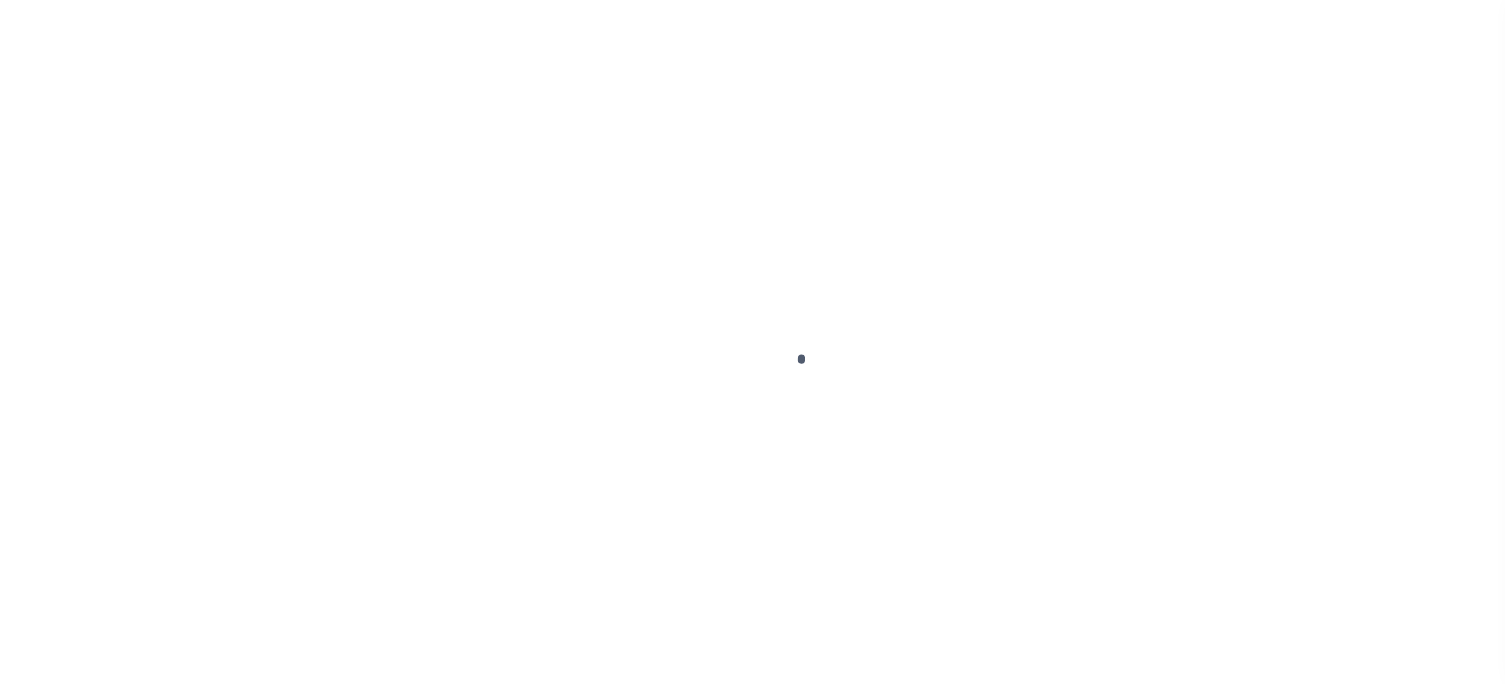checkbox on "false" 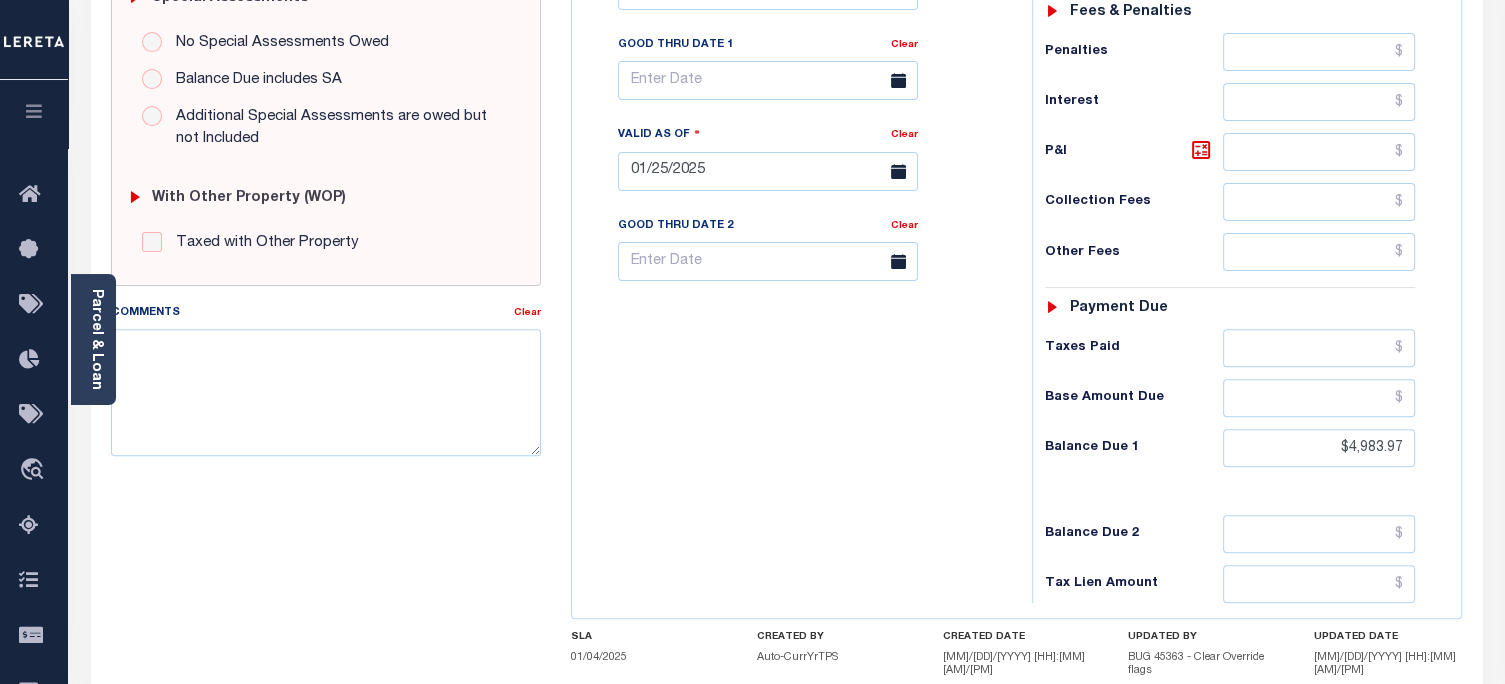 scroll, scrollTop: 837, scrollLeft: 0, axis: vertical 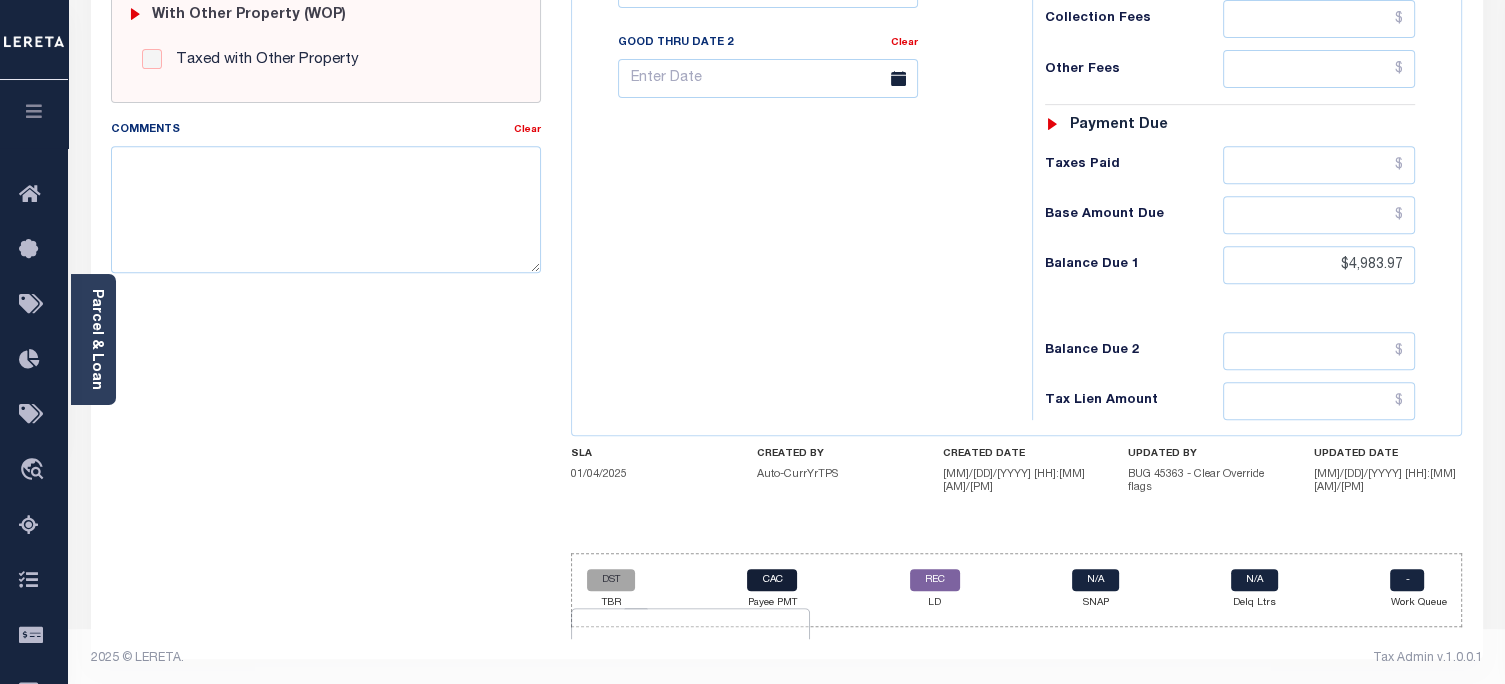 click on "CAC" at bounding box center [772, 580] 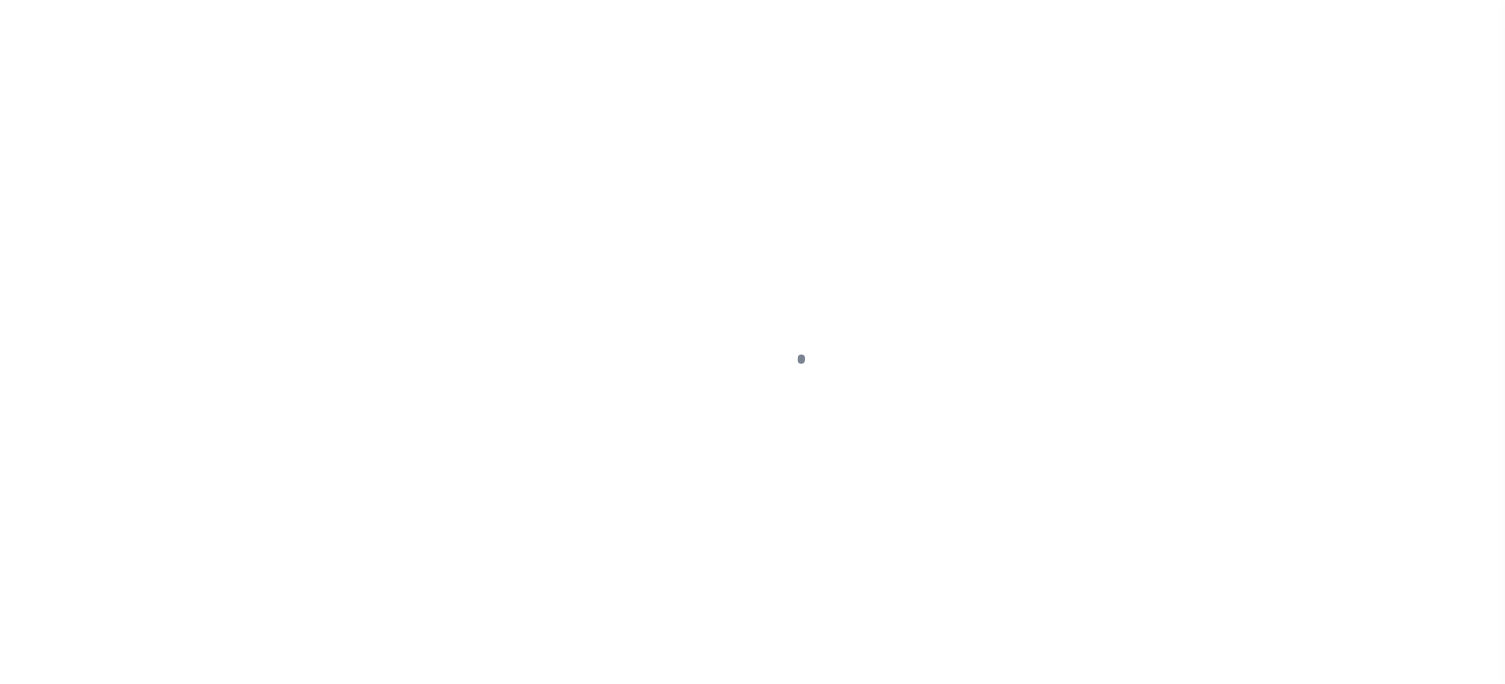 scroll, scrollTop: 0, scrollLeft: 0, axis: both 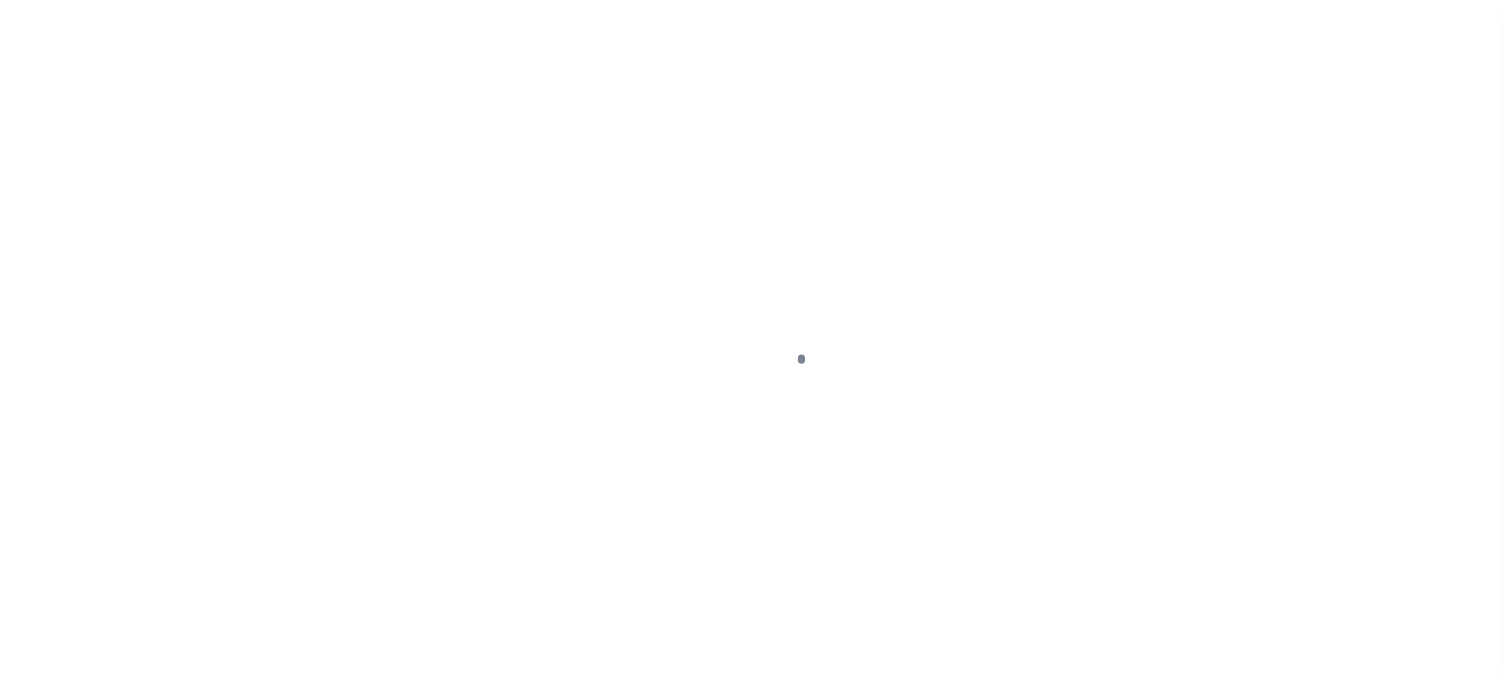 select on "CAC" 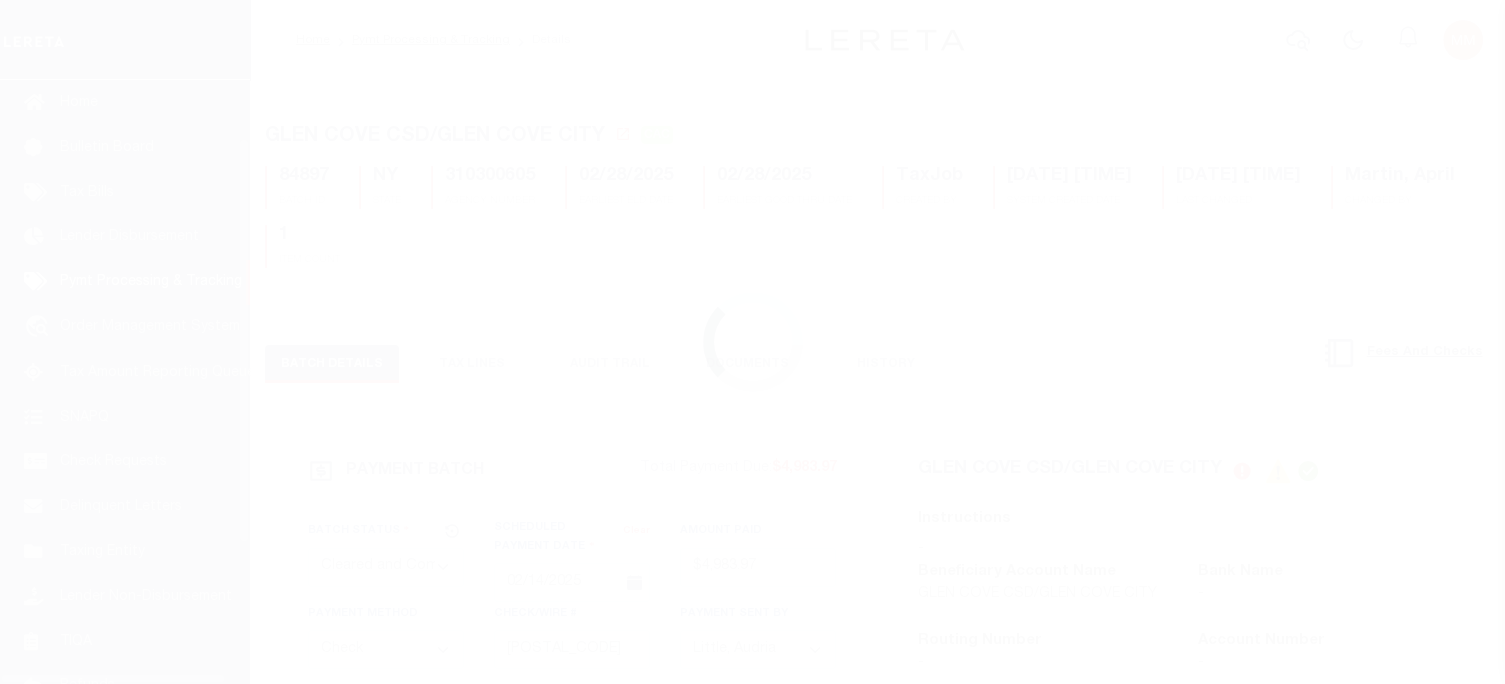 scroll, scrollTop: 91, scrollLeft: 0, axis: vertical 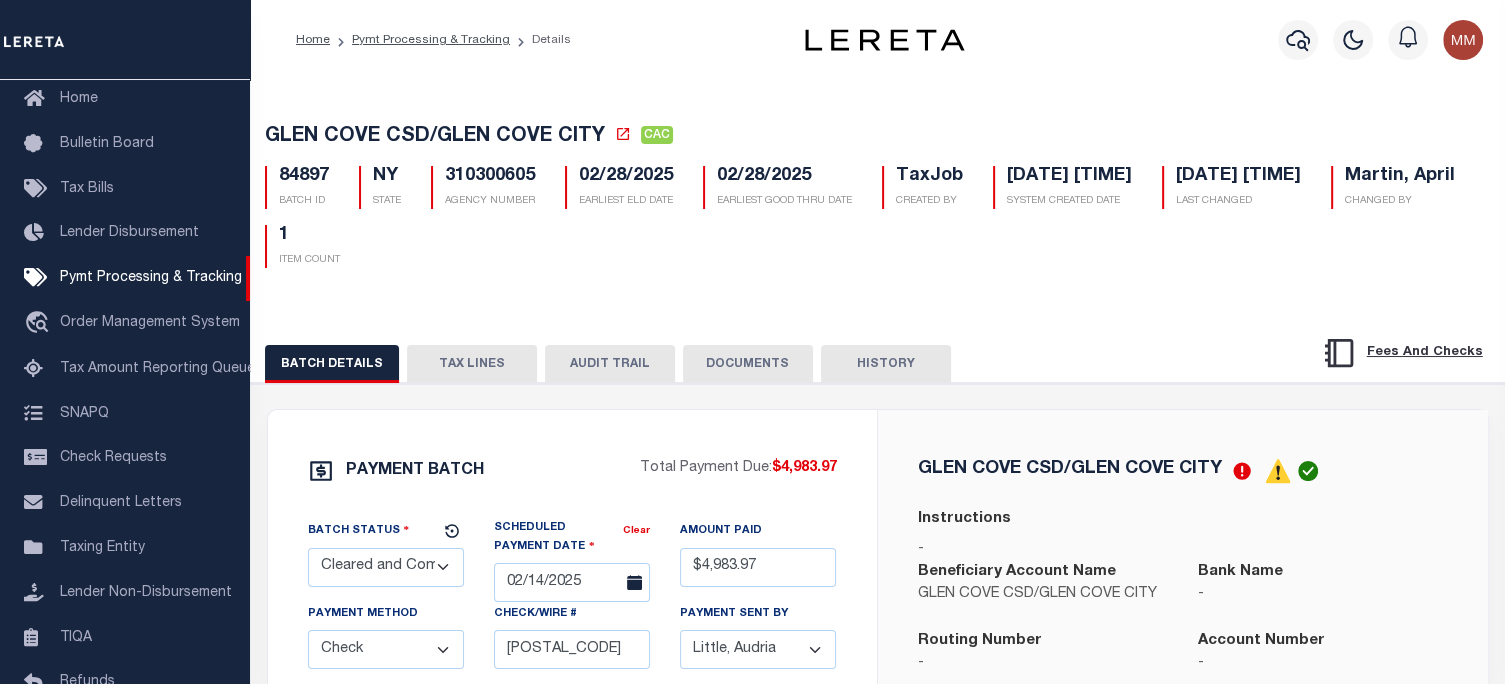click on "TAX LINES" at bounding box center [472, 364] 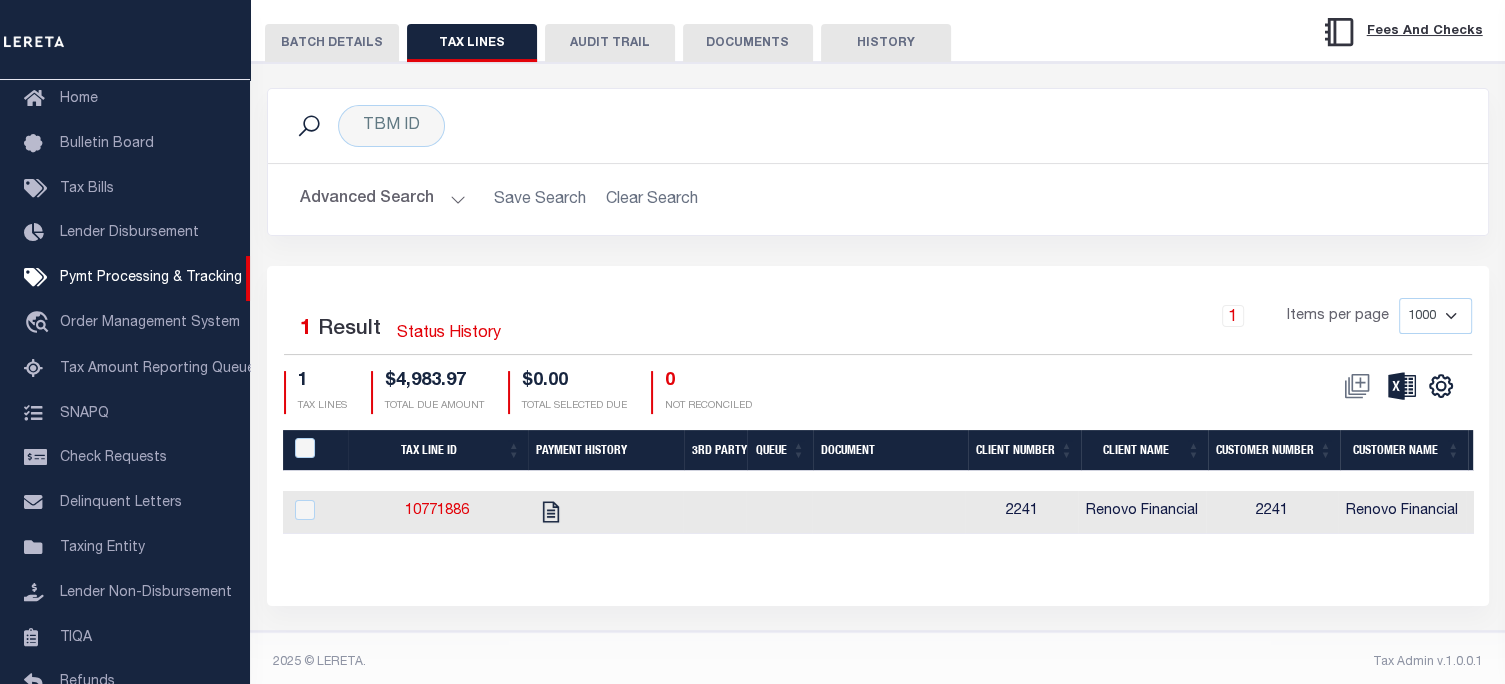 scroll, scrollTop: 344, scrollLeft: 0, axis: vertical 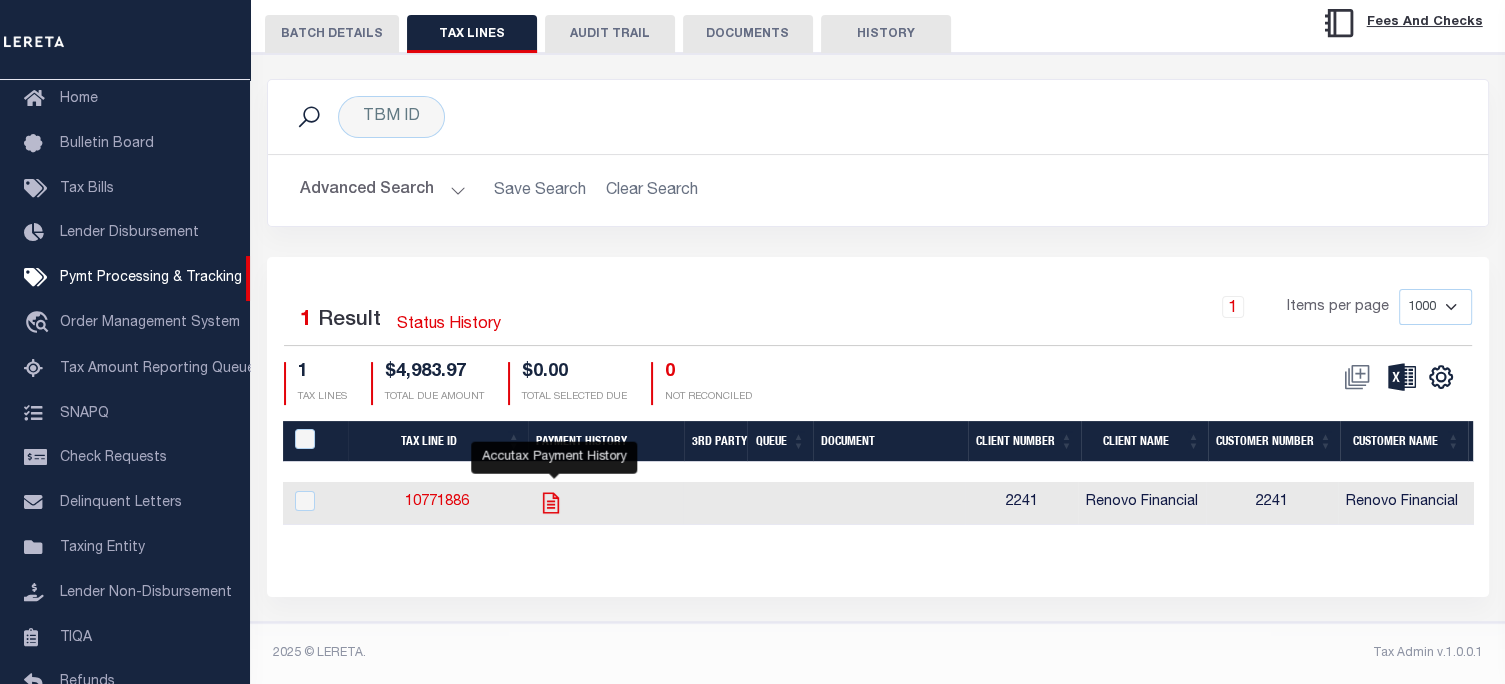 click 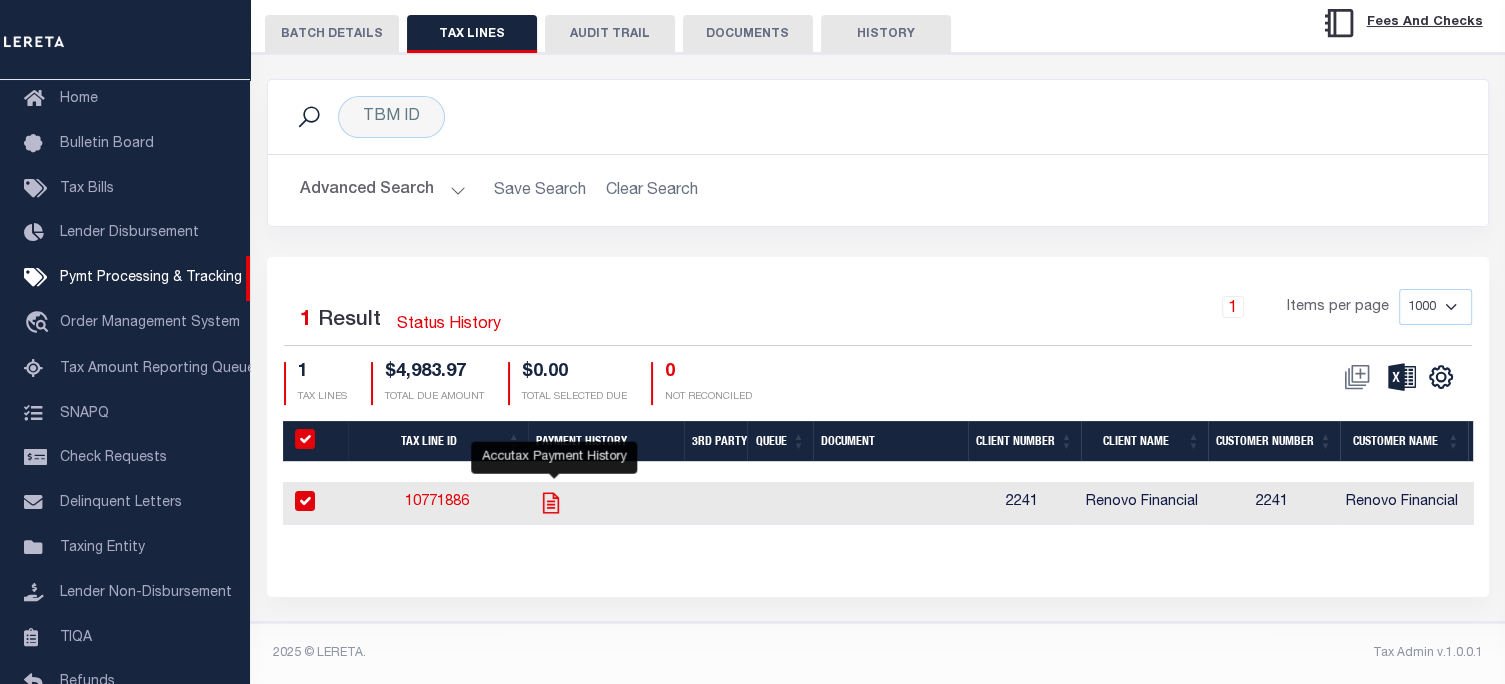 checkbox on "true" 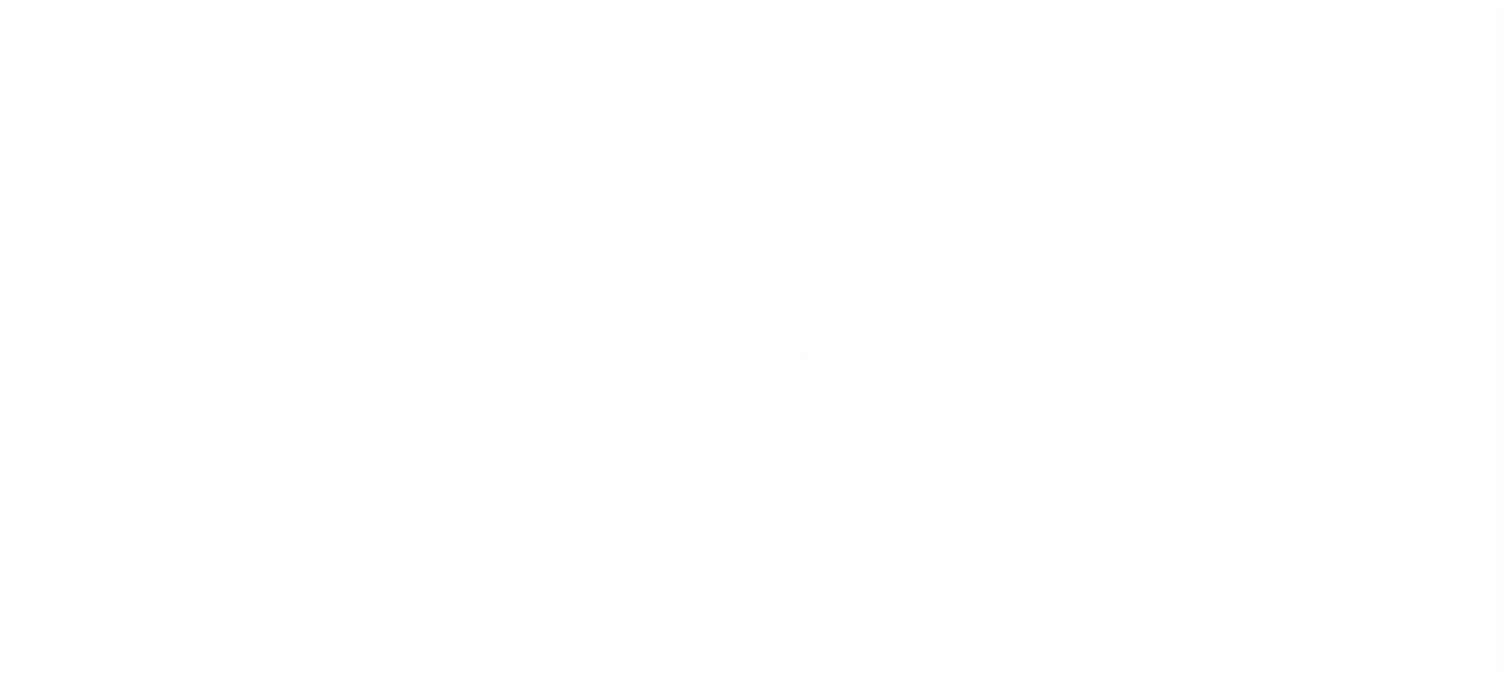 scroll, scrollTop: 0, scrollLeft: 0, axis: both 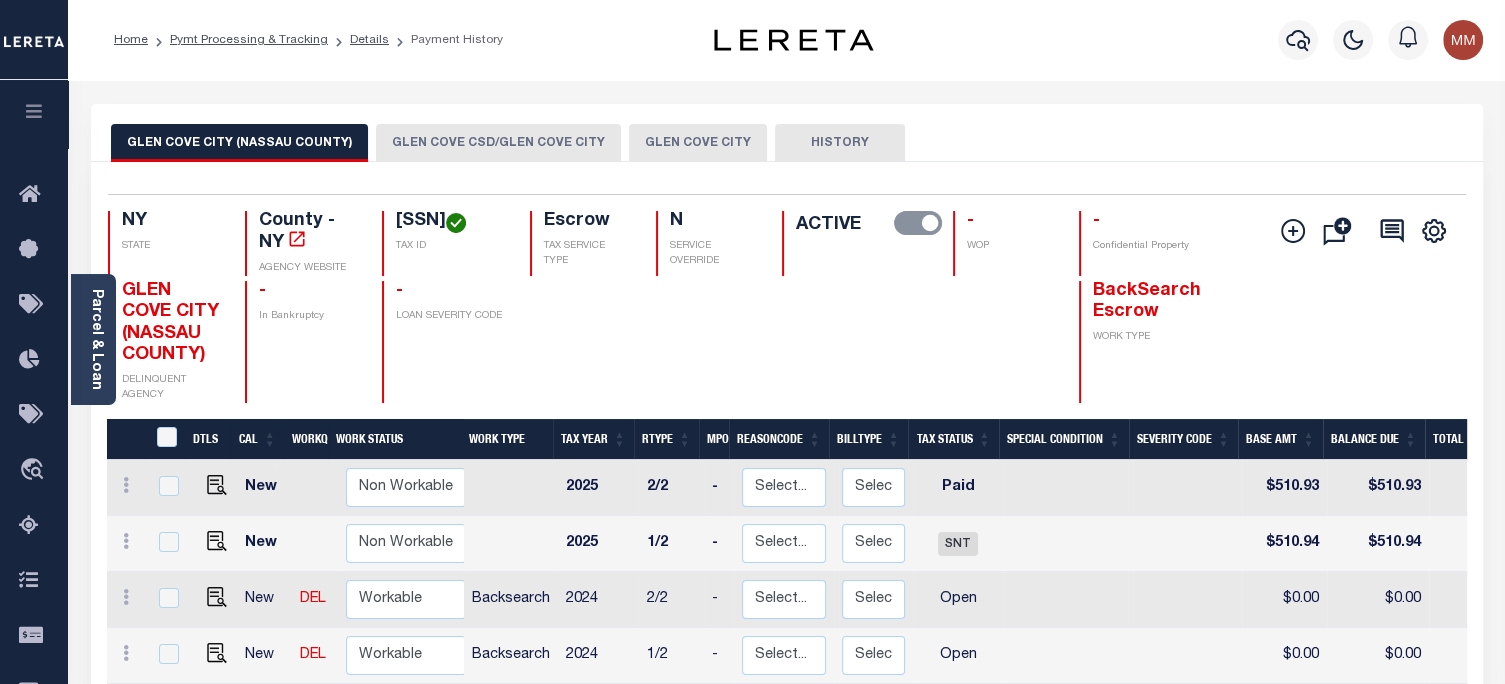 click on "GLEN COVE CSD/GLEN COVE CITY" at bounding box center [498, 143] 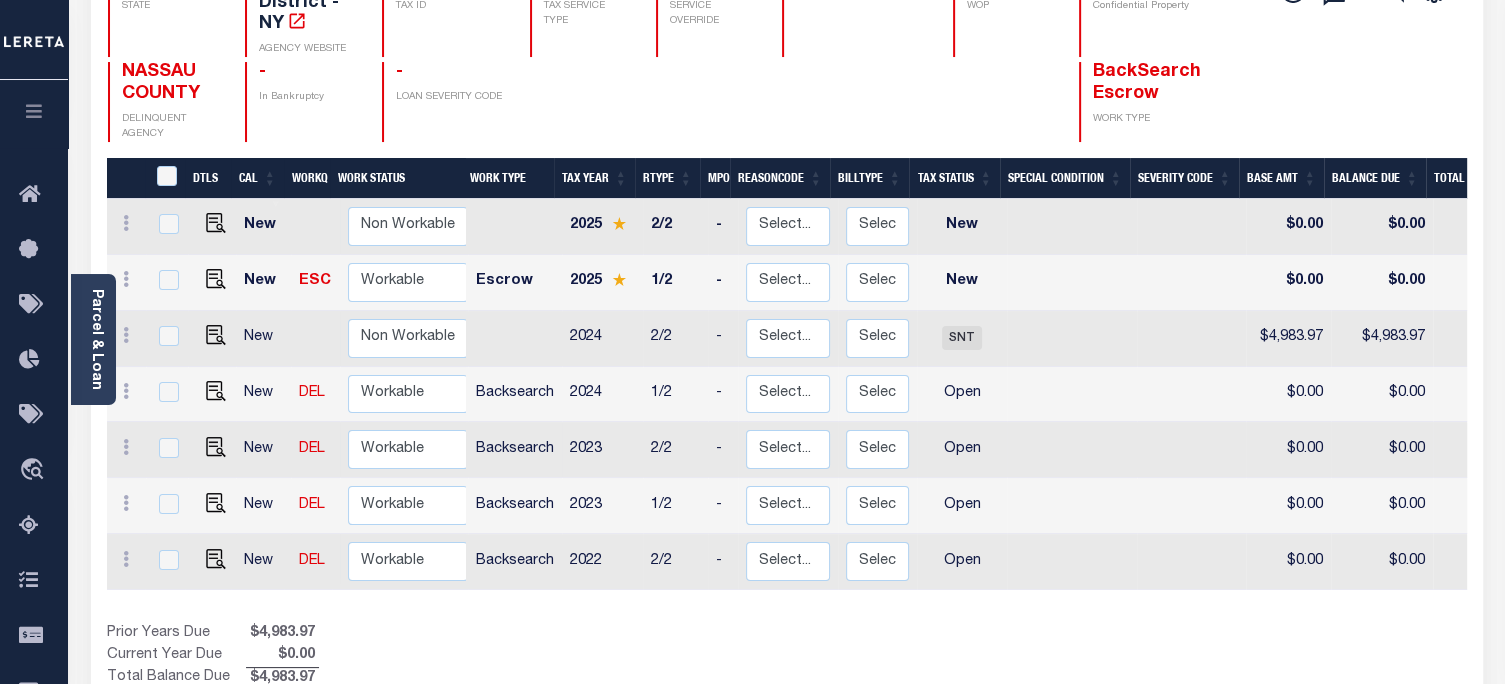 scroll, scrollTop: 300, scrollLeft: 0, axis: vertical 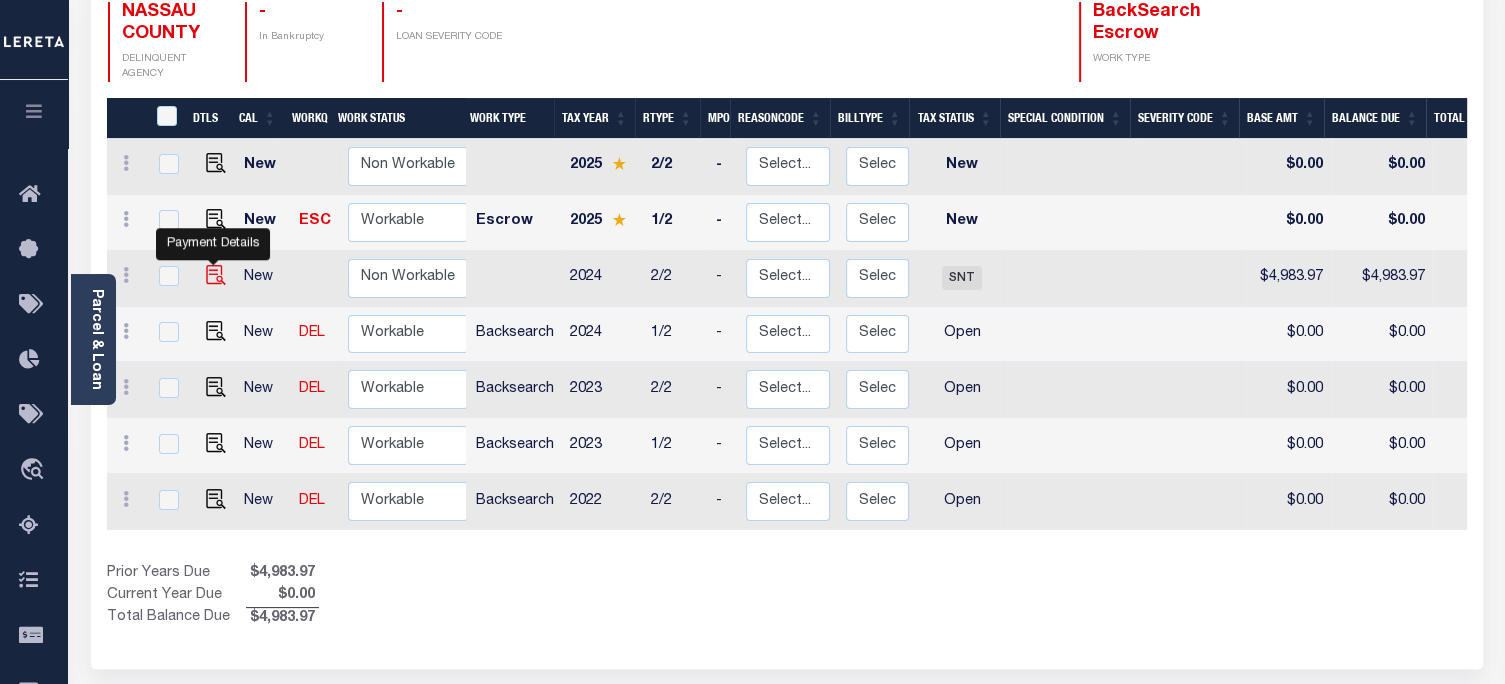 click at bounding box center (216, 275) 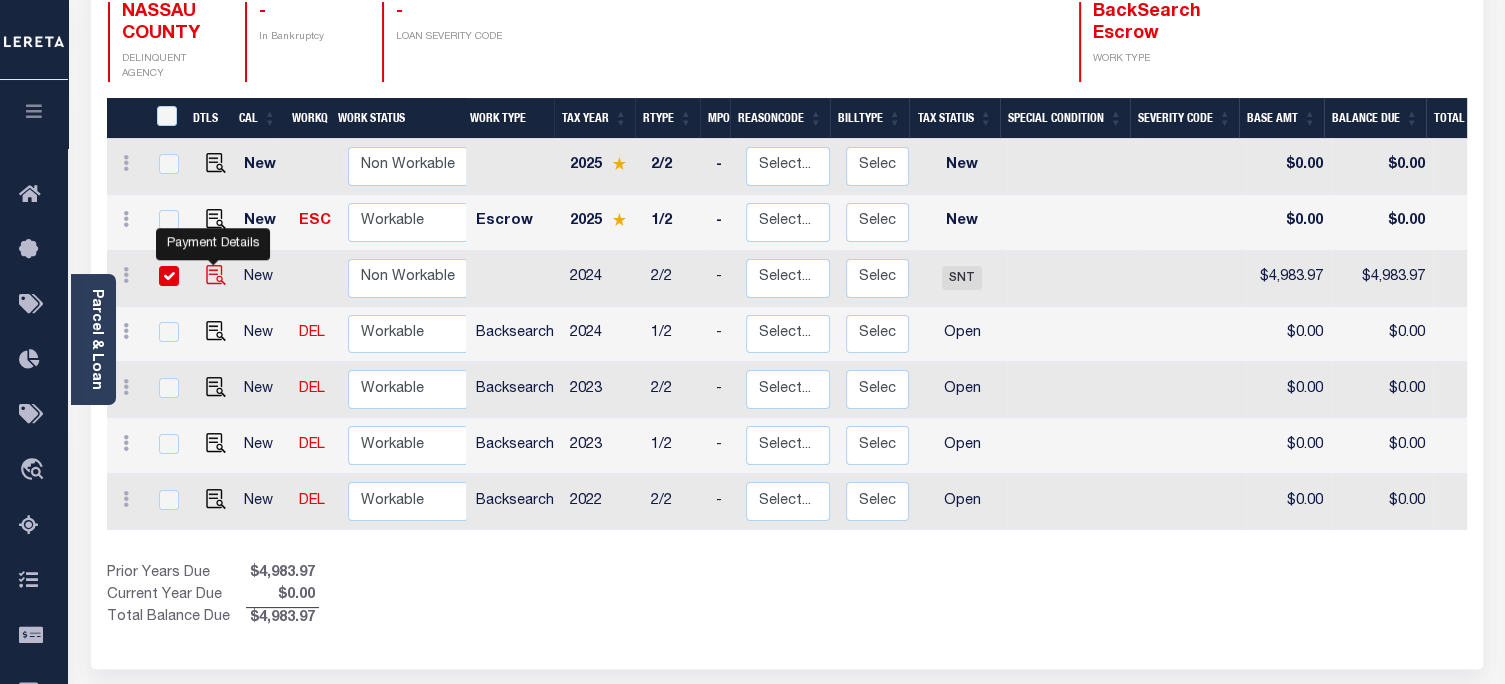 checkbox on "true" 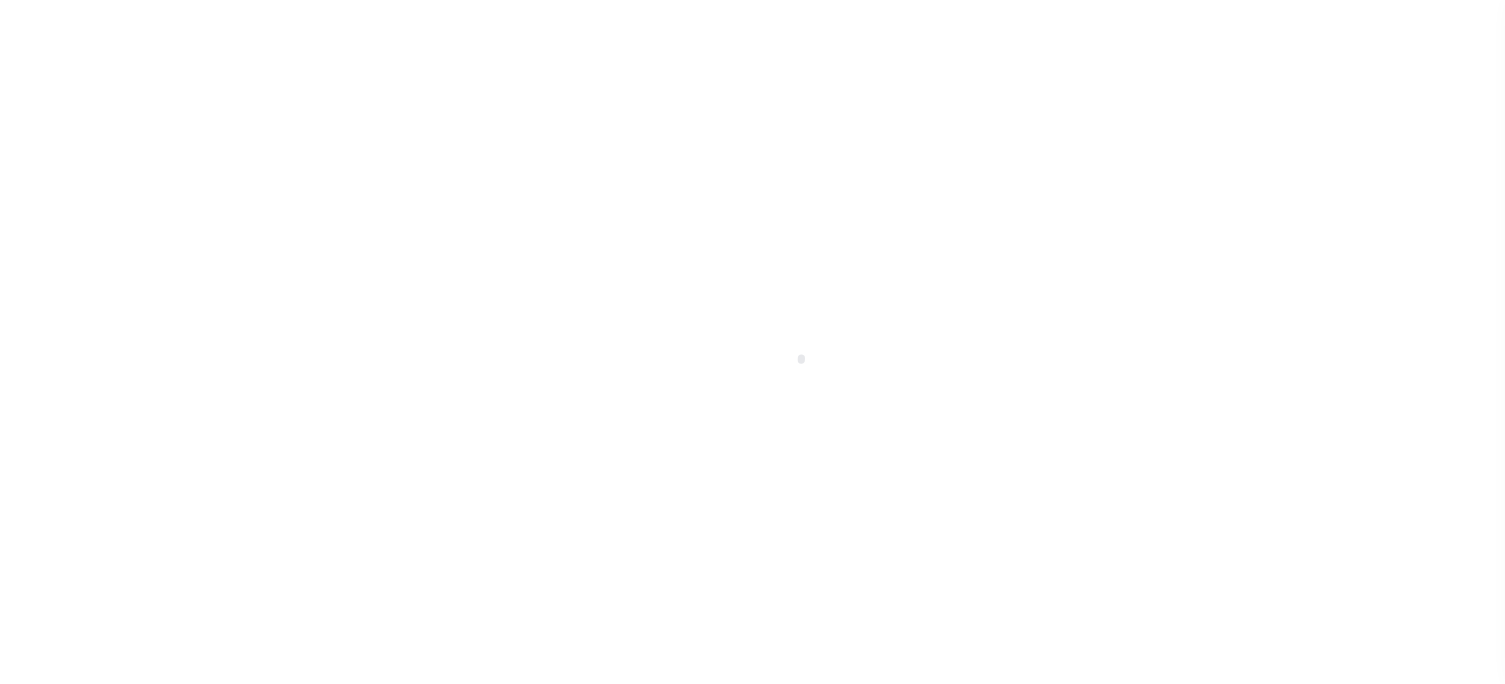 select on "SNT" 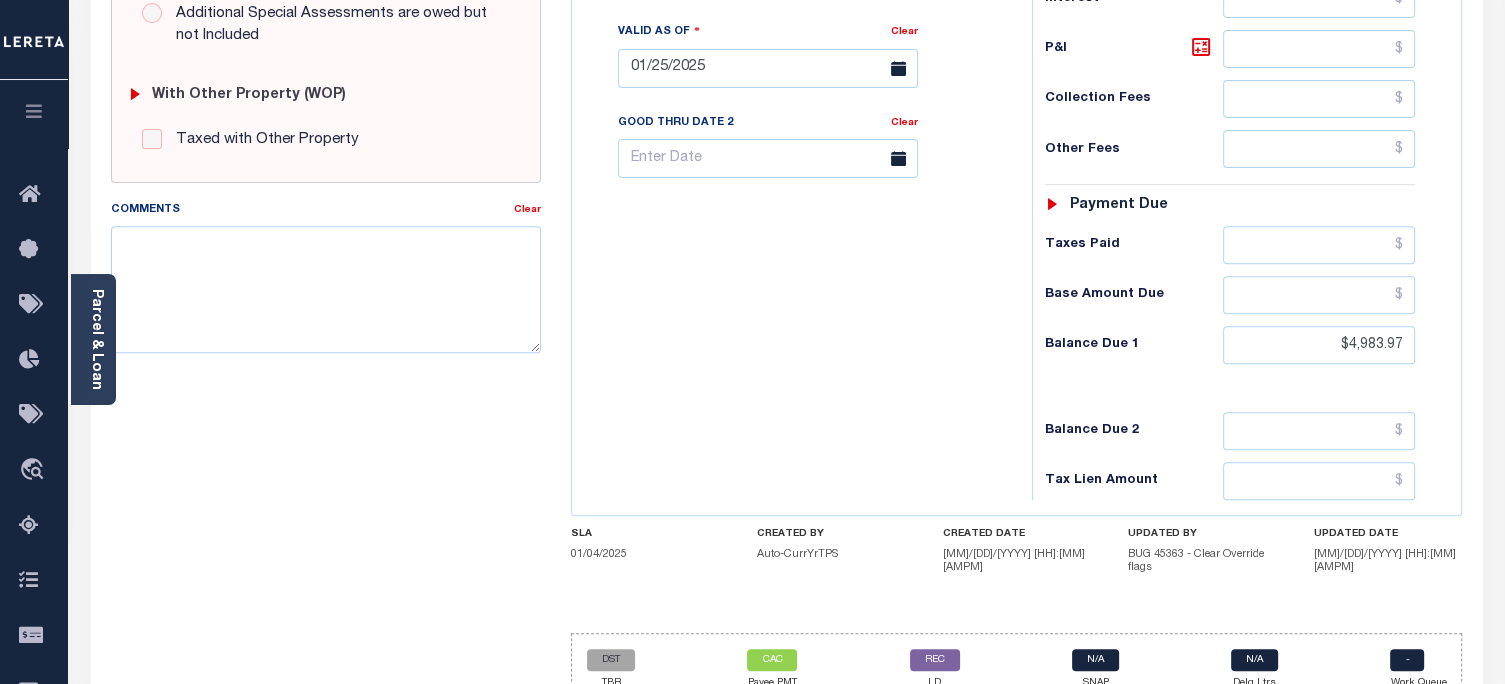 scroll, scrollTop: 837, scrollLeft: 0, axis: vertical 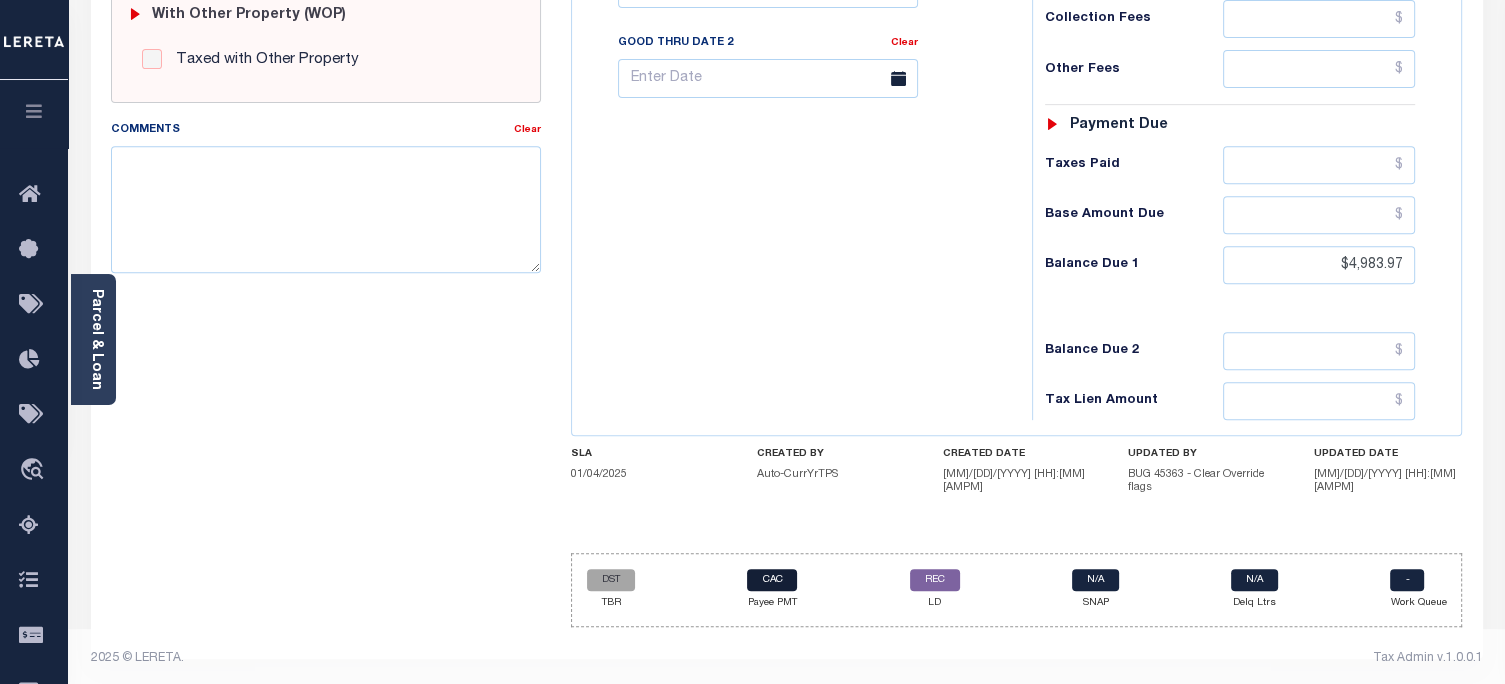 click on "CAC" at bounding box center (772, 580) 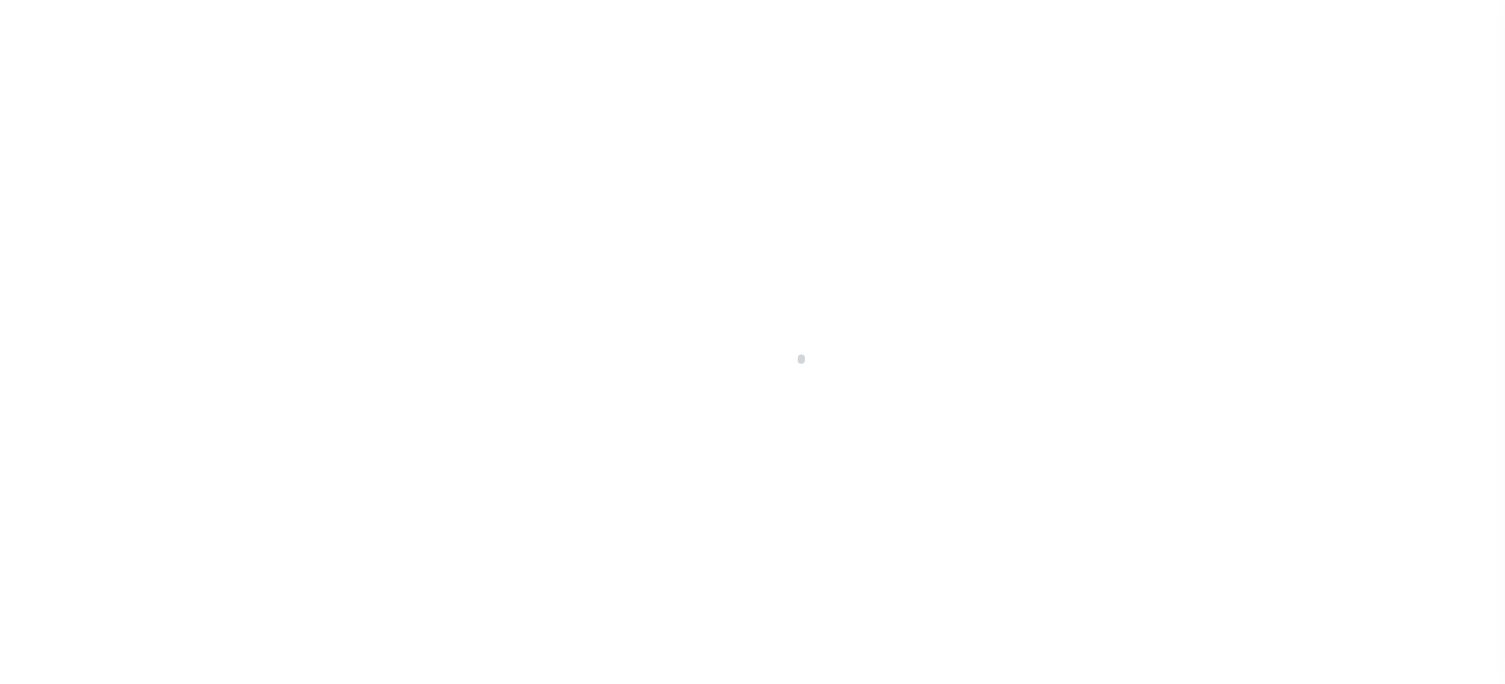 select on "CAC" 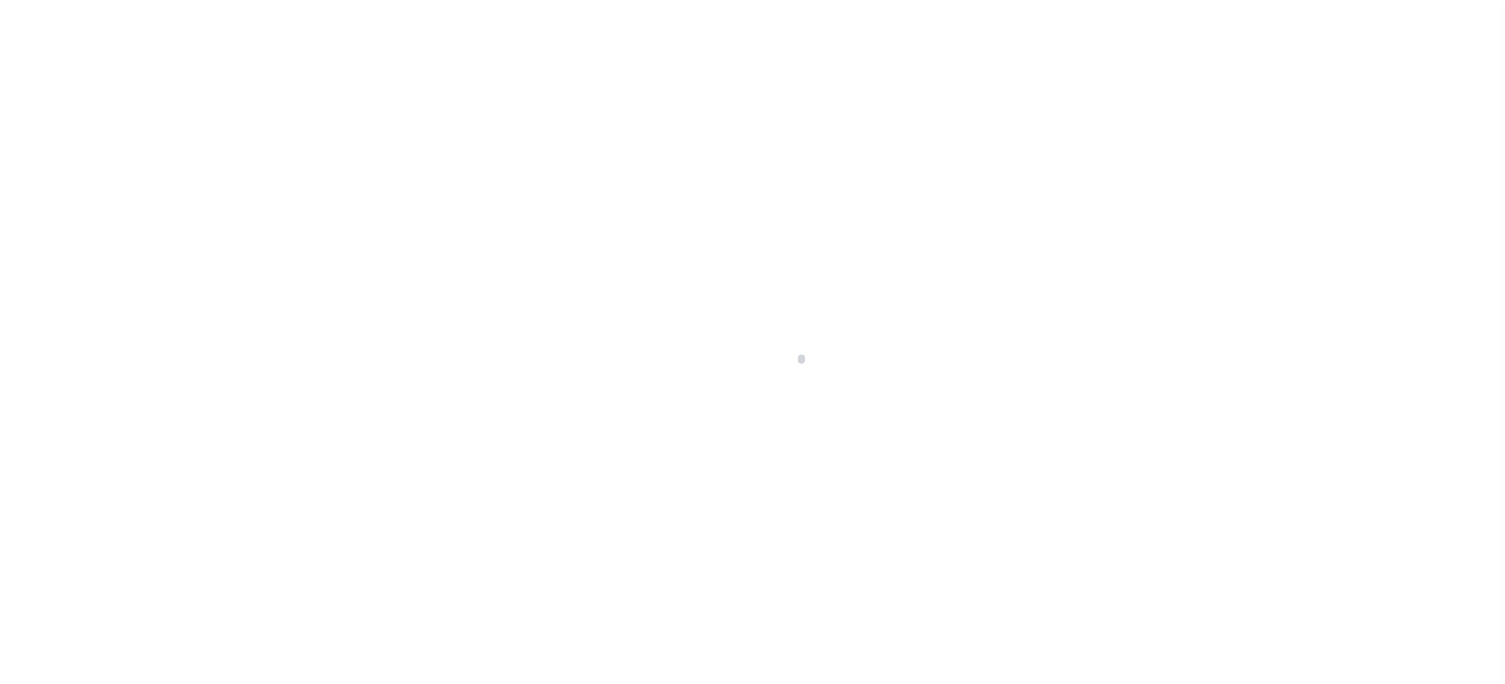 scroll, scrollTop: 91, scrollLeft: 0, axis: vertical 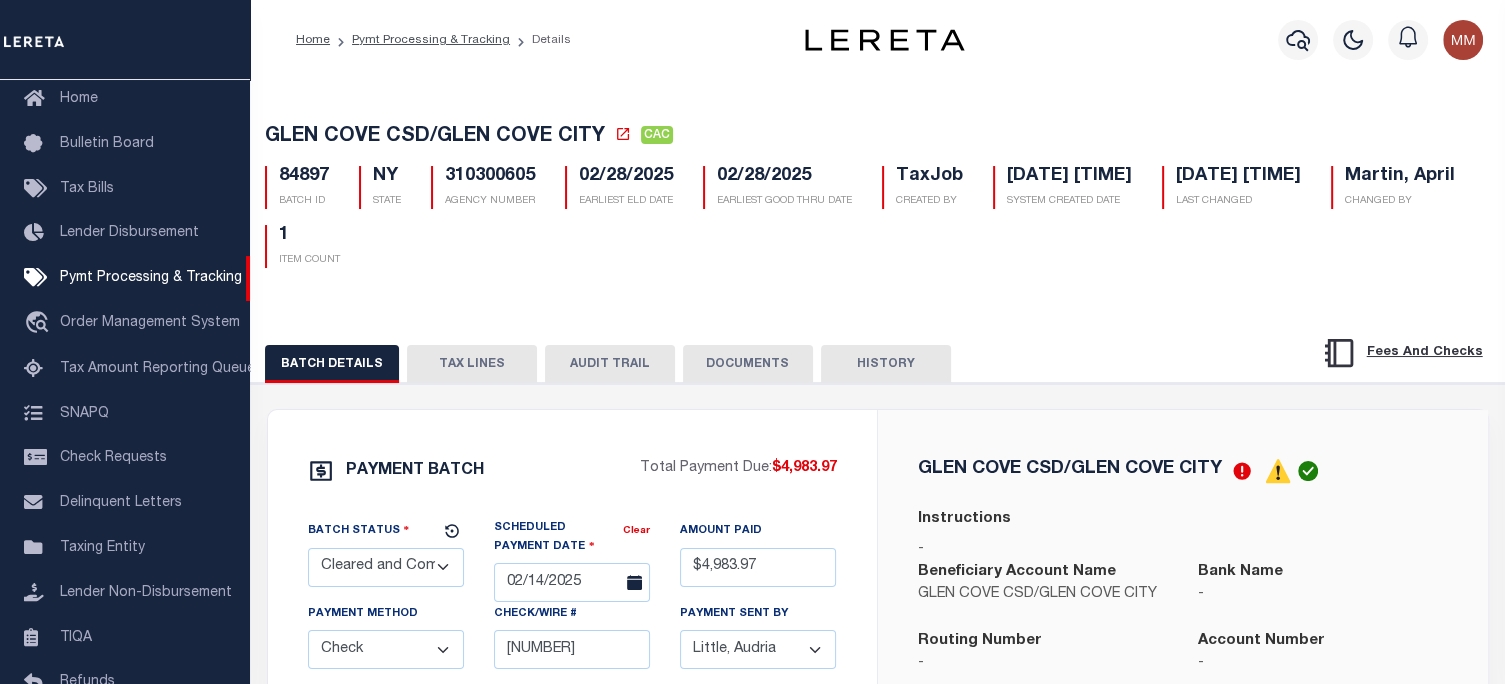 click on "TAX LINES" at bounding box center (472, 364) 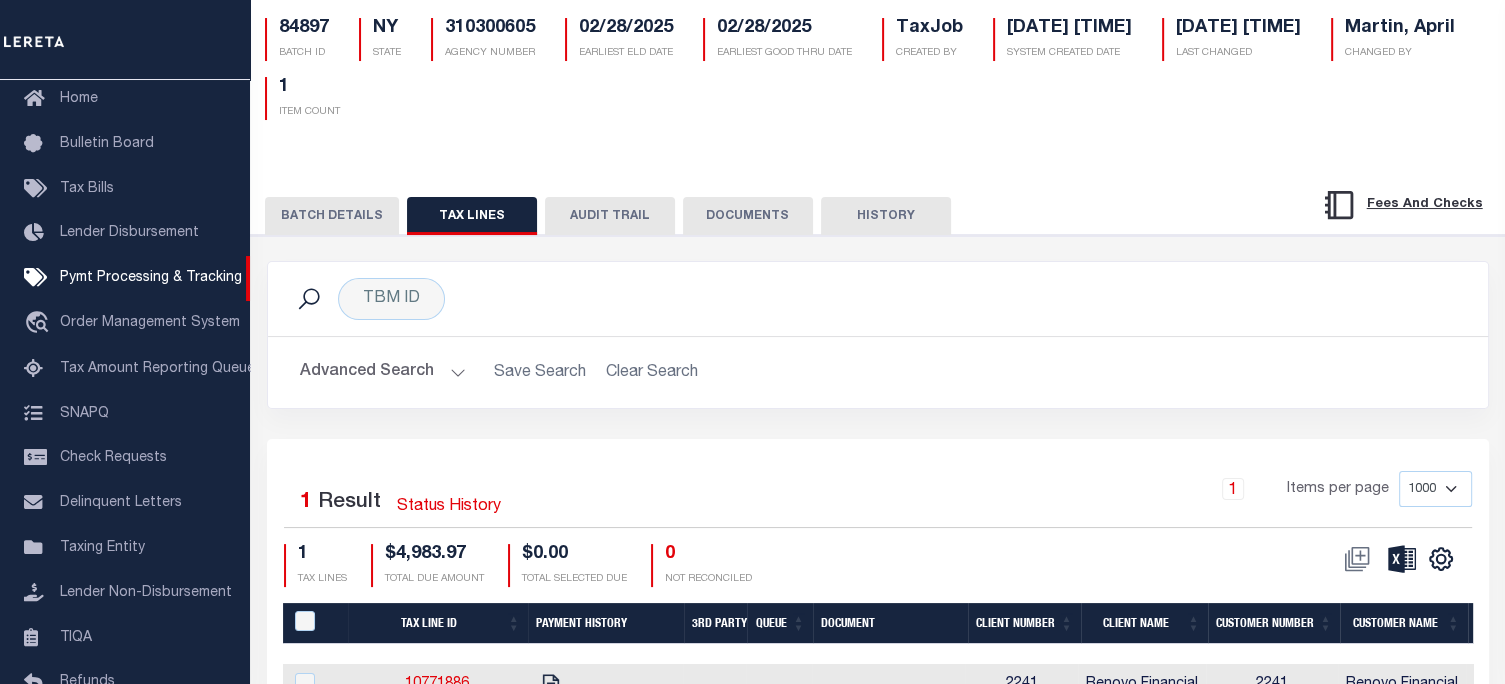 scroll, scrollTop: 300, scrollLeft: 0, axis: vertical 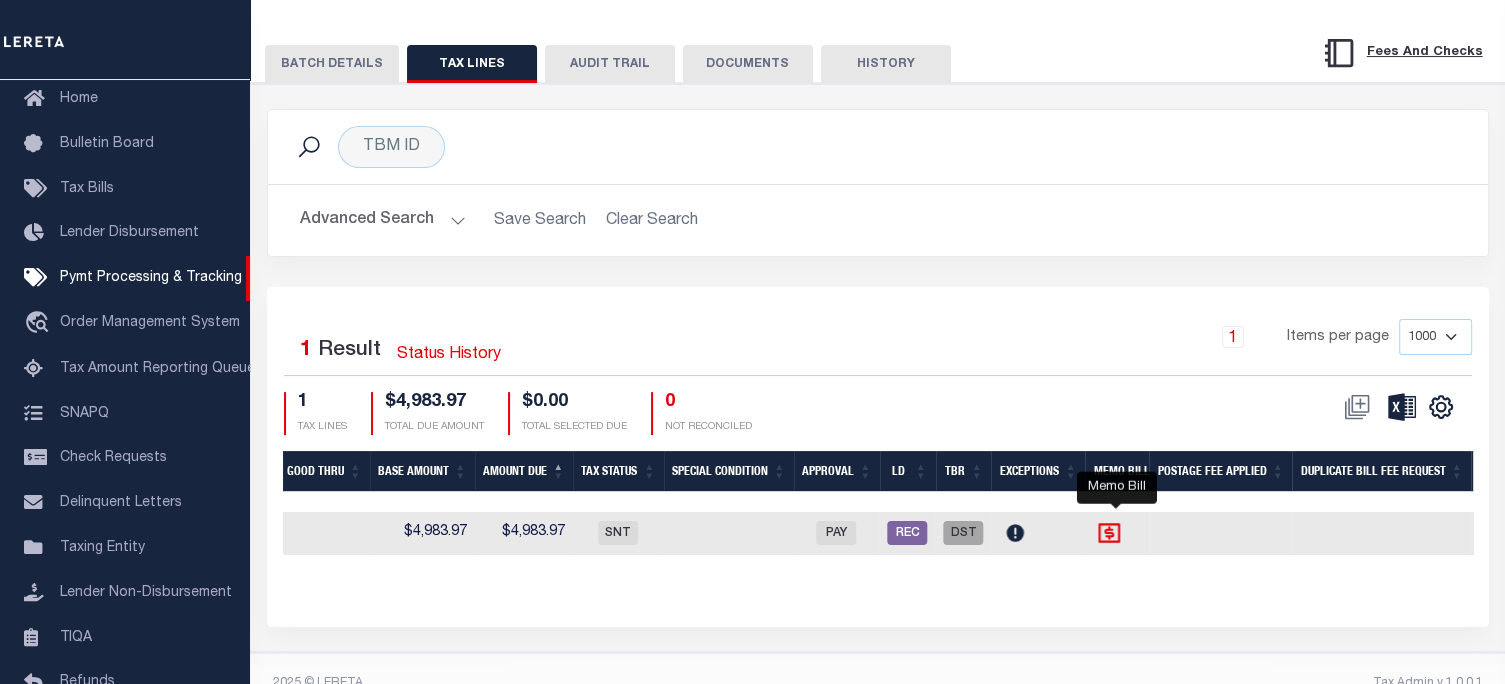 click 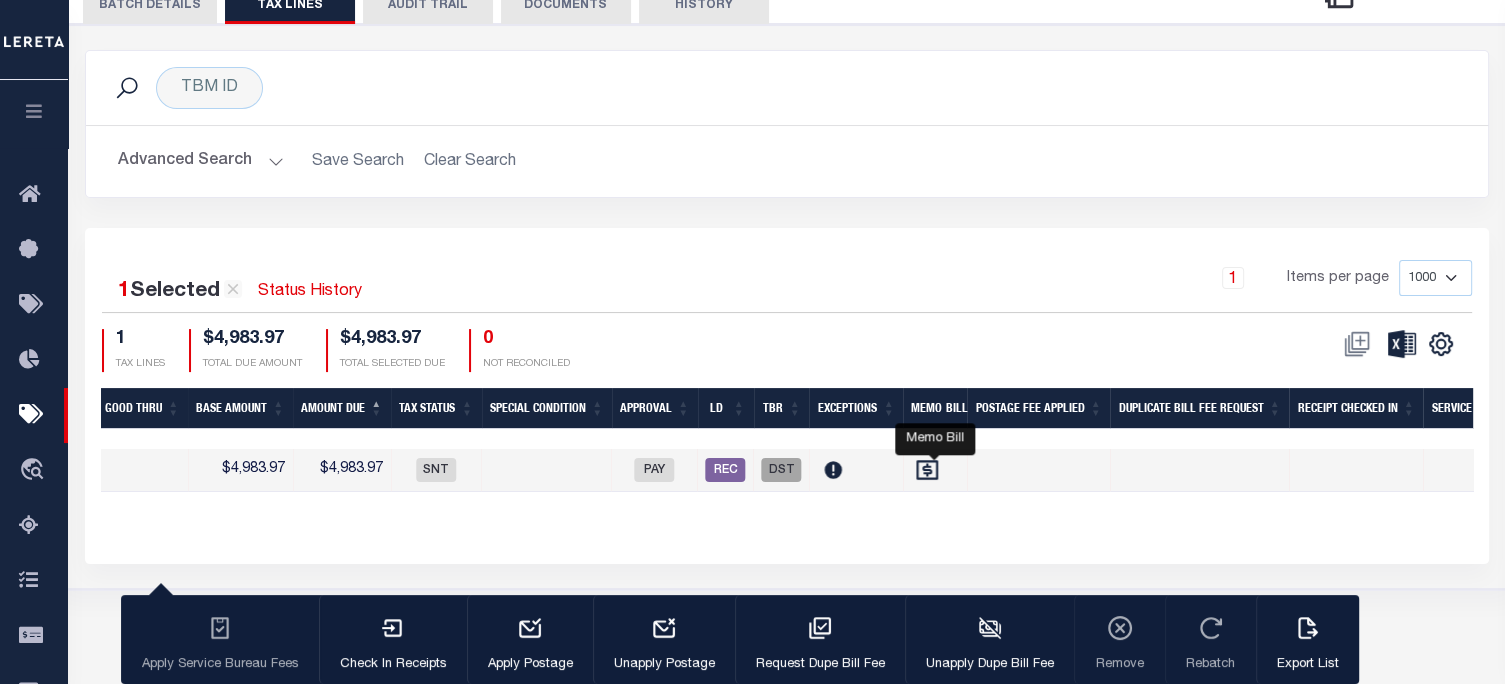 scroll, scrollTop: 0, scrollLeft: 1928, axis: horizontal 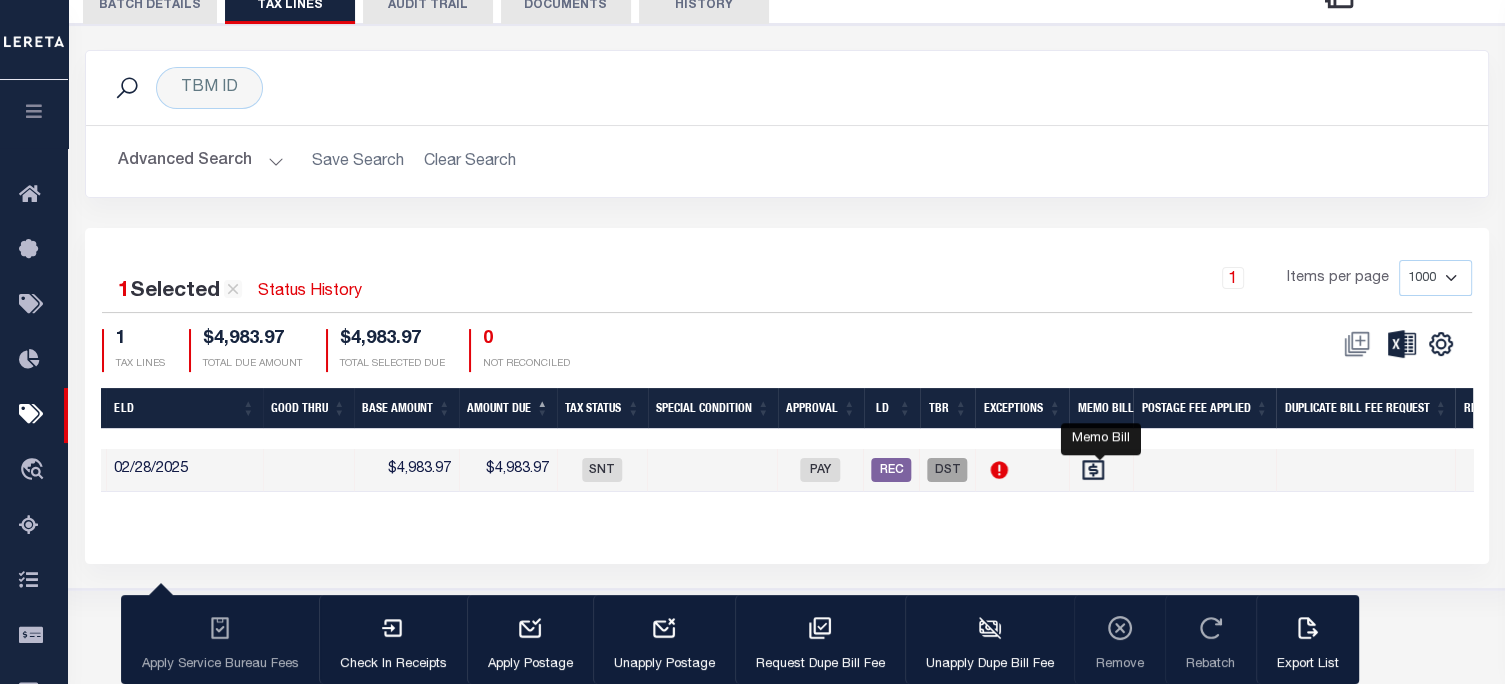 click 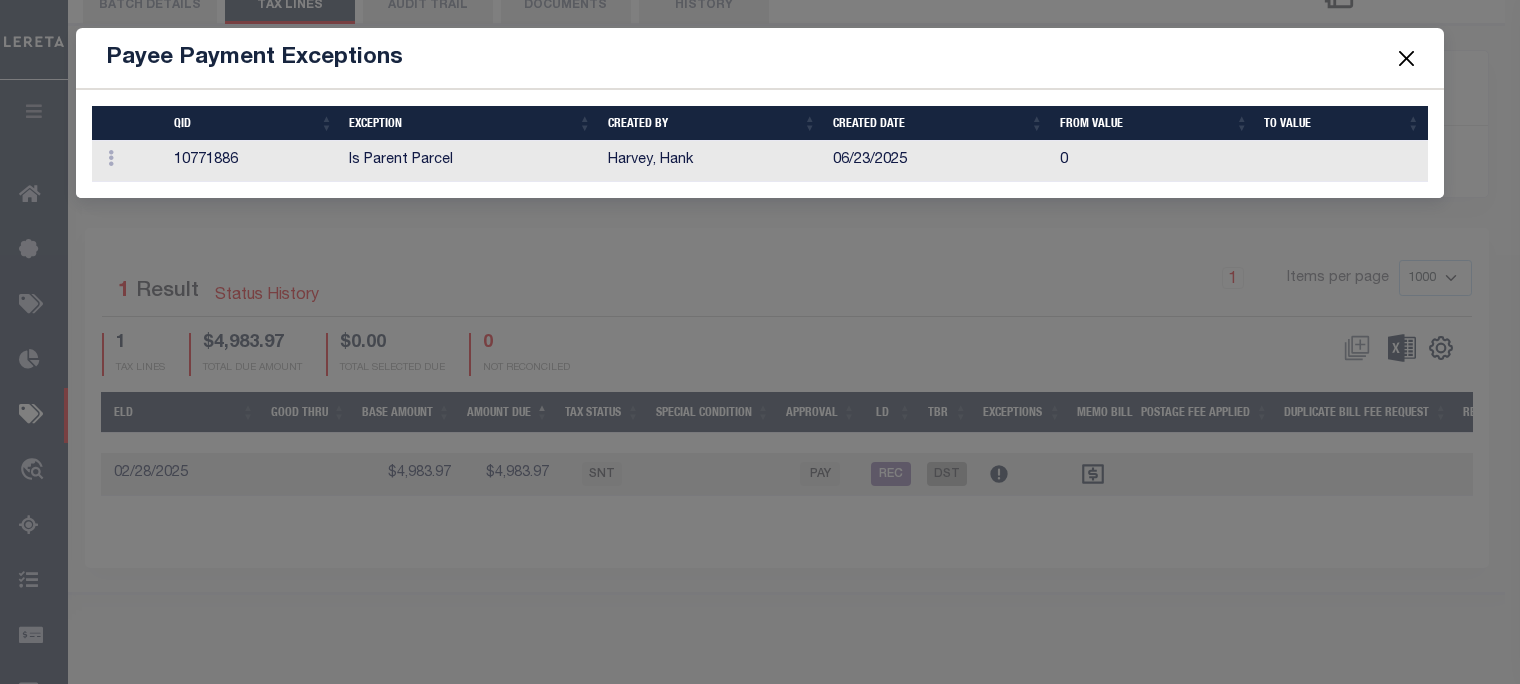 click at bounding box center (1407, 58) 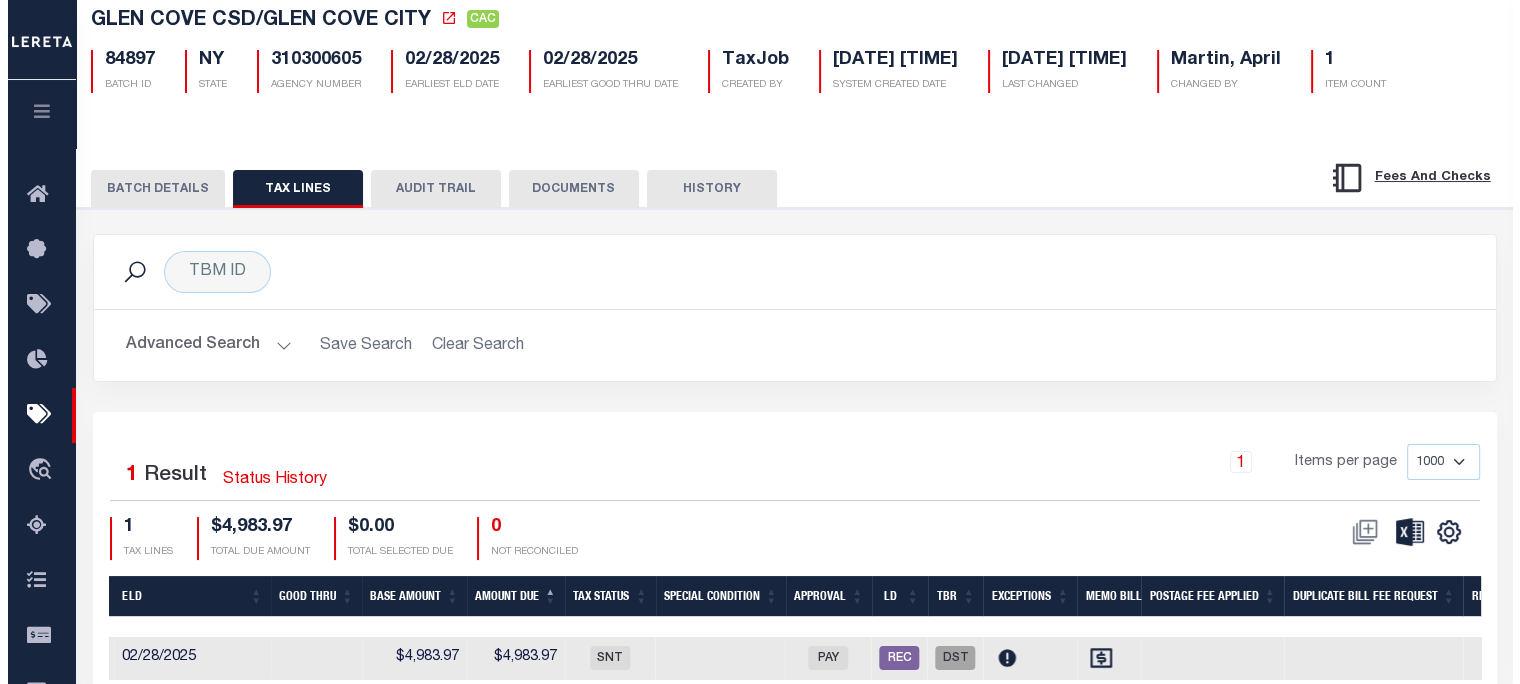 scroll, scrollTop: 0, scrollLeft: 0, axis: both 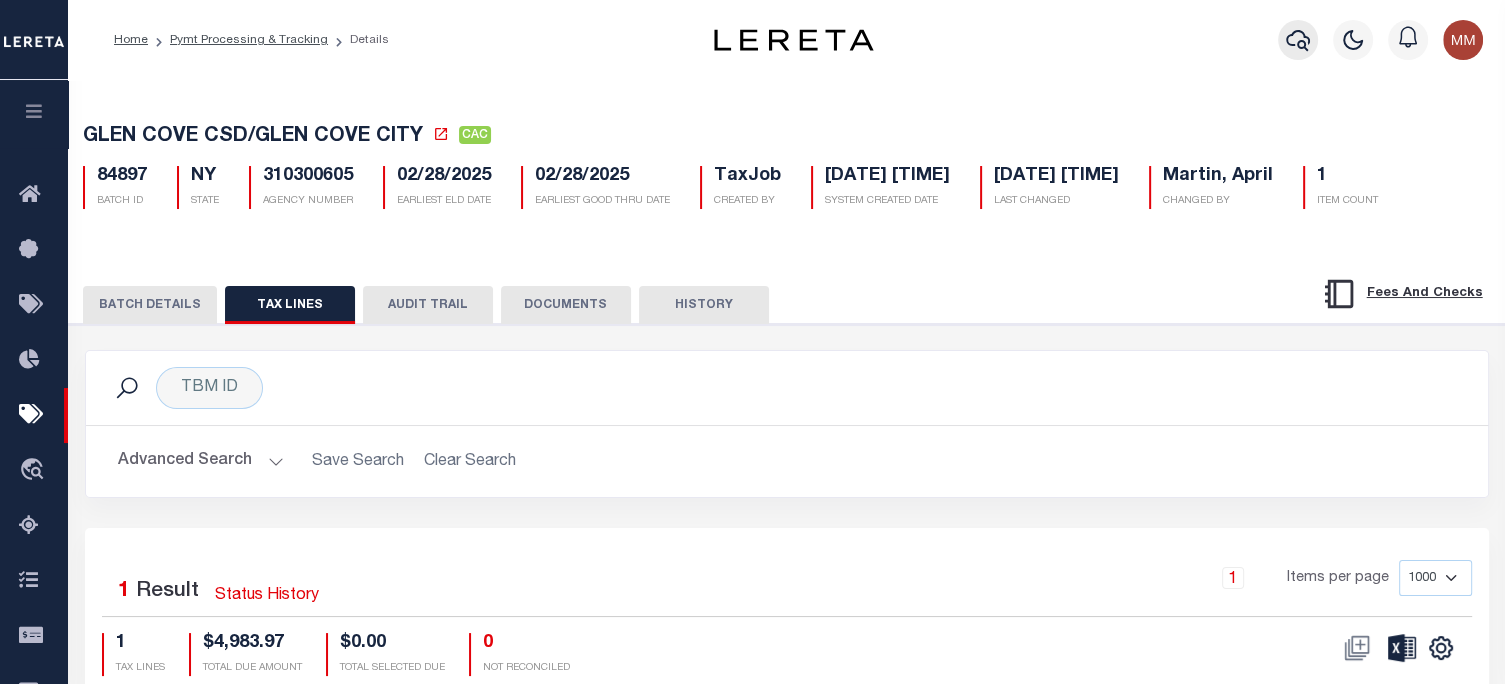 click 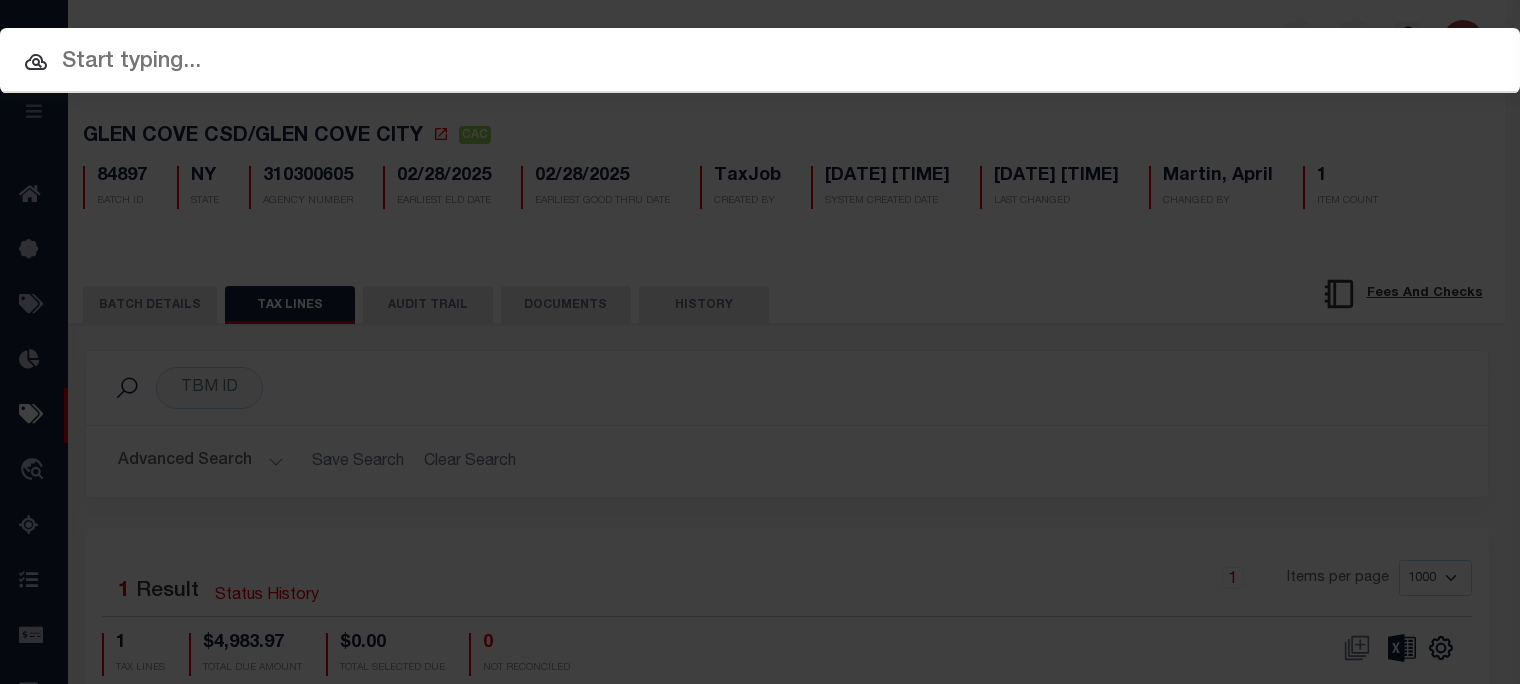 click at bounding box center (760, 62) 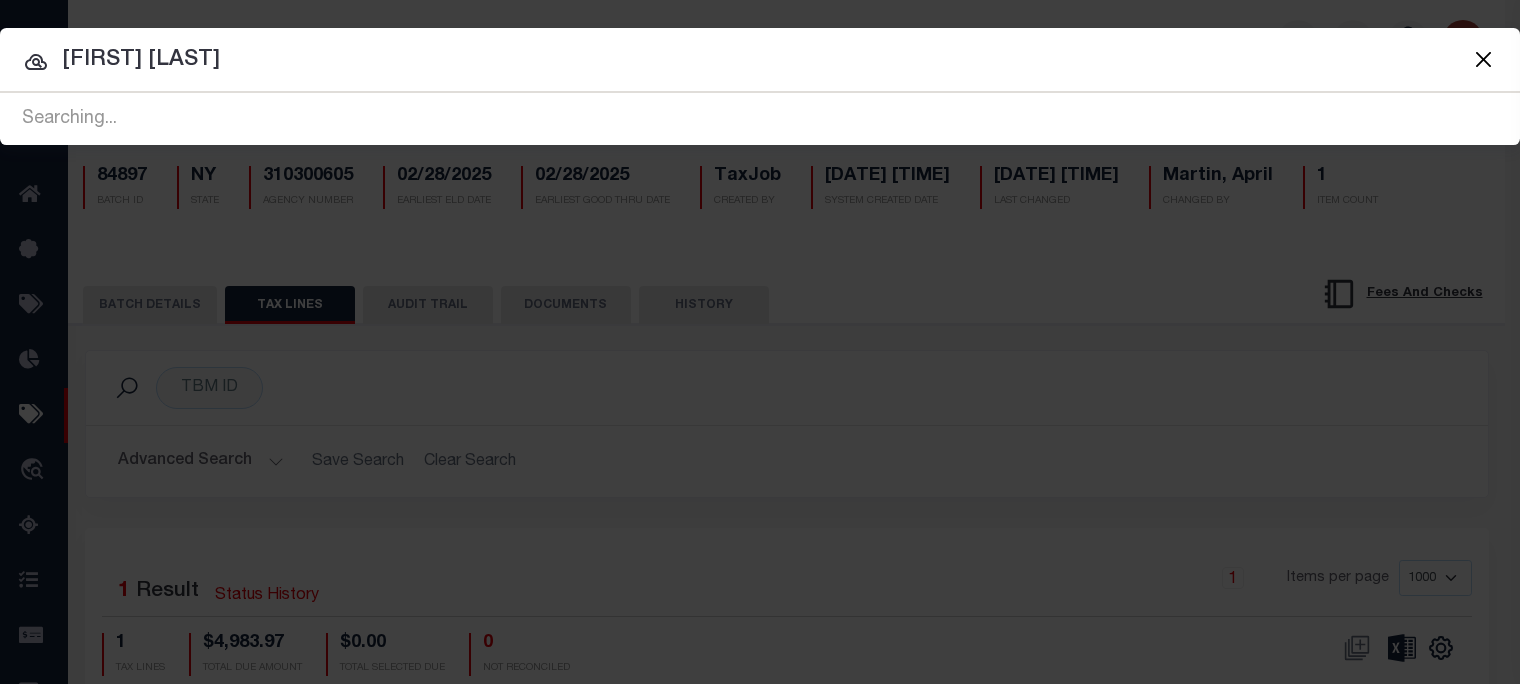 type on "allen gwendolyn" 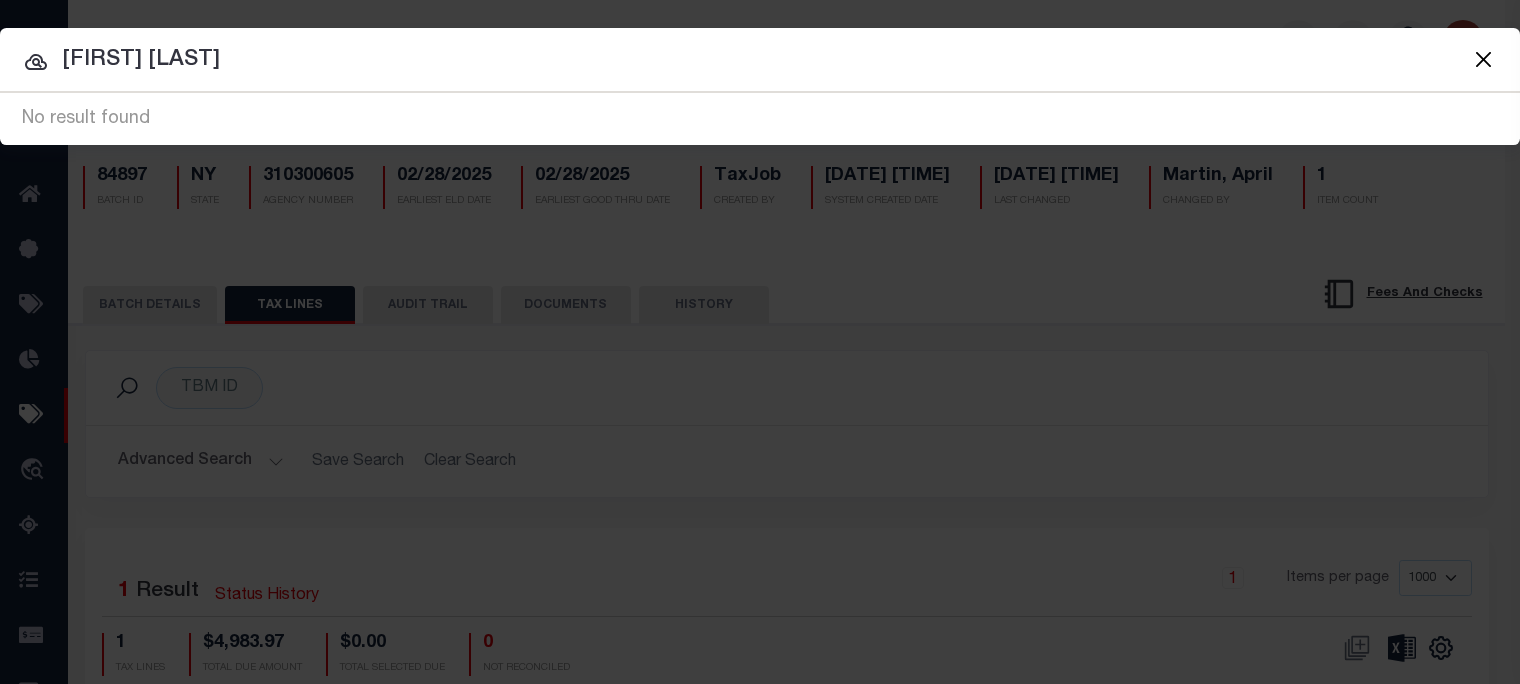 drag, startPoint x: -223, startPoint y: 65, endPoint x: -860, endPoint y: 192, distance: 649.53674 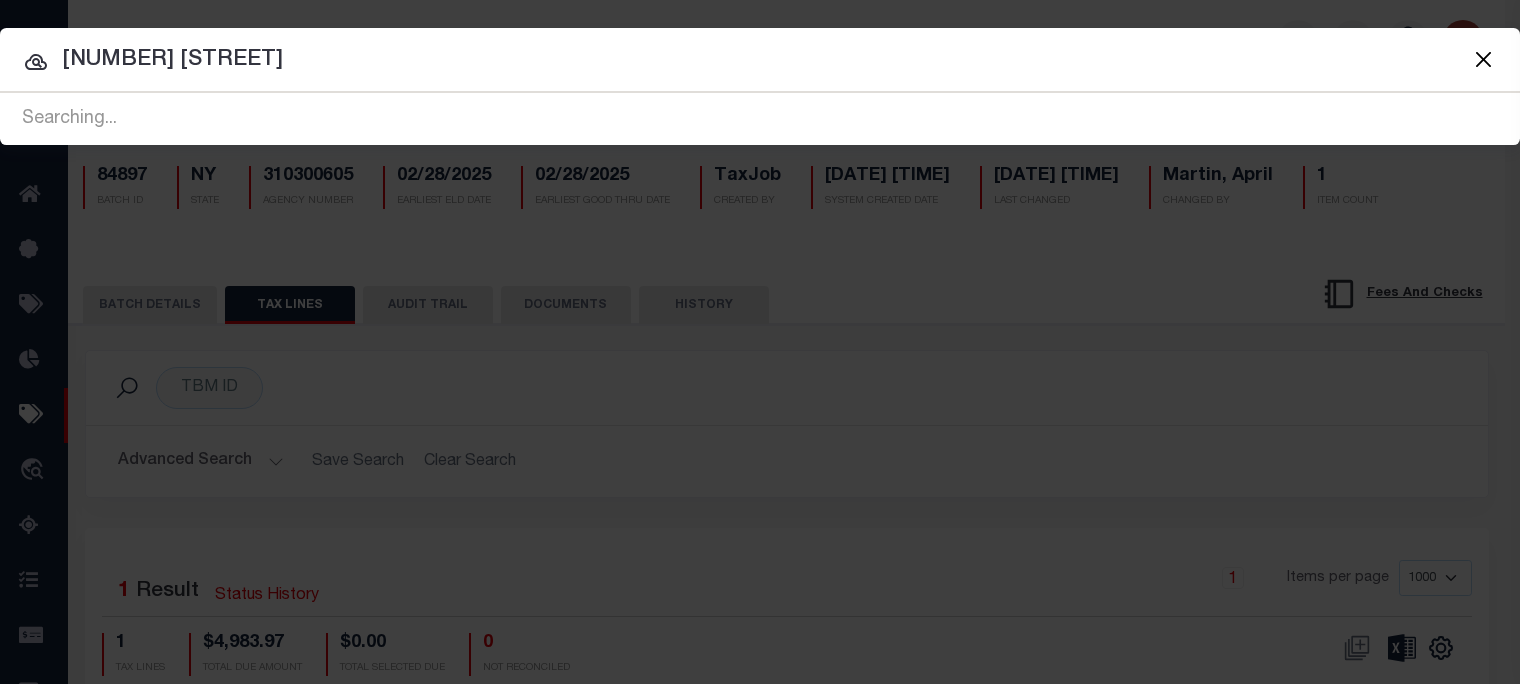 type on "45 stevens st" 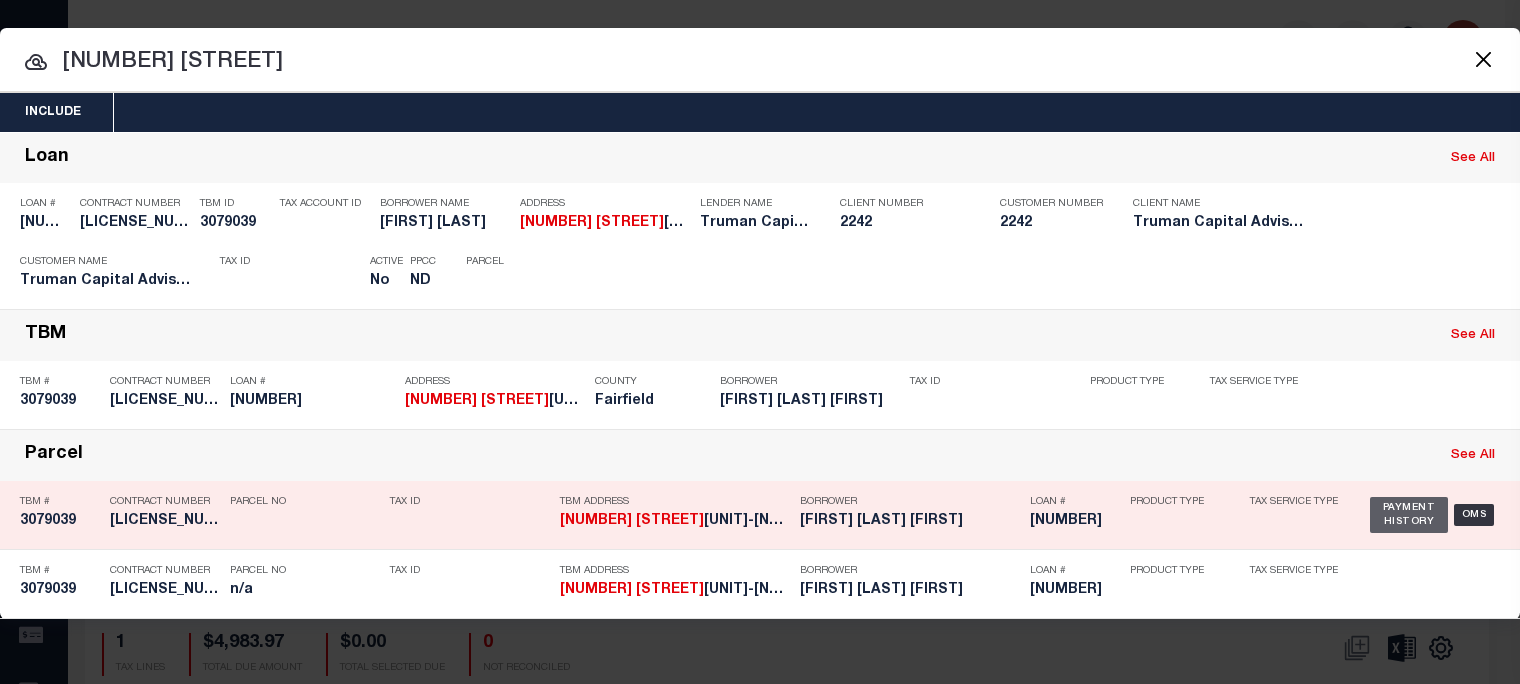 click on "Payment History" at bounding box center [1409, 515] 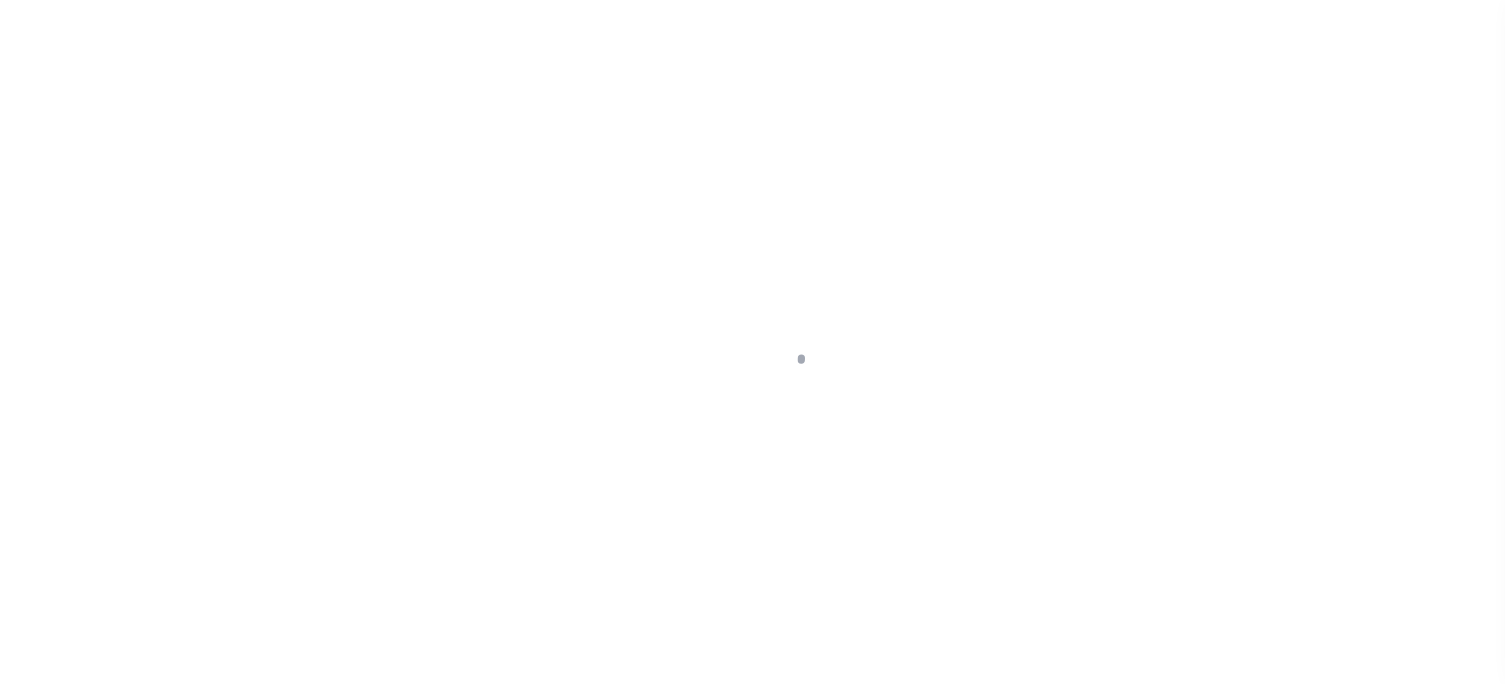 scroll, scrollTop: 0, scrollLeft: 0, axis: both 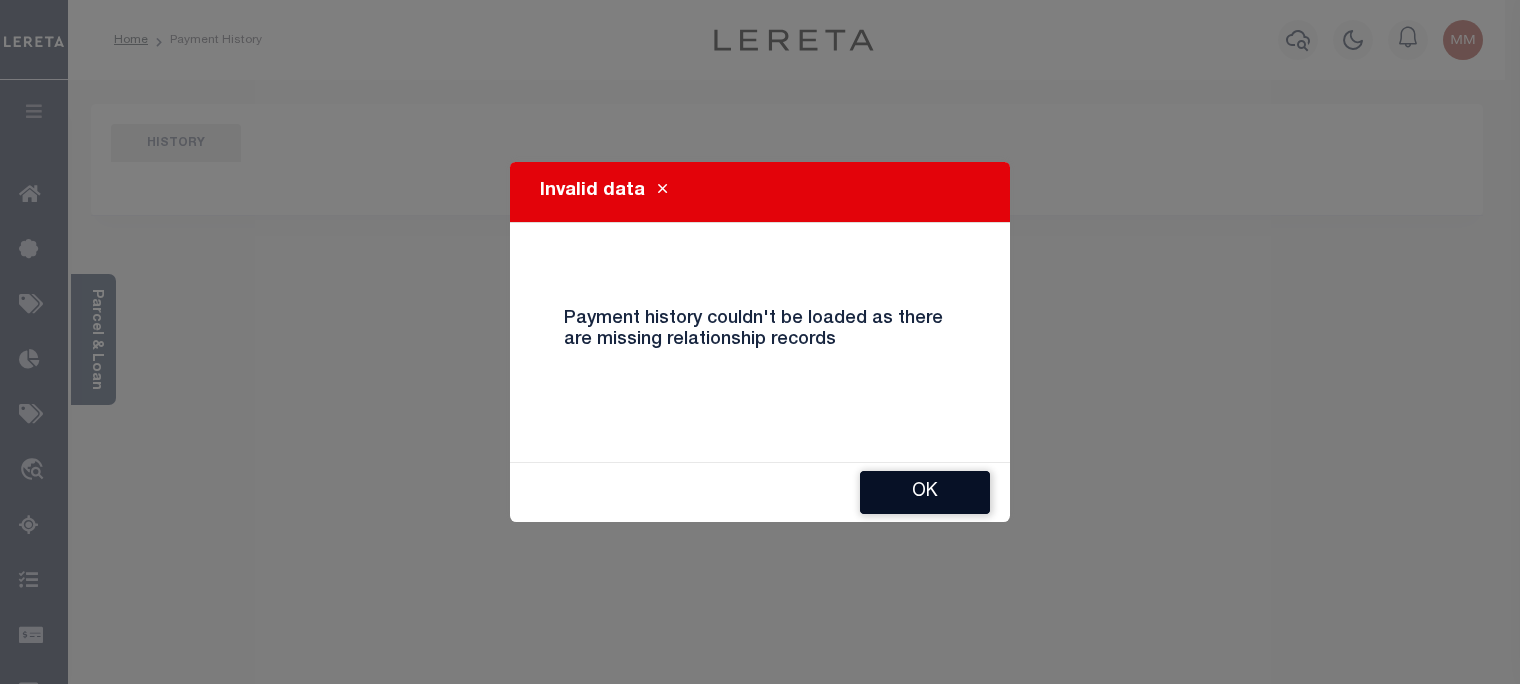 click on "Ok" at bounding box center [925, 492] 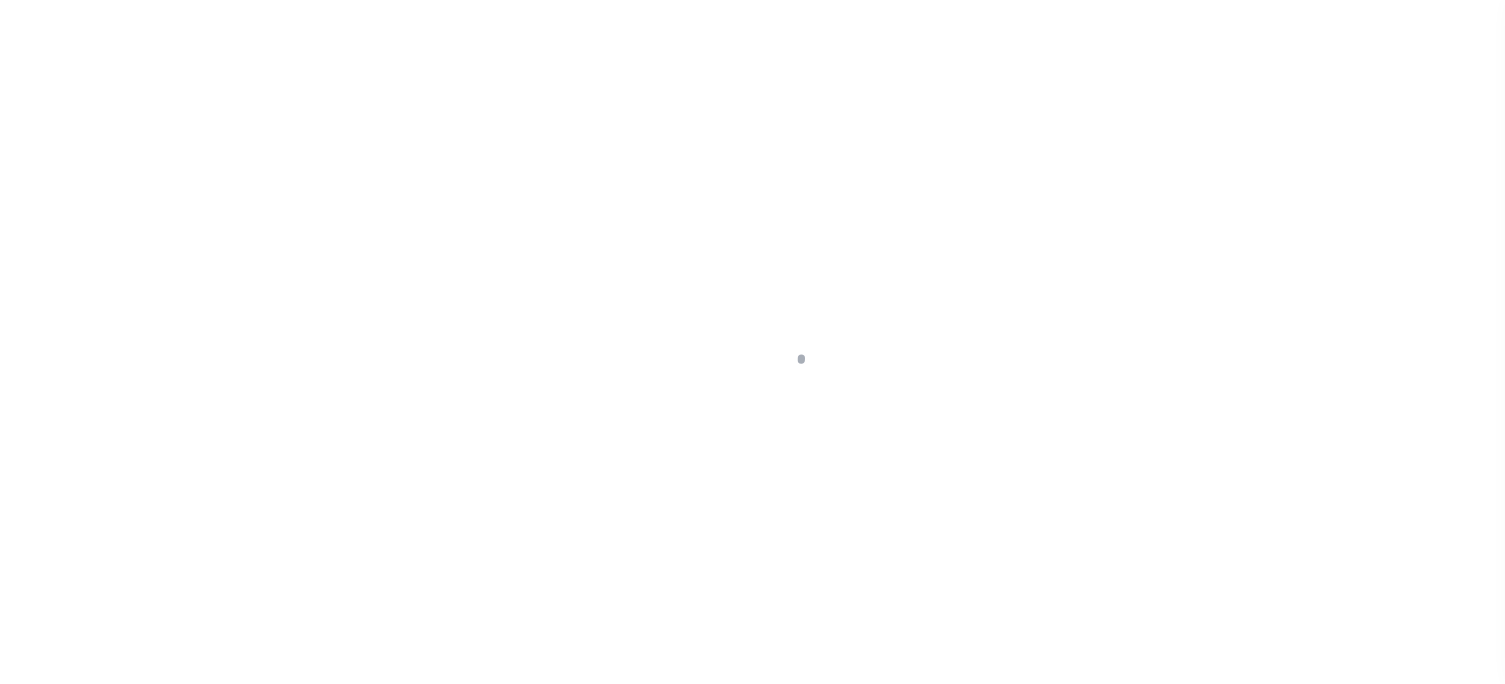 select on "CAC" 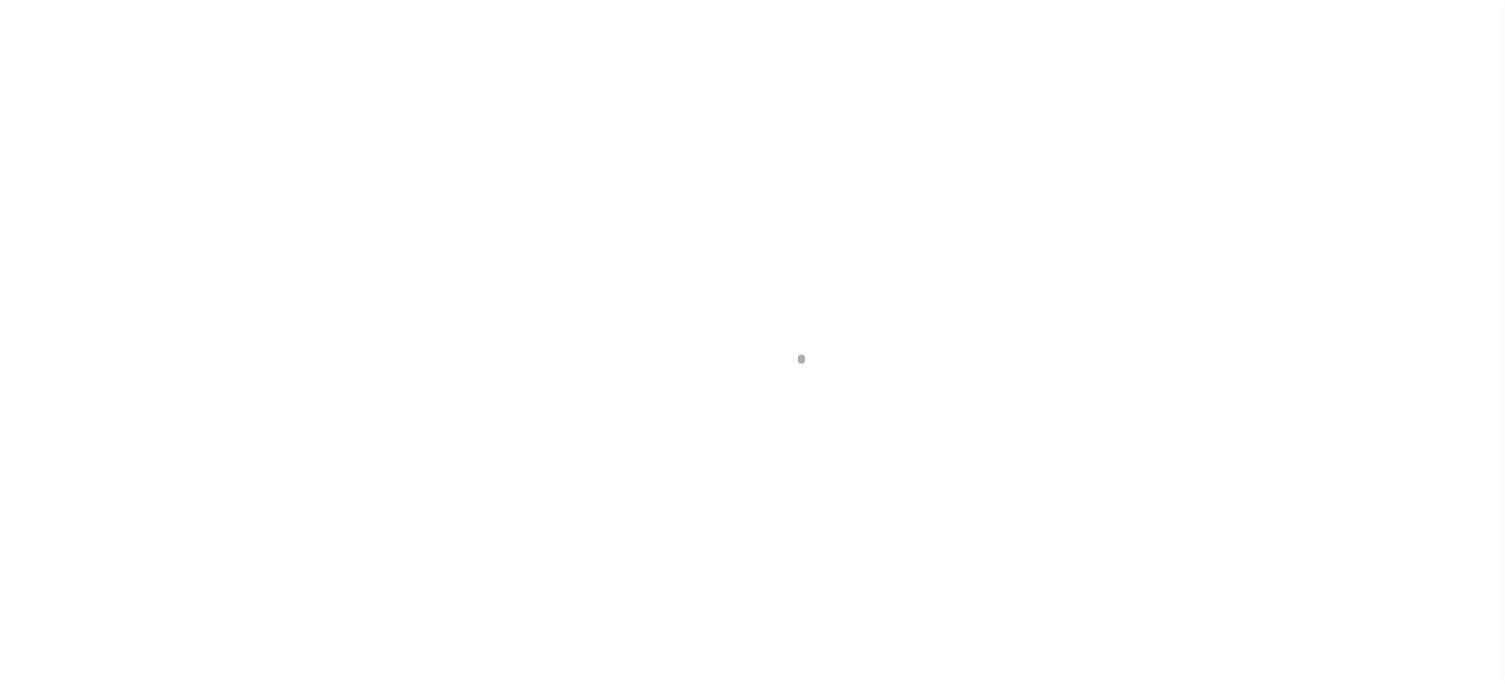 type on "$4,983.97" 